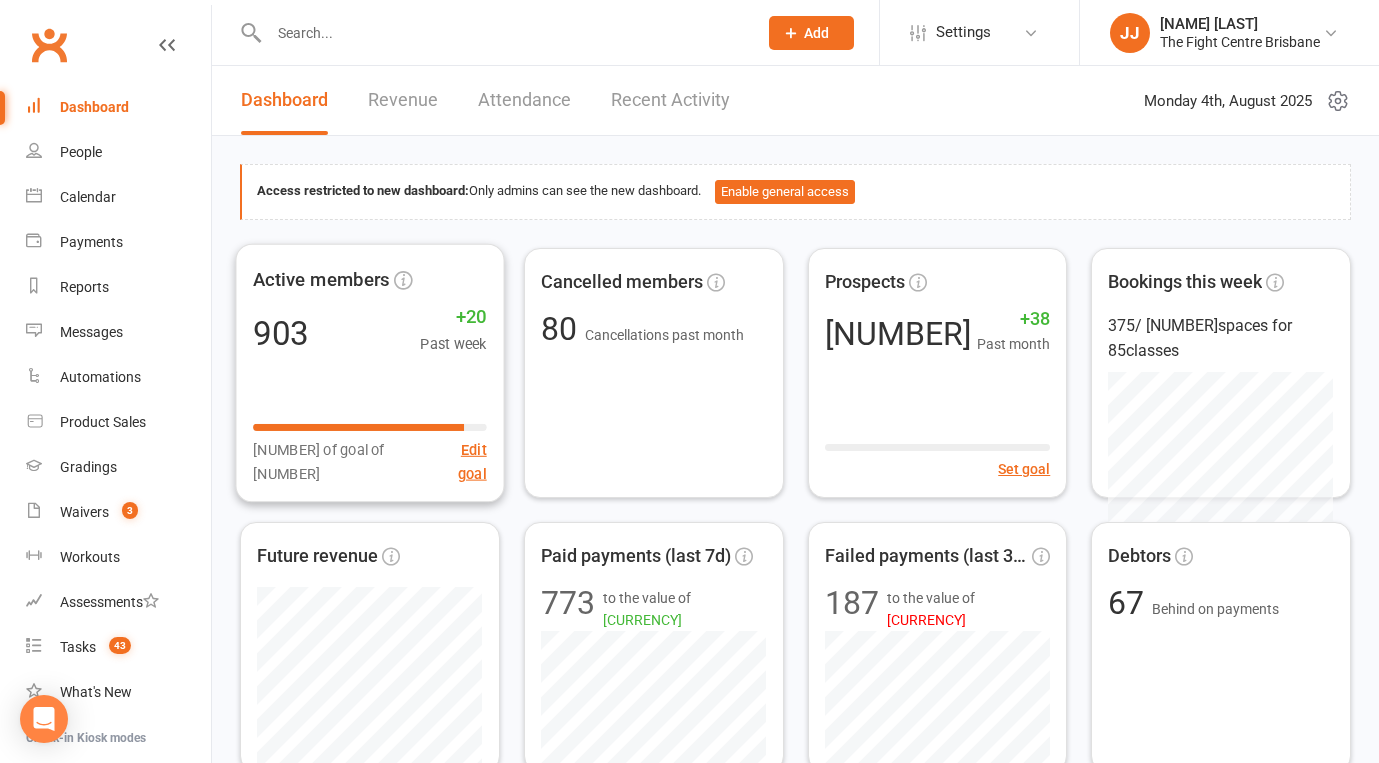 scroll, scrollTop: 0, scrollLeft: 0, axis: both 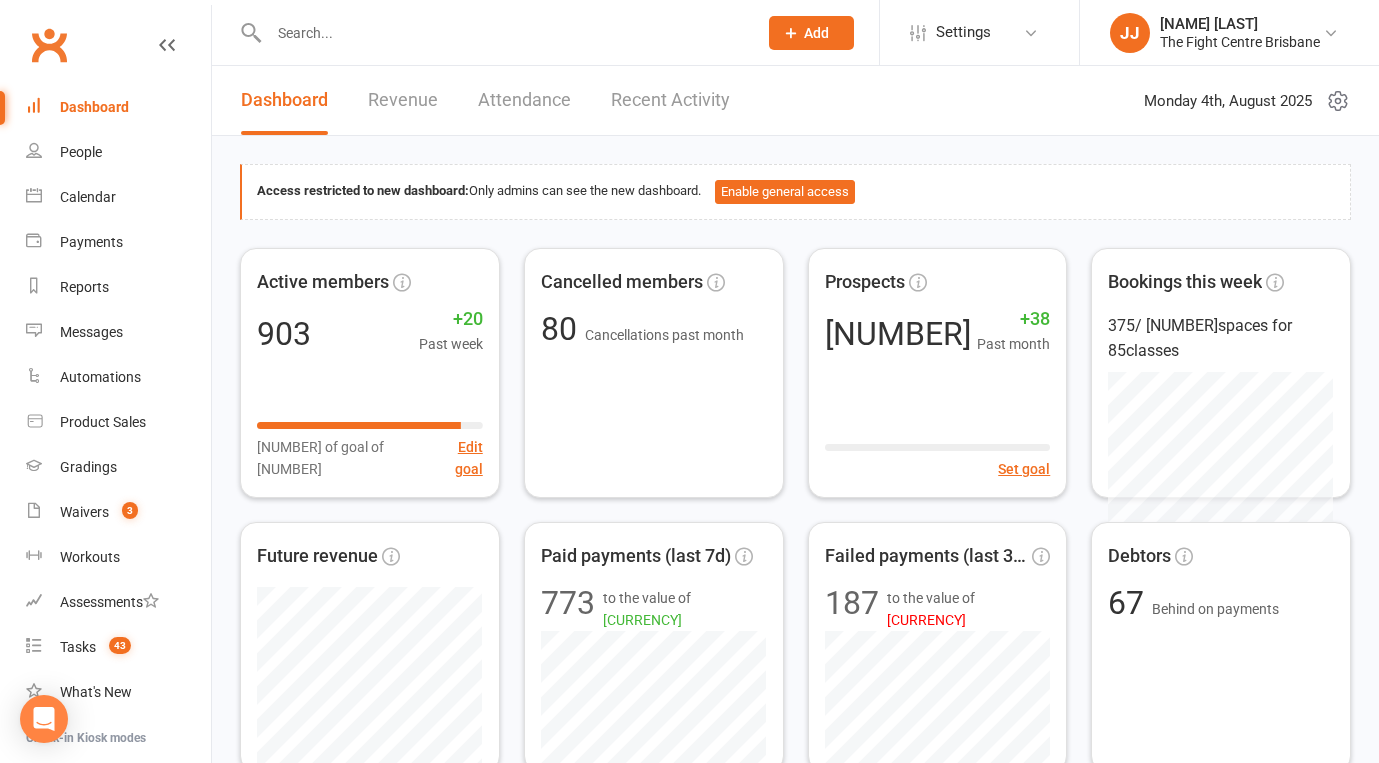 click on "Clubworx" at bounding box center [49, 45] 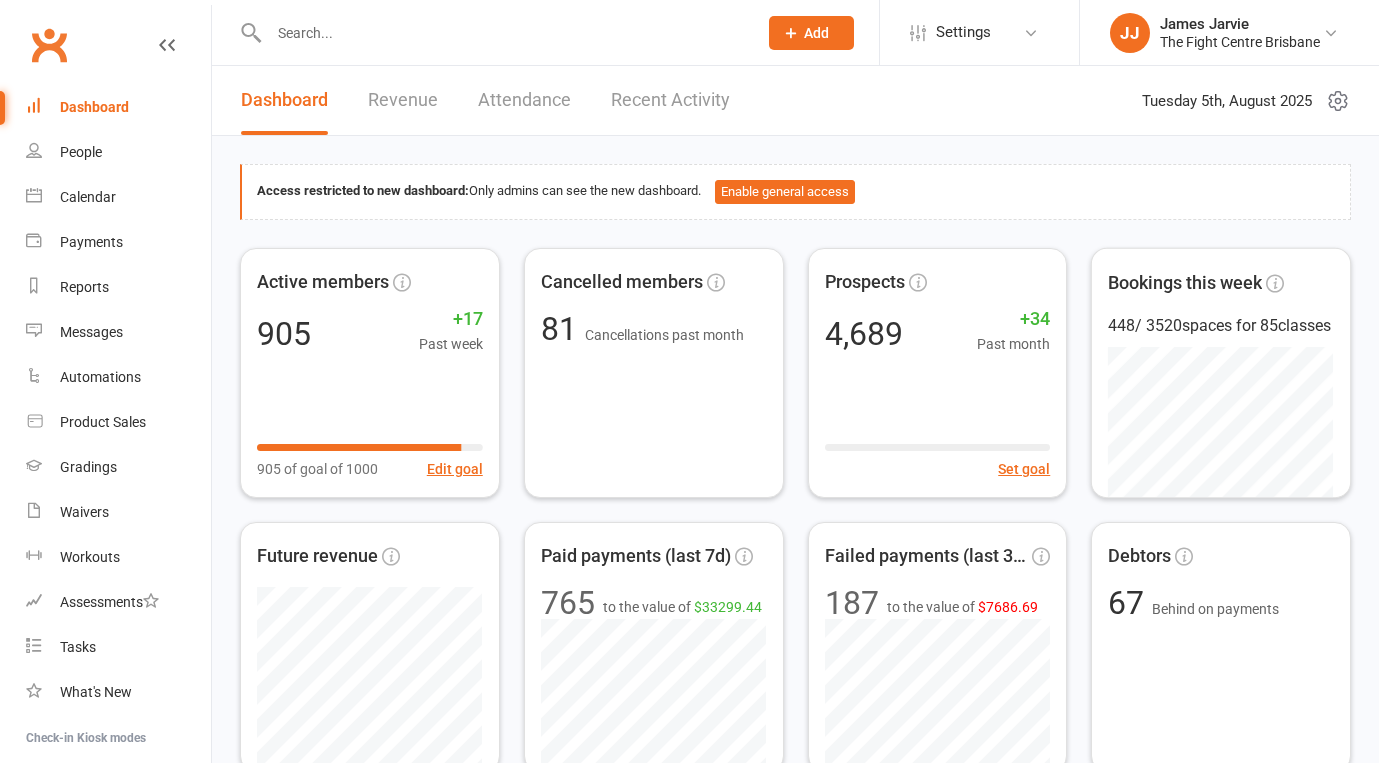 scroll, scrollTop: 0, scrollLeft: 0, axis: both 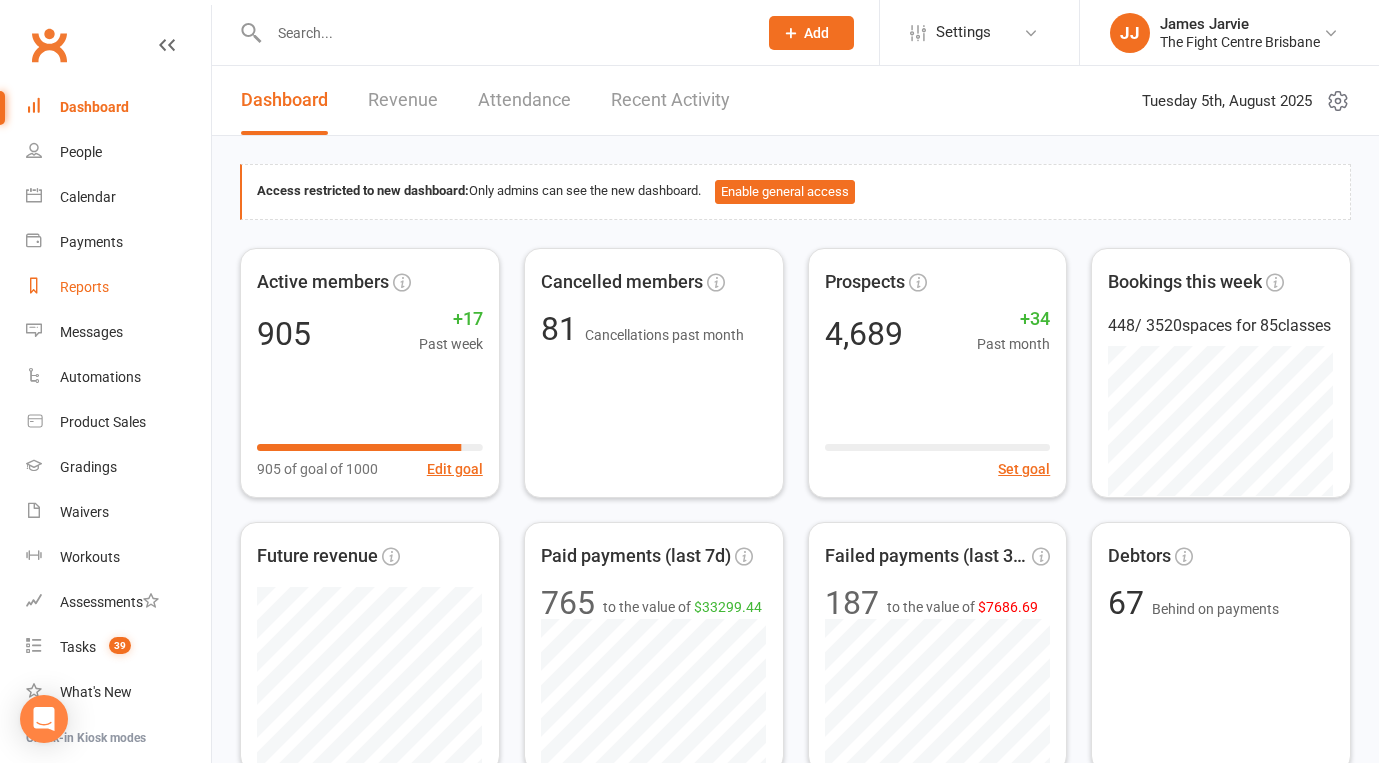 click on "Reports" at bounding box center [84, 287] 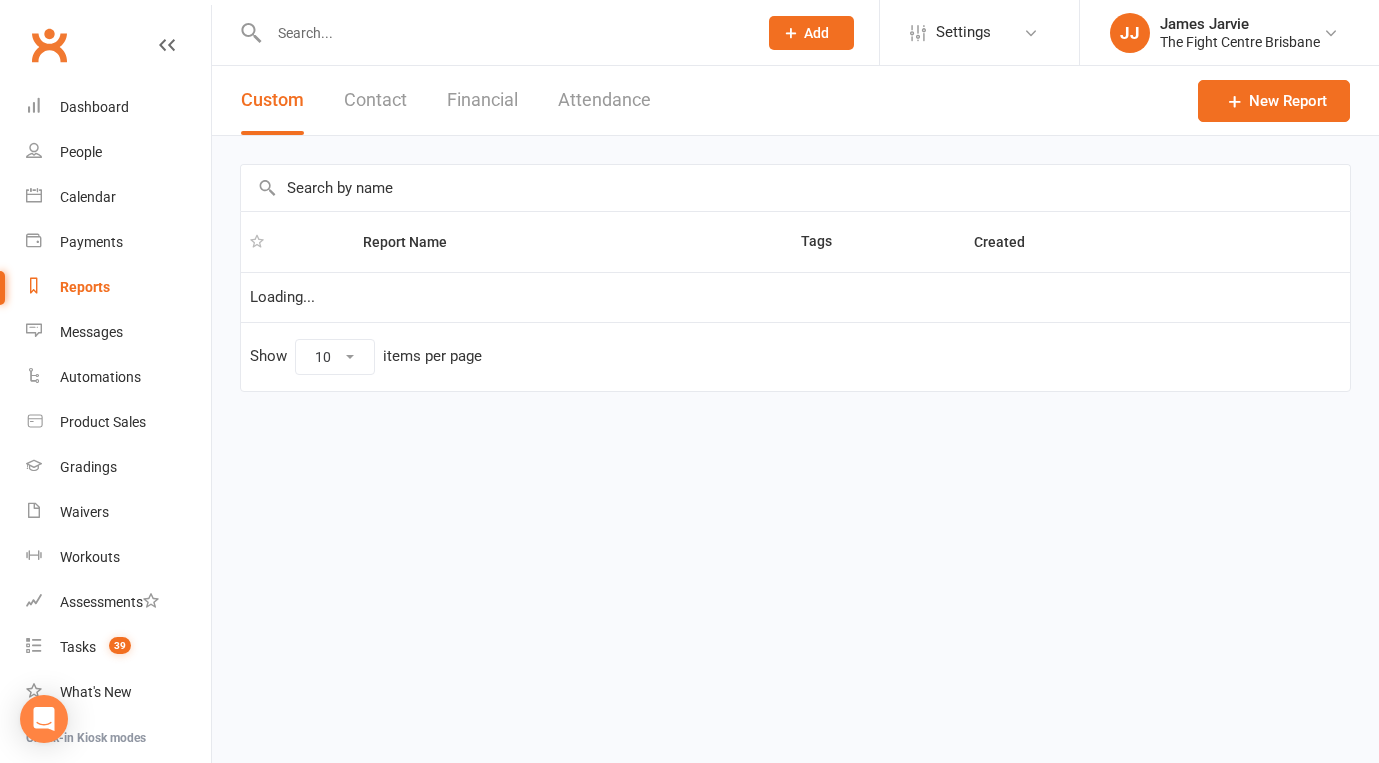 select on "100" 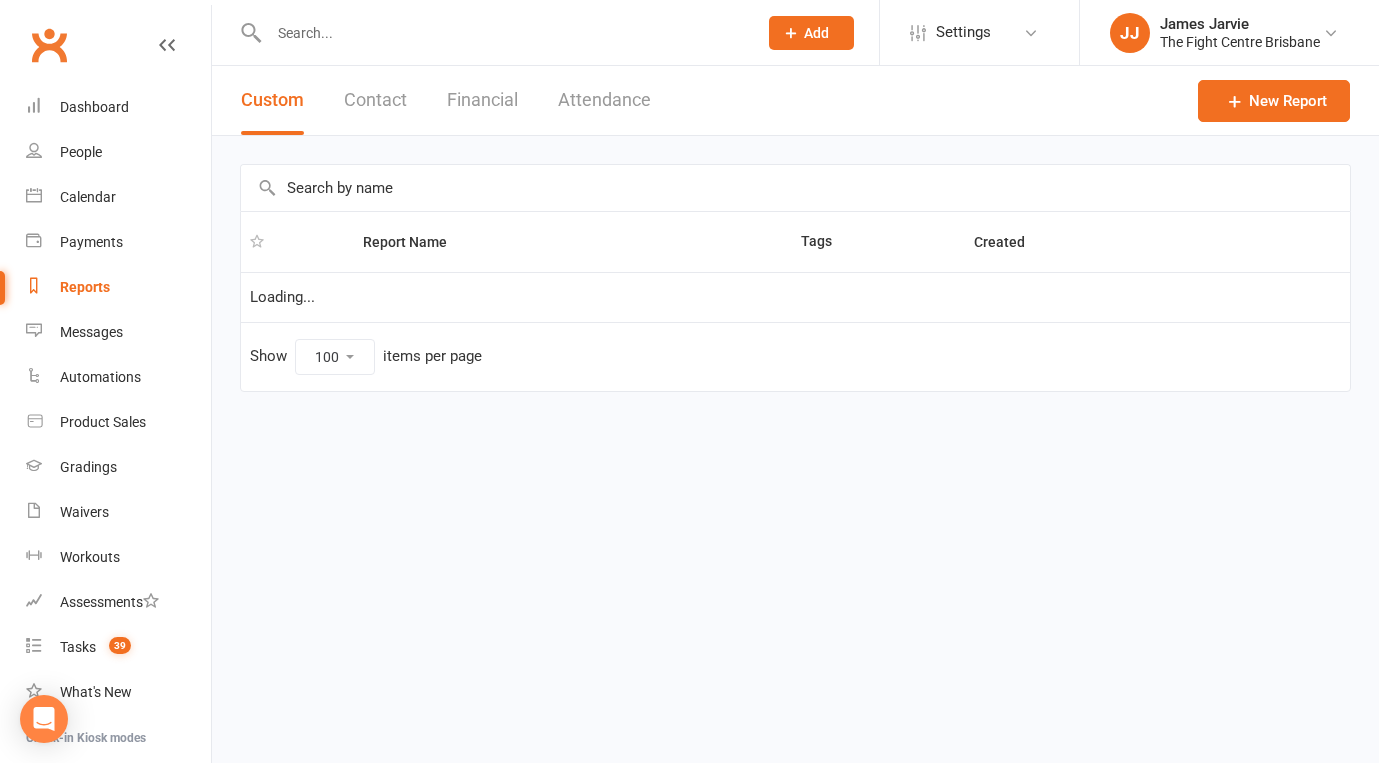 click at bounding box center [795, 188] 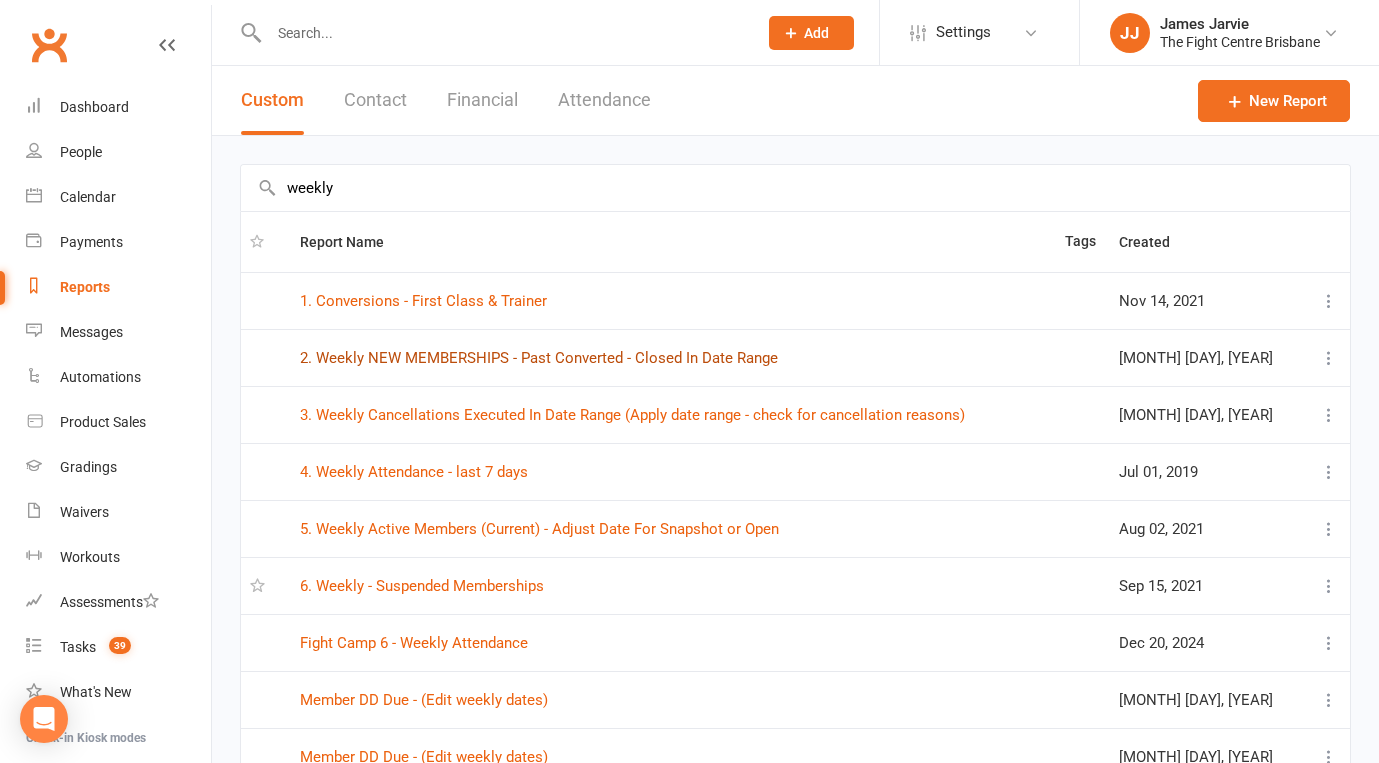 type on "weekly" 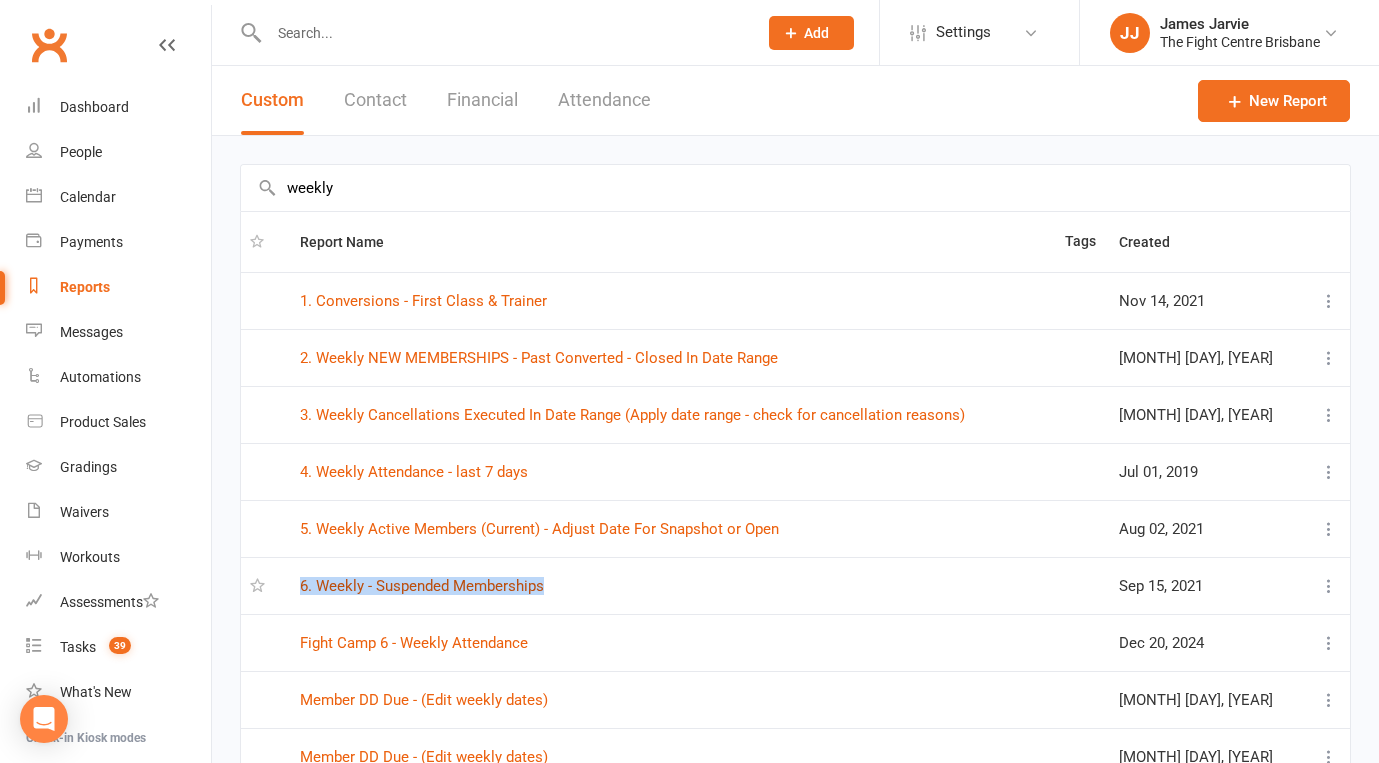 scroll, scrollTop: 348, scrollLeft: 0, axis: vertical 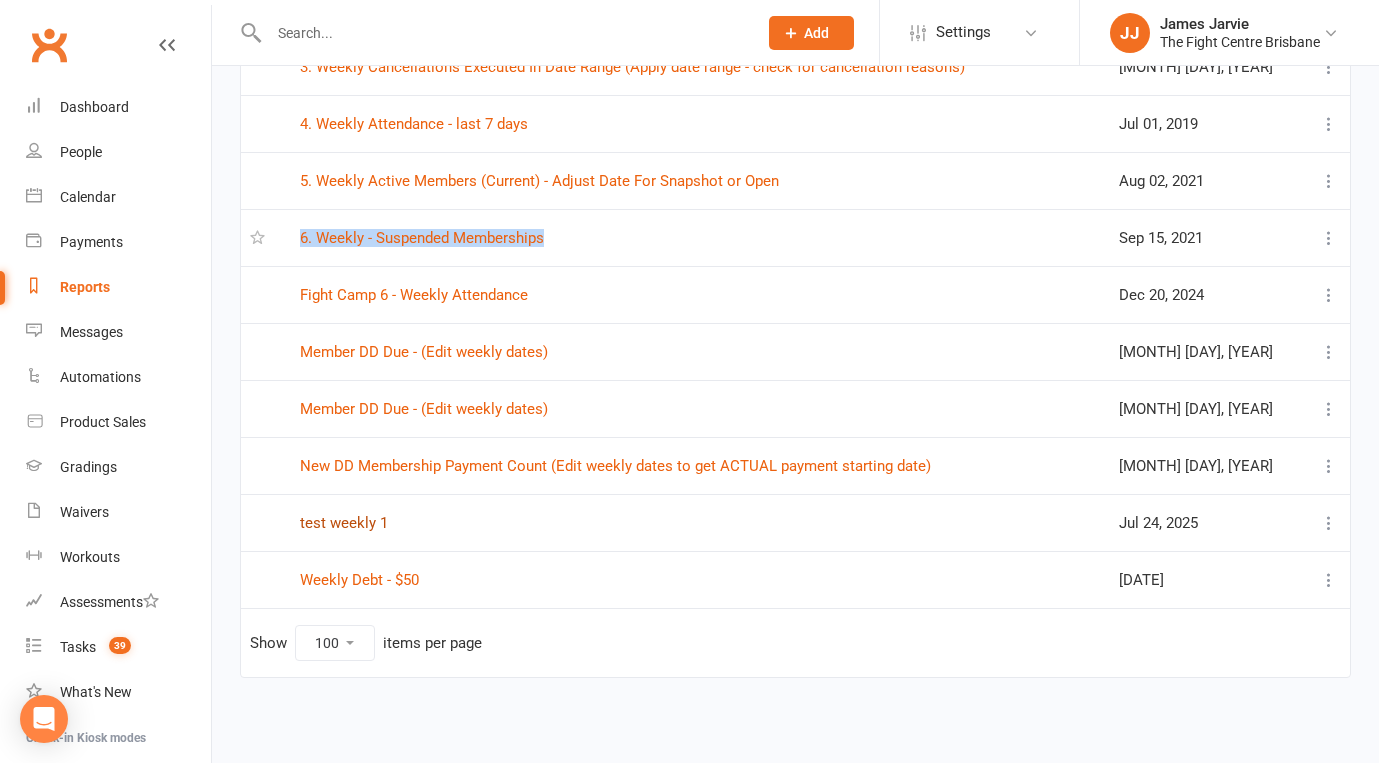 click on "test weekly 1" at bounding box center (344, 523) 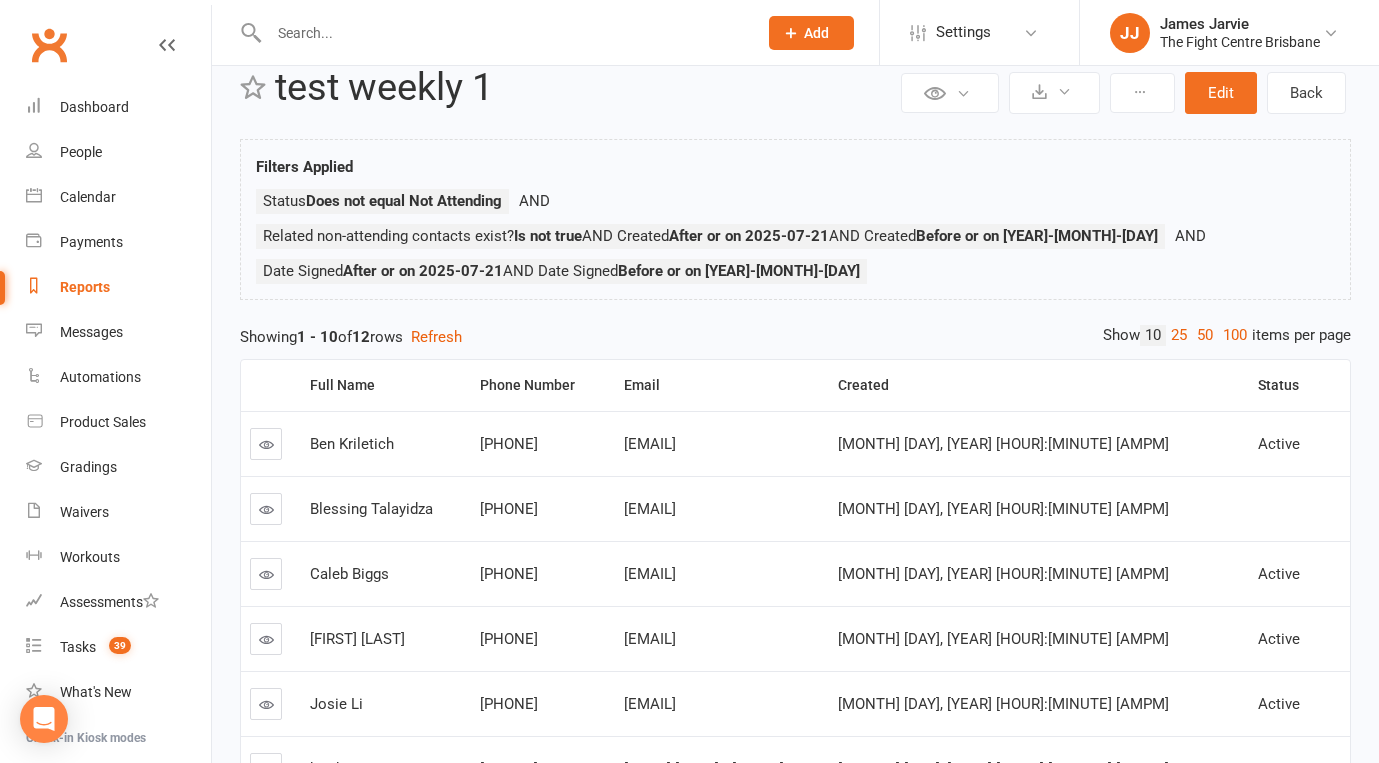 scroll, scrollTop: 0, scrollLeft: 0, axis: both 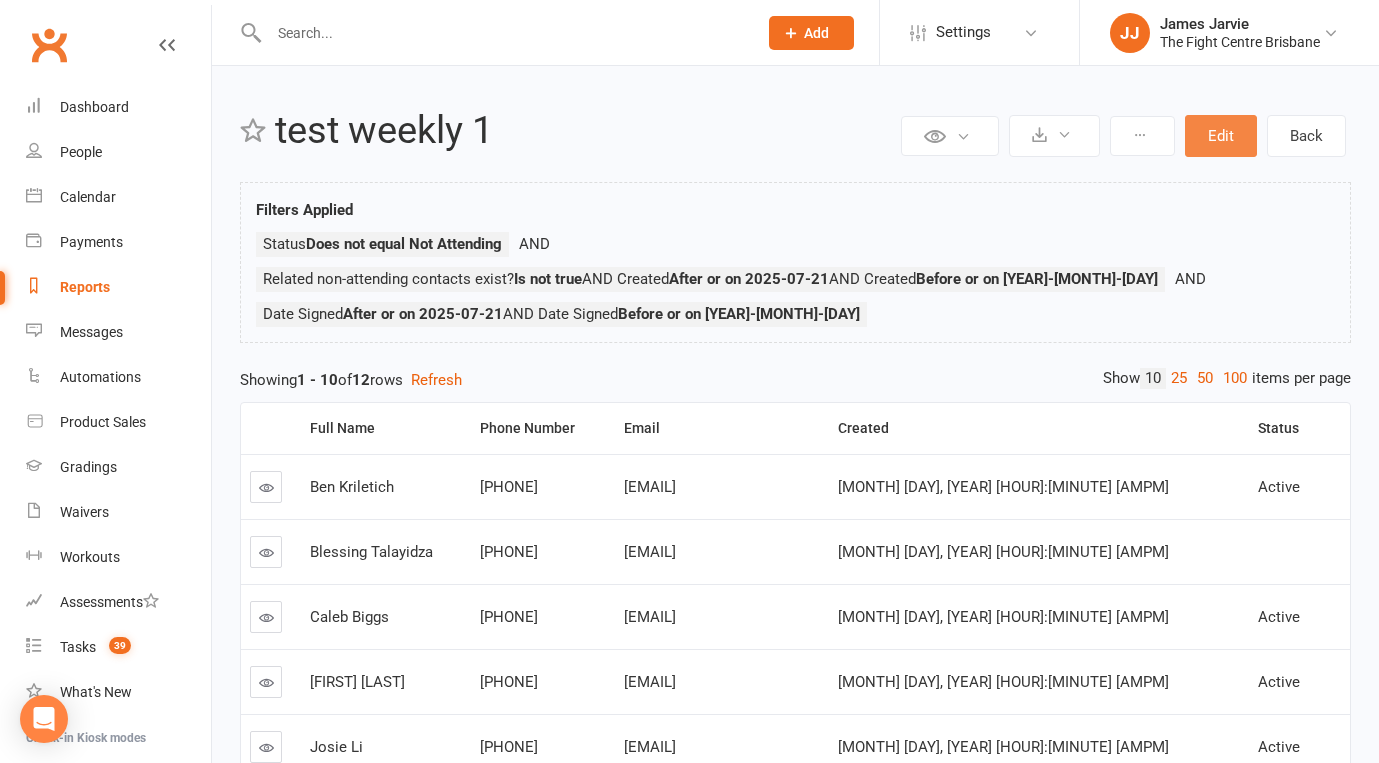 click on "Edit" at bounding box center (1221, 136) 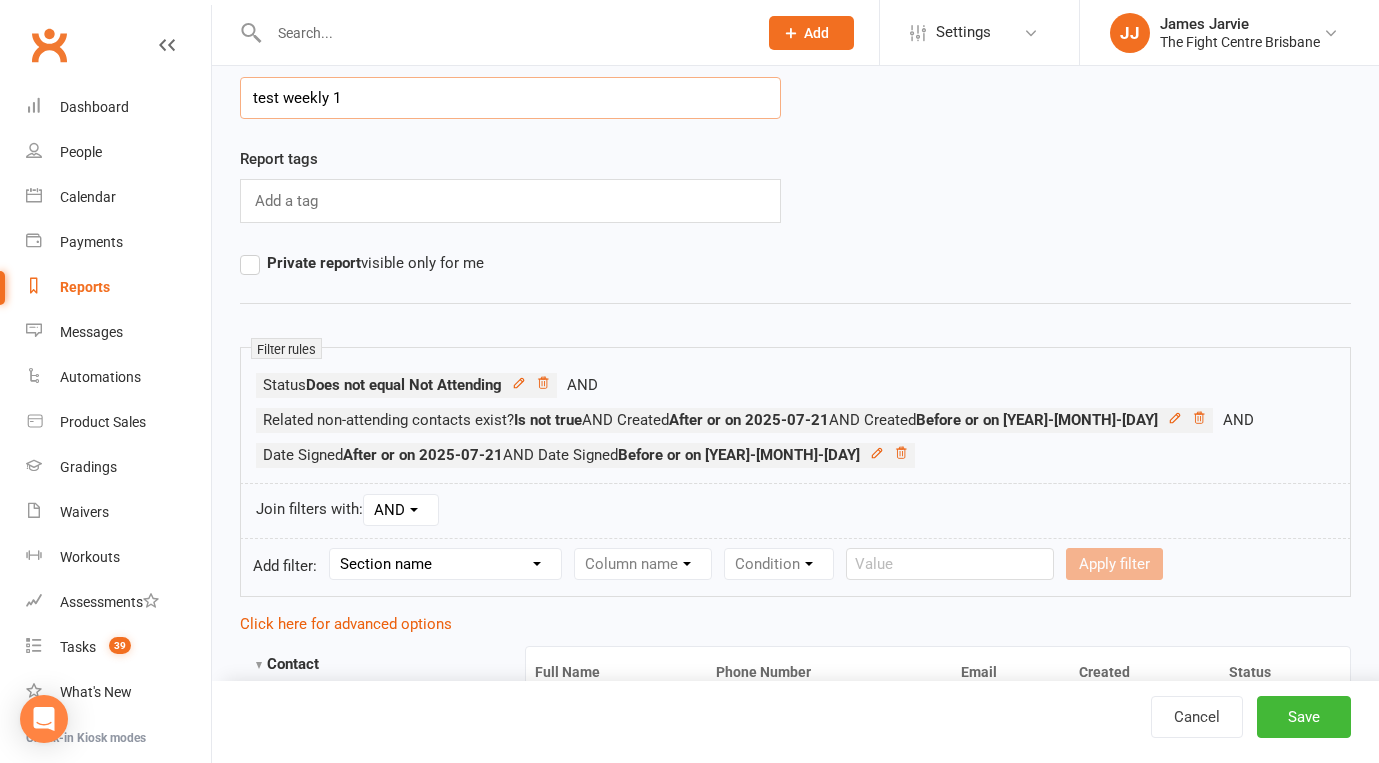 scroll, scrollTop: 87, scrollLeft: 0, axis: vertical 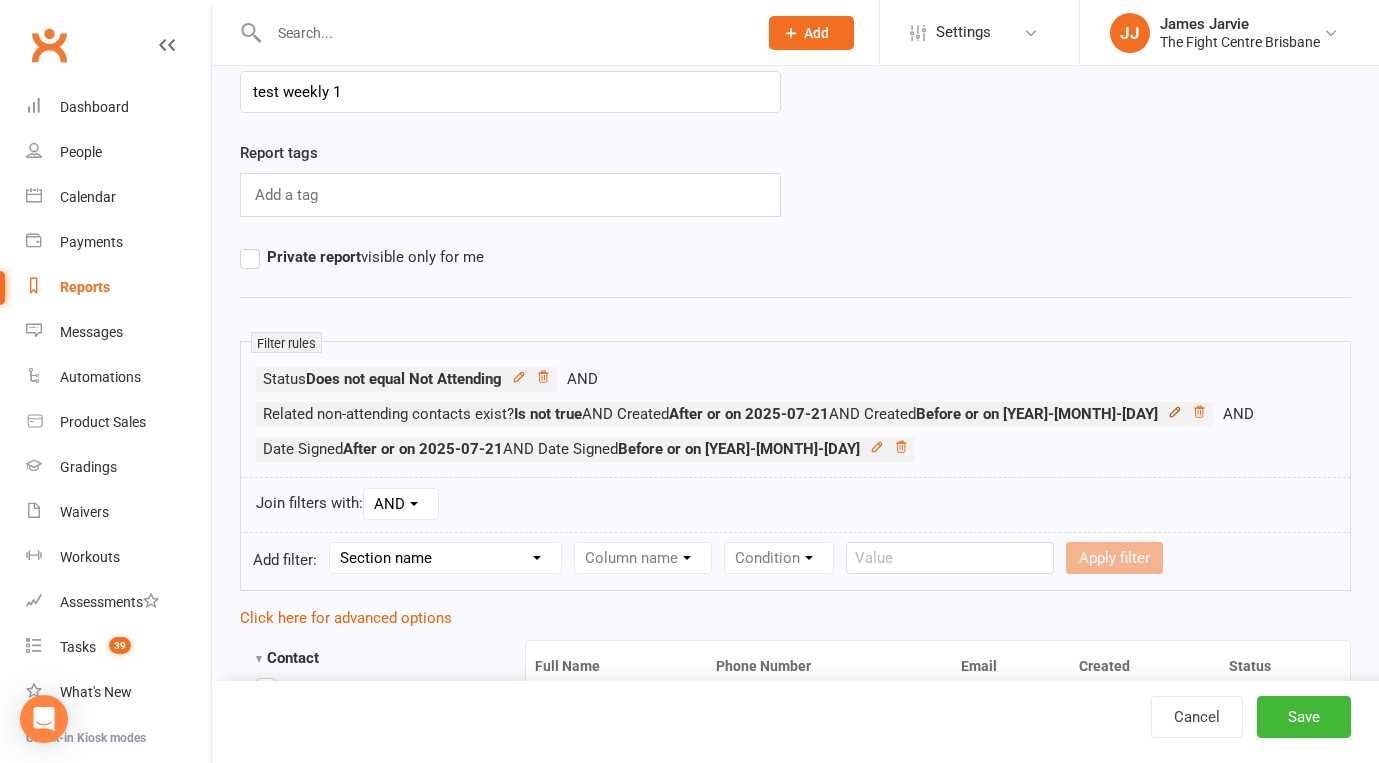 click 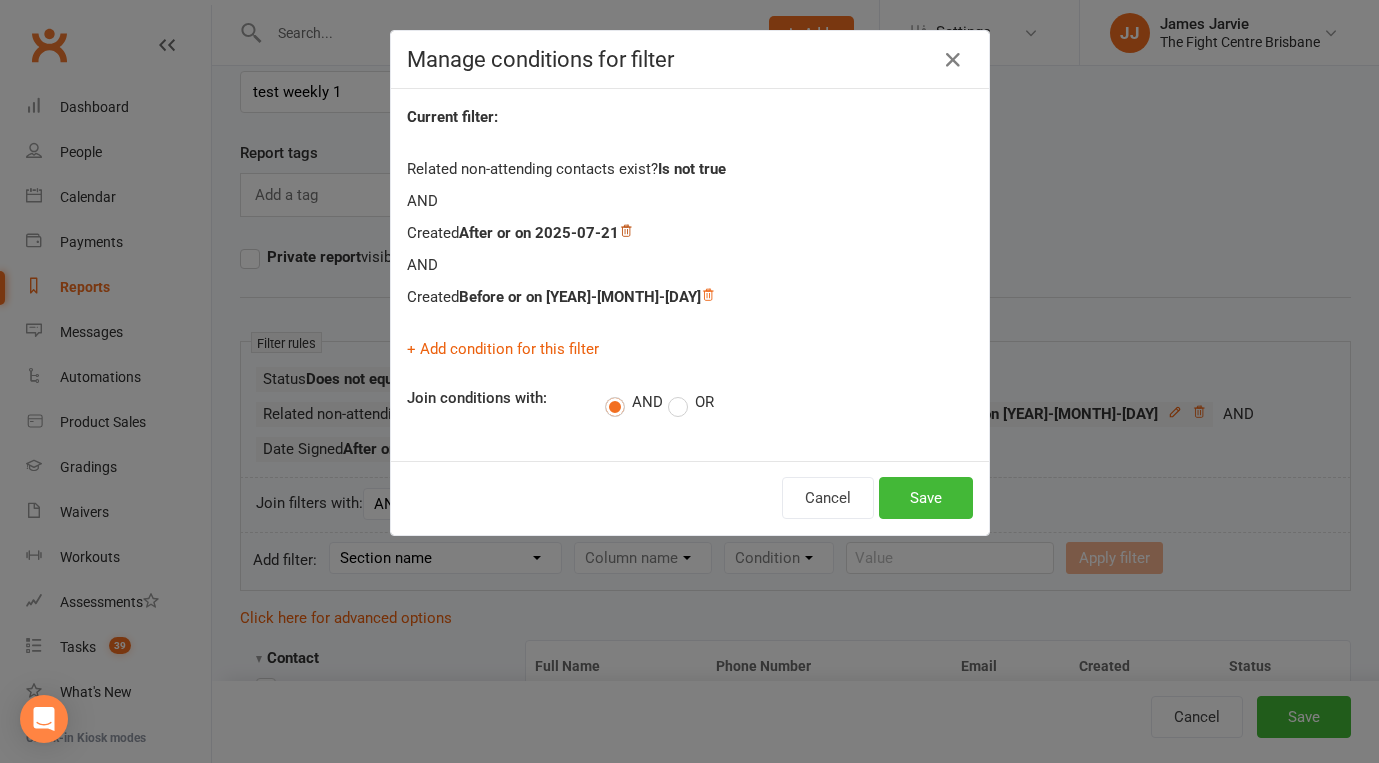 click 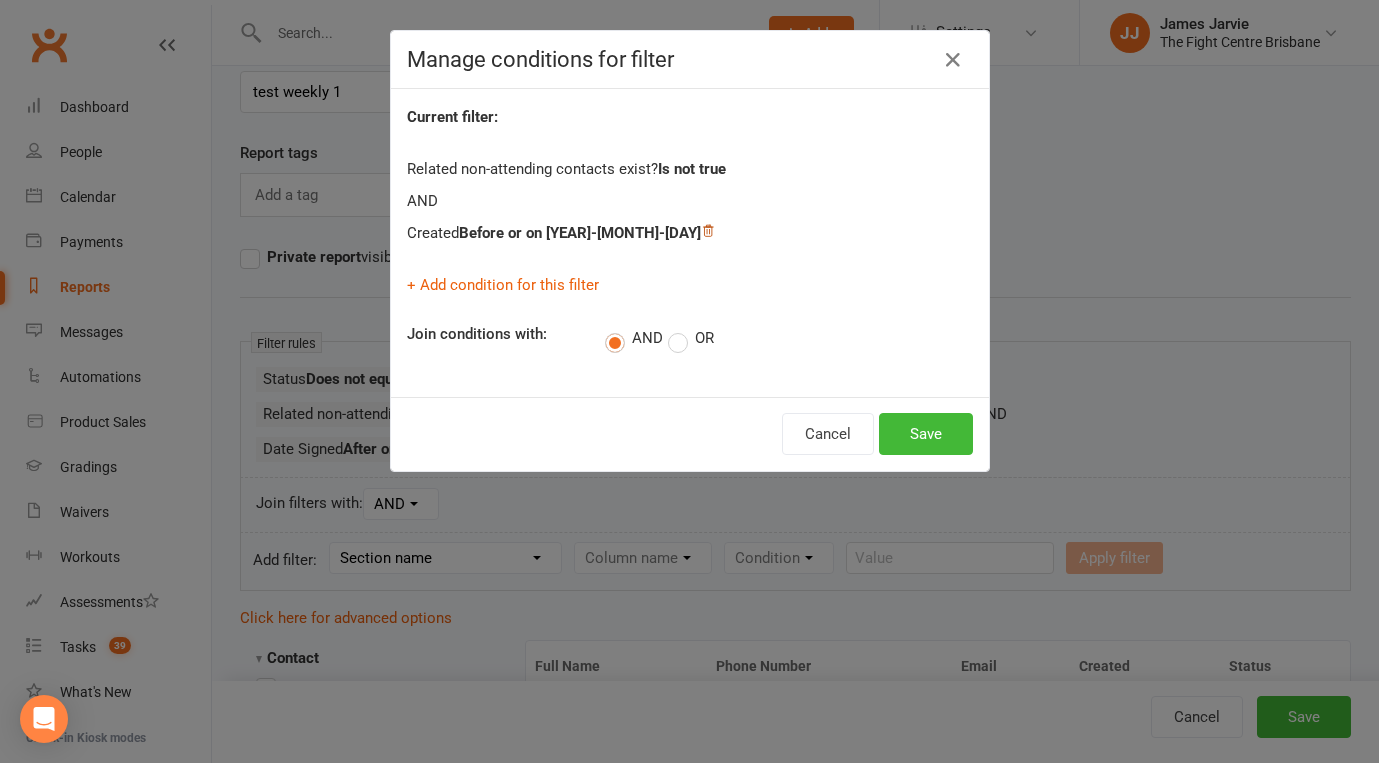 click 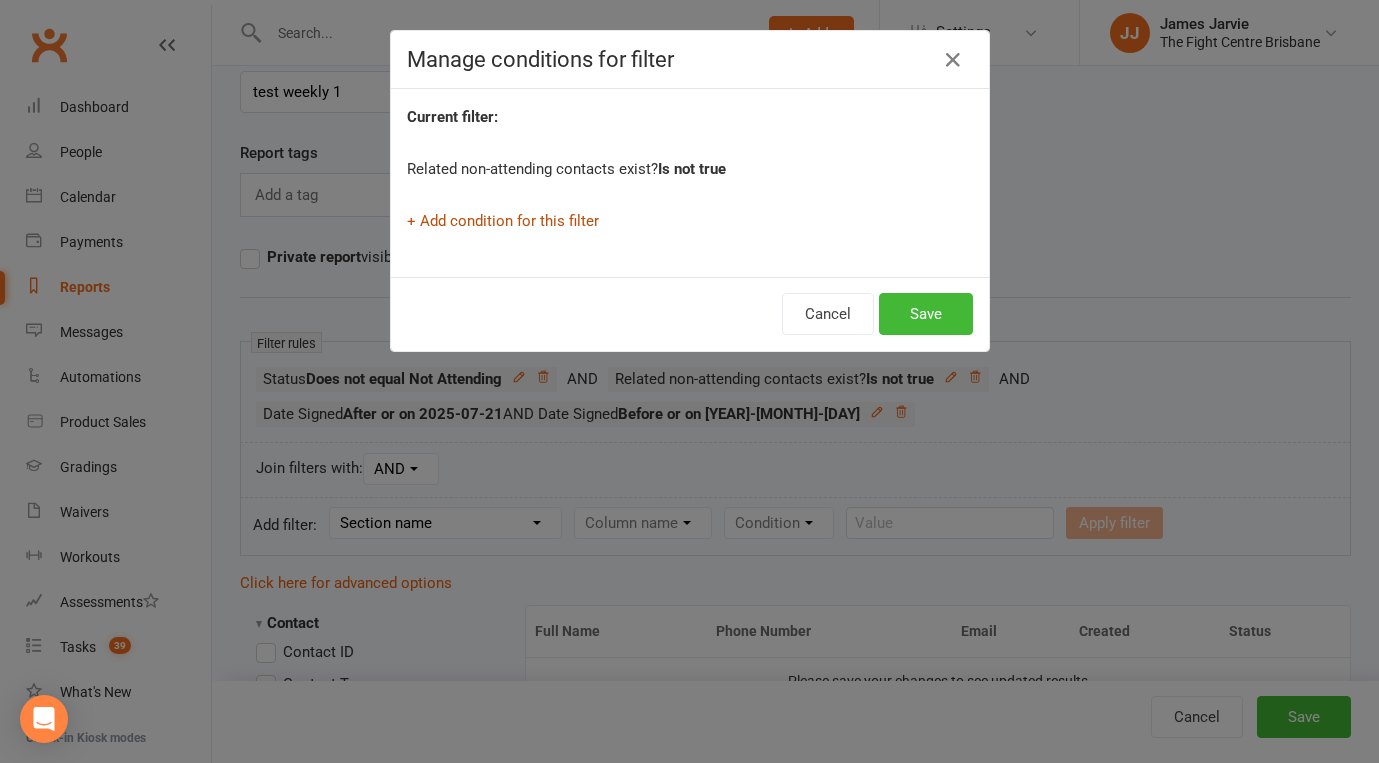 click on "+ Add condition for this filter" at bounding box center (503, 221) 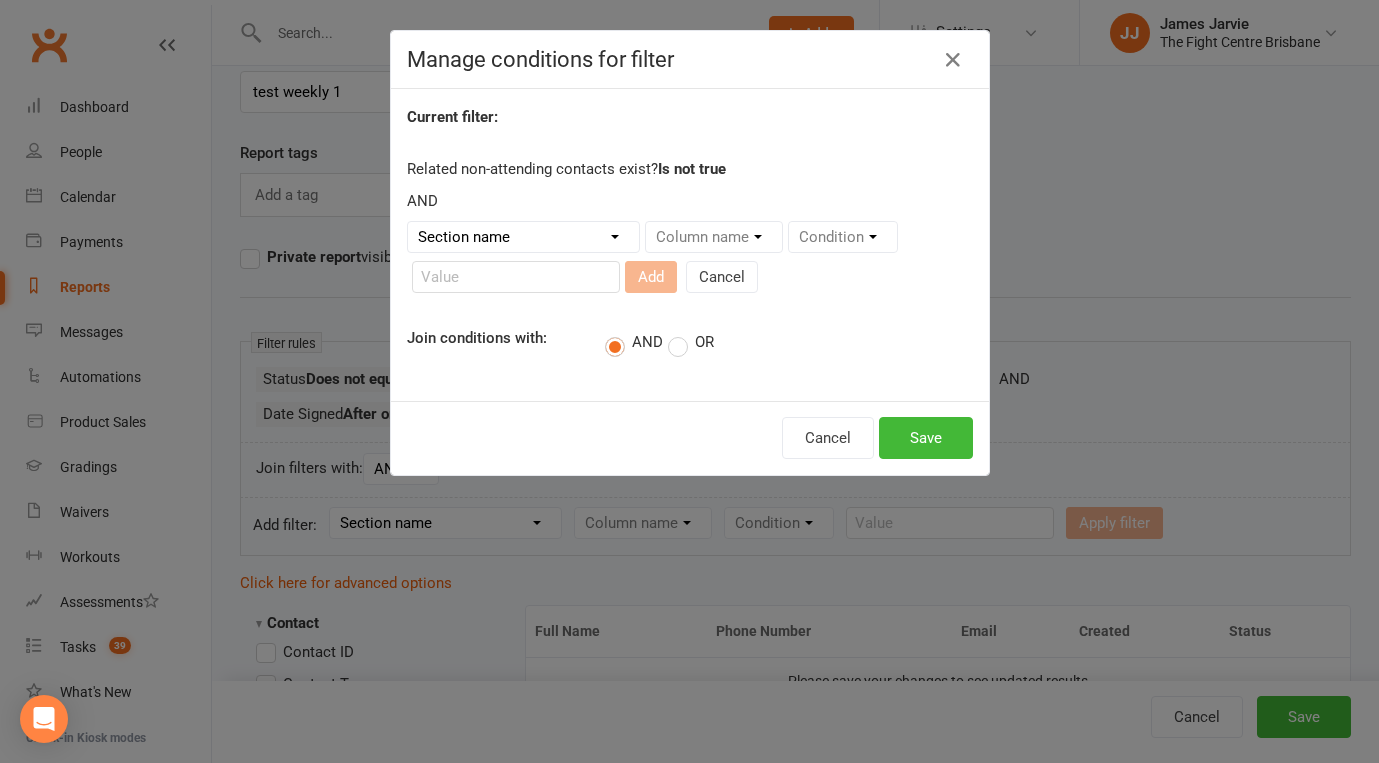 click on "Section name Contact Attendance Aggregate Payment Booking Waitlist Attendees Cancelled Bookings Late-cancelled Bookings Aggregate Booking Communication Comms Recipients Membership Payment Mobile App Styles And Ranks Aggregate Styles And Ranks Grading Events Promotions Suspensions Signed Waivers Family Members Credit Vouchers Enrolled Automations Enrolled Workouts Public Tasks Body Composition Emergency Contact Details Fitness Goals Key Demographics Marketing Information Trainer/Instructor Waiver Answers" at bounding box center (523, 237) 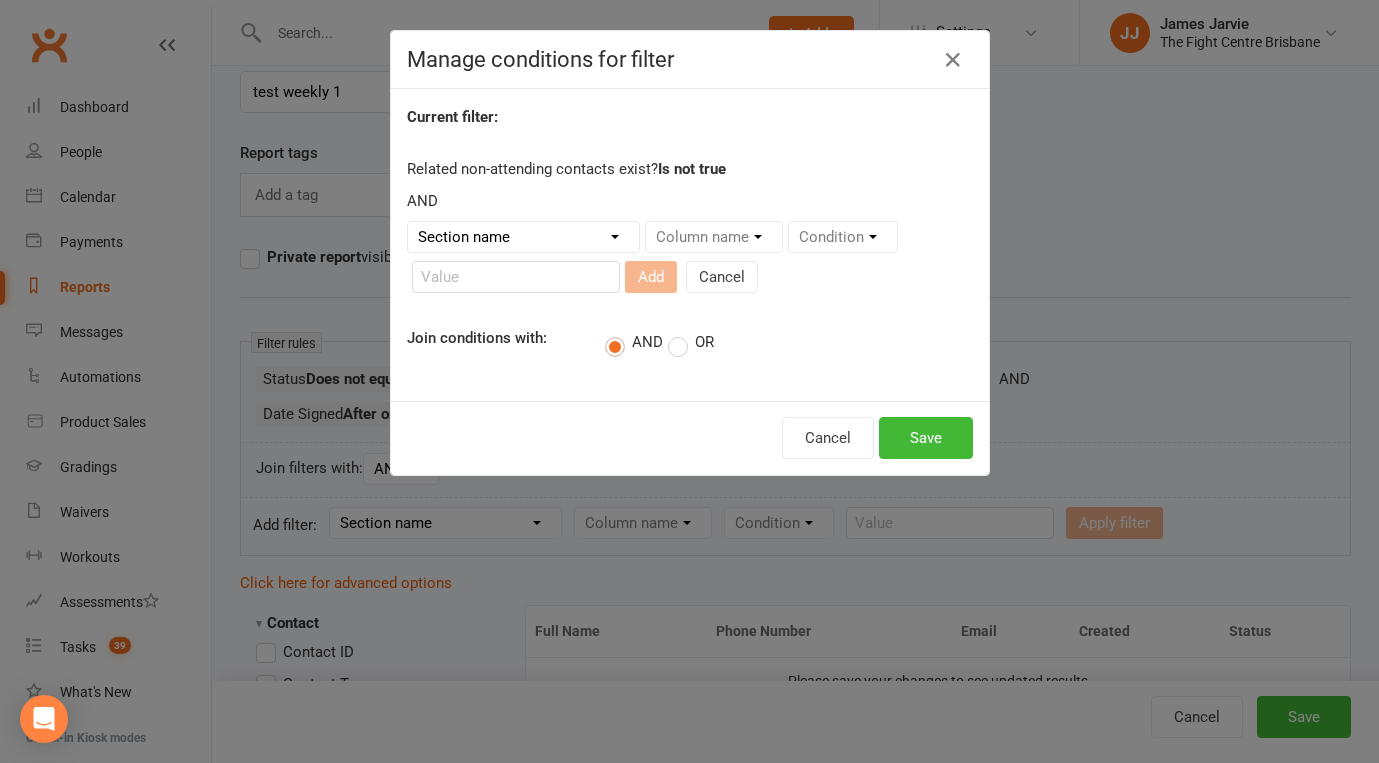 select on "0" 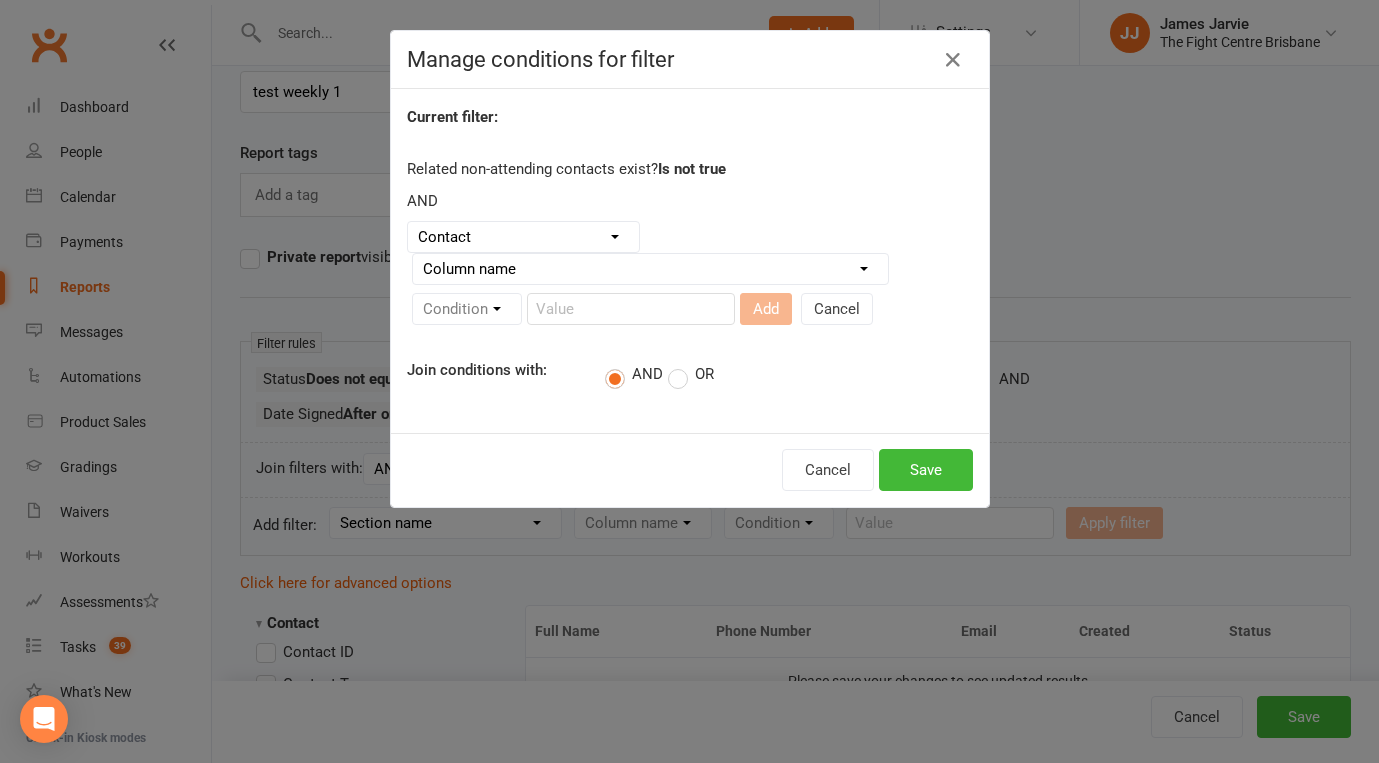 click on "Column name Contact Type First Name Last Name Full Name Email Phone Number Address (Full) Created First Activated Days since added to Clubworx Days since First Activated Days since Last Activated Status Previous Status (Prospects only) Prospect Status Last Changed Trial Status Member Number Date of Birth Age Next Birthday Birth Month Unsubscribed from Email Unsubscribed from SMS Owner Location Converted to Member Converted to NAC Wallet Details Credit Card Expires Source Related contacts exist? Related members exist? Related active members exist? Related prospects exist? Related non-attending contacts exist? Related non-attending contacts (with active memberships) exist? Parent(s) exist in Clubworx? Children exist in Clubworx? Profile picture attached? Credit balance Flagged? Flag Titles Call notes Has signed in to Member Portal? Last Member Portal sign-in Ezidebit Payer Reference" at bounding box center (650, 269) 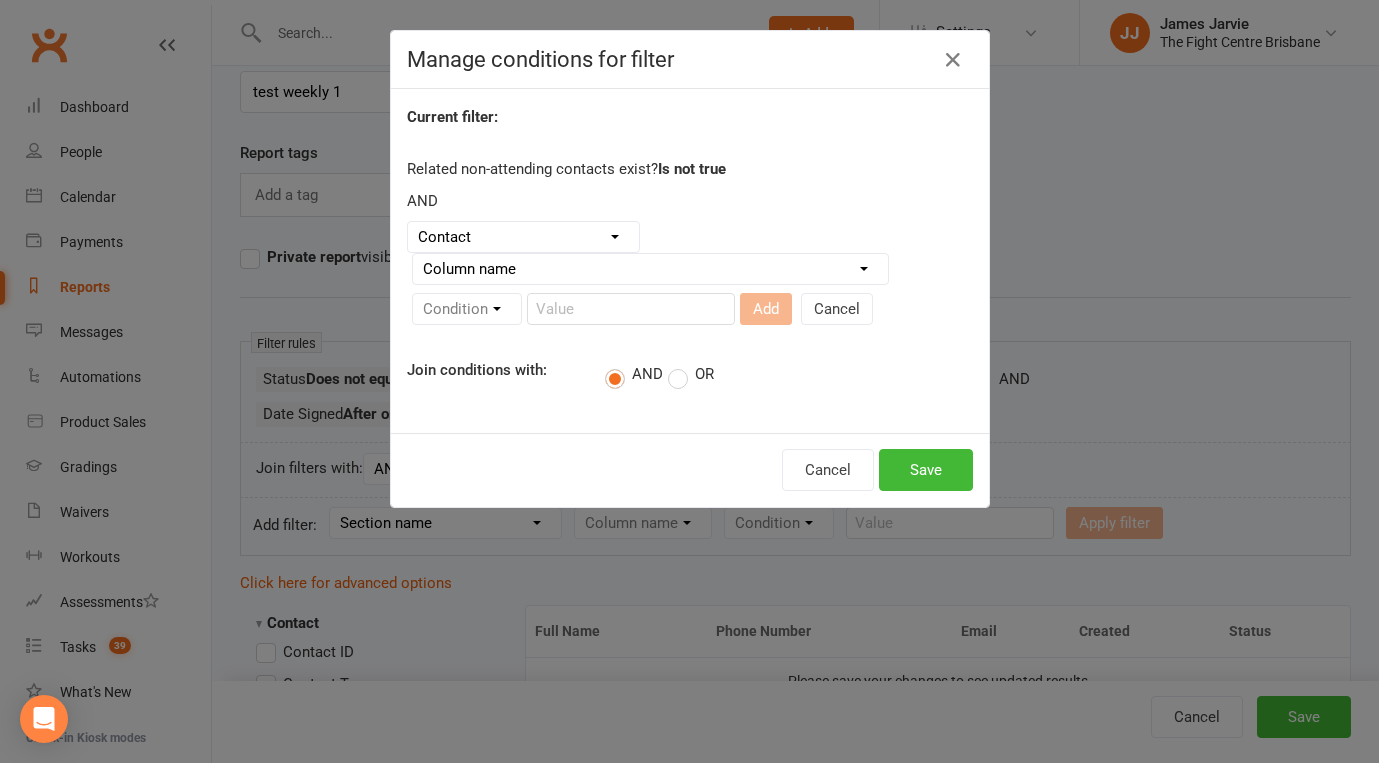 select on "7" 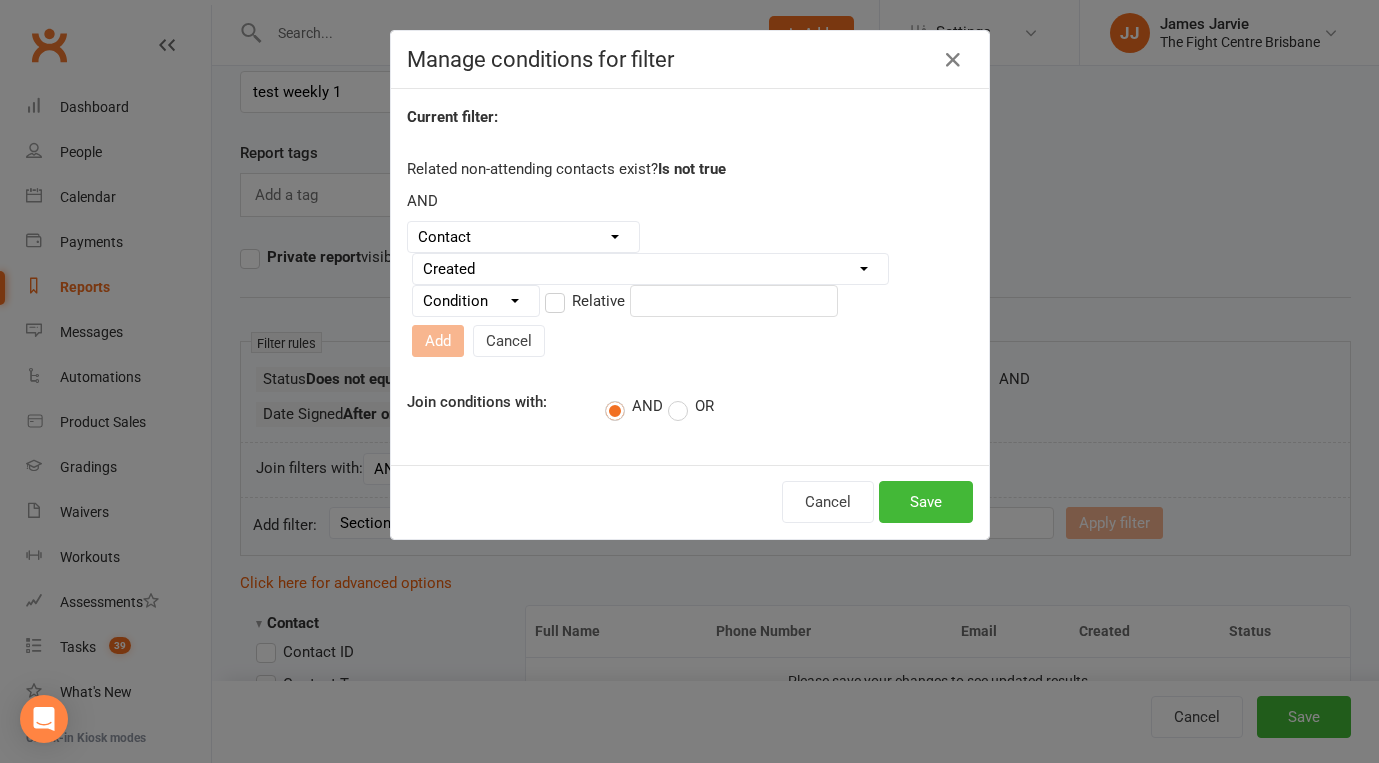 click on "Condition Is Is not Before After Before or on After or on Is blank Is not blank" at bounding box center [476, 301] 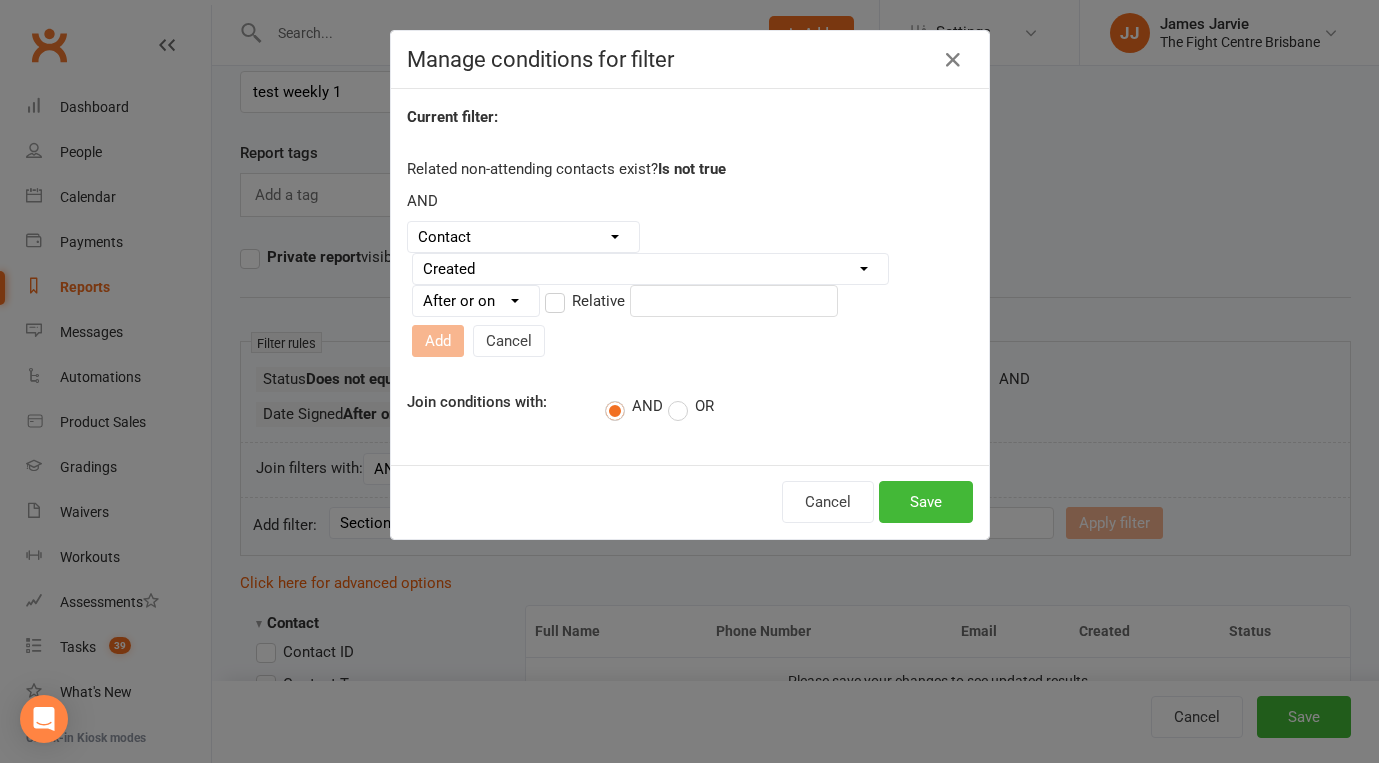 click at bounding box center [734, 301] 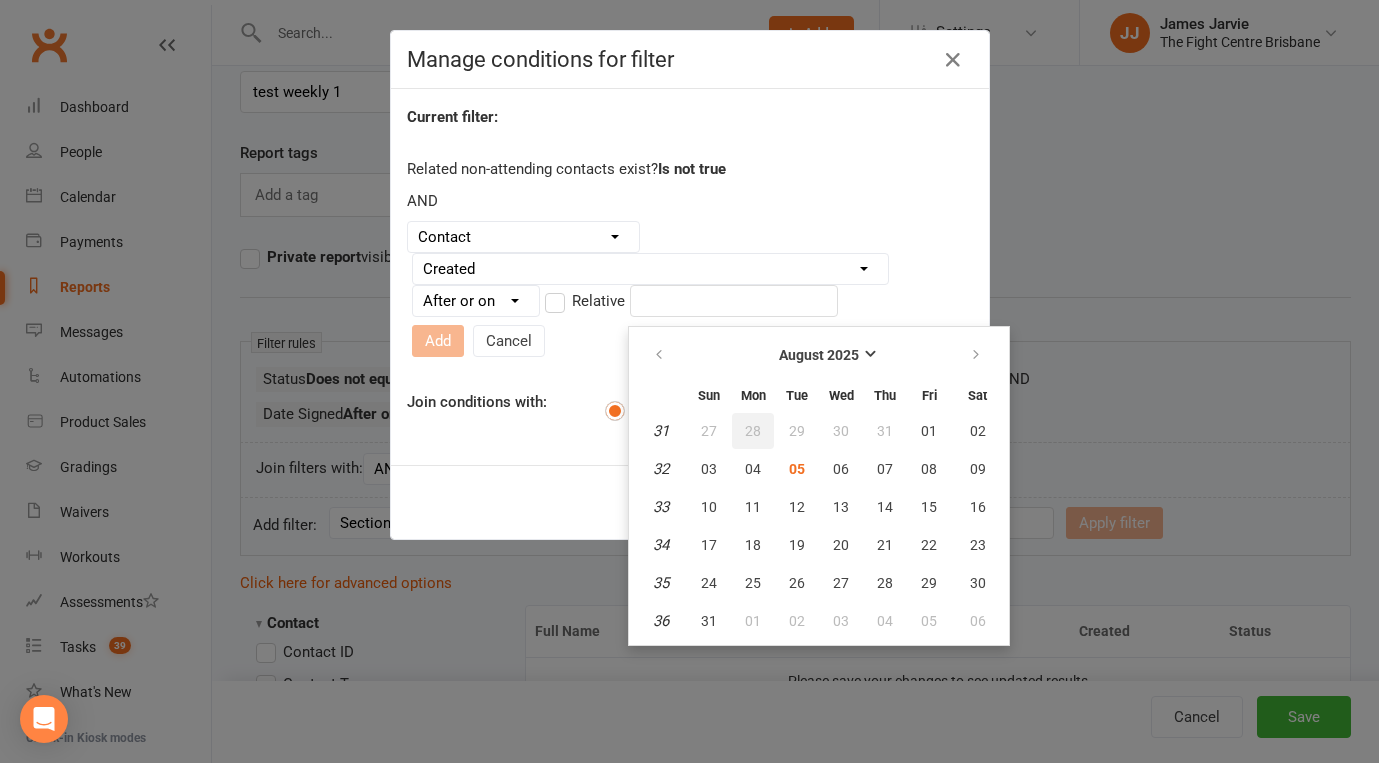 click on "28" at bounding box center [753, 431] 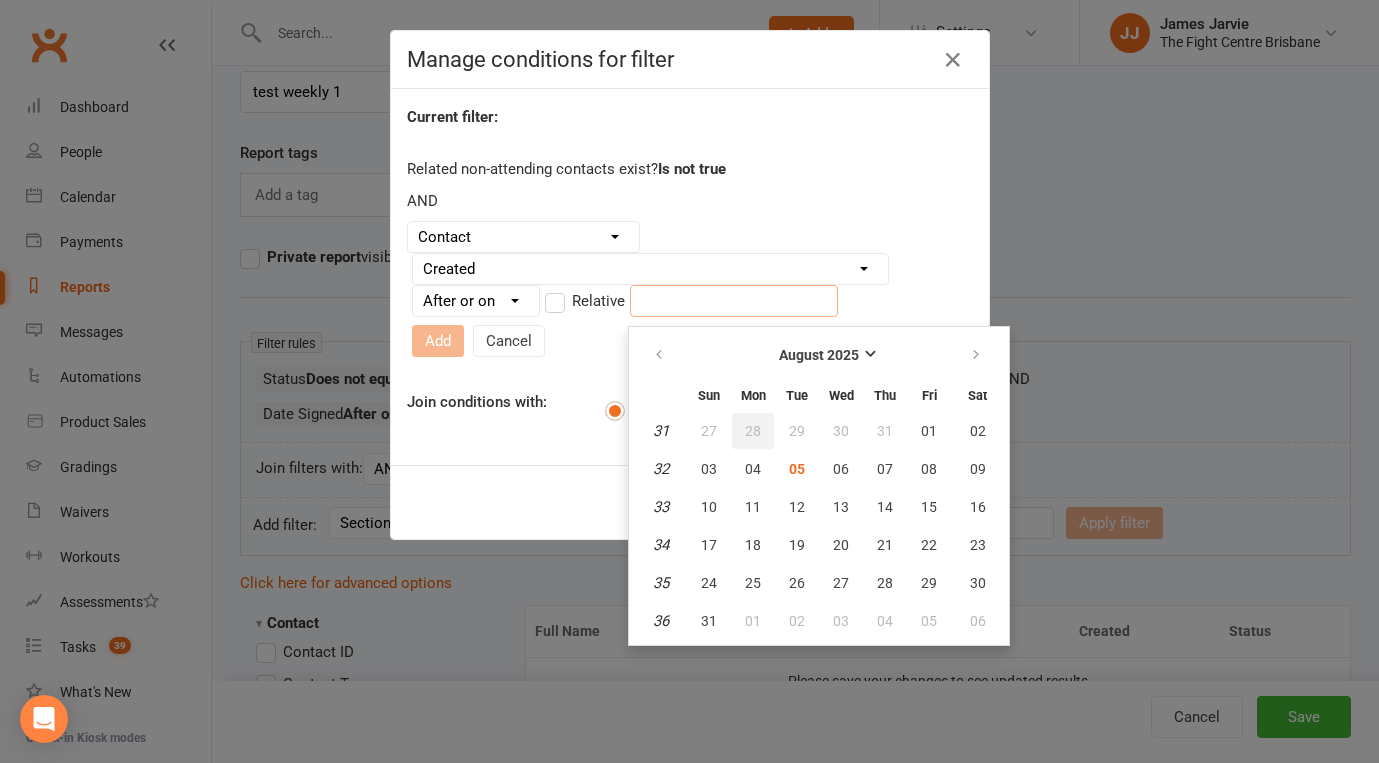 type on "28 Jul 2025" 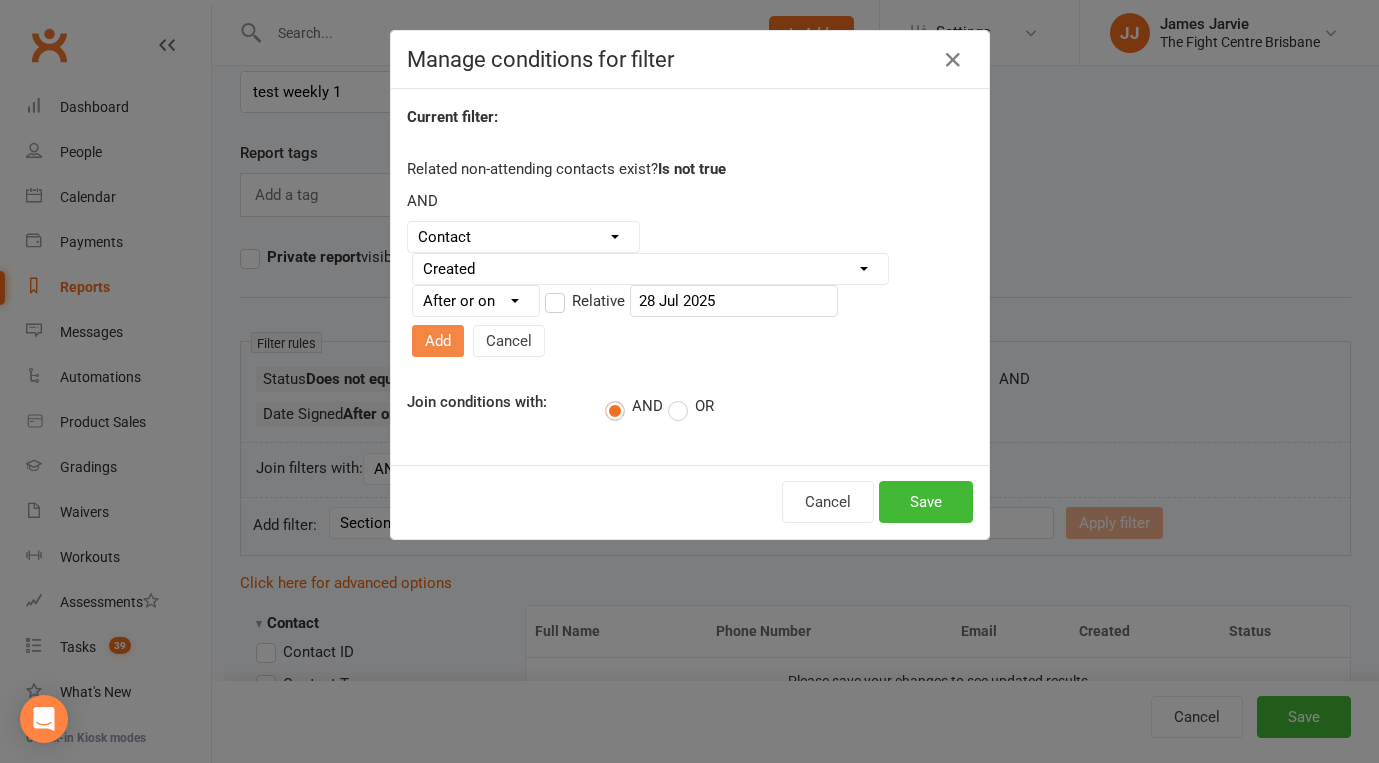 click on "Add" at bounding box center [438, 341] 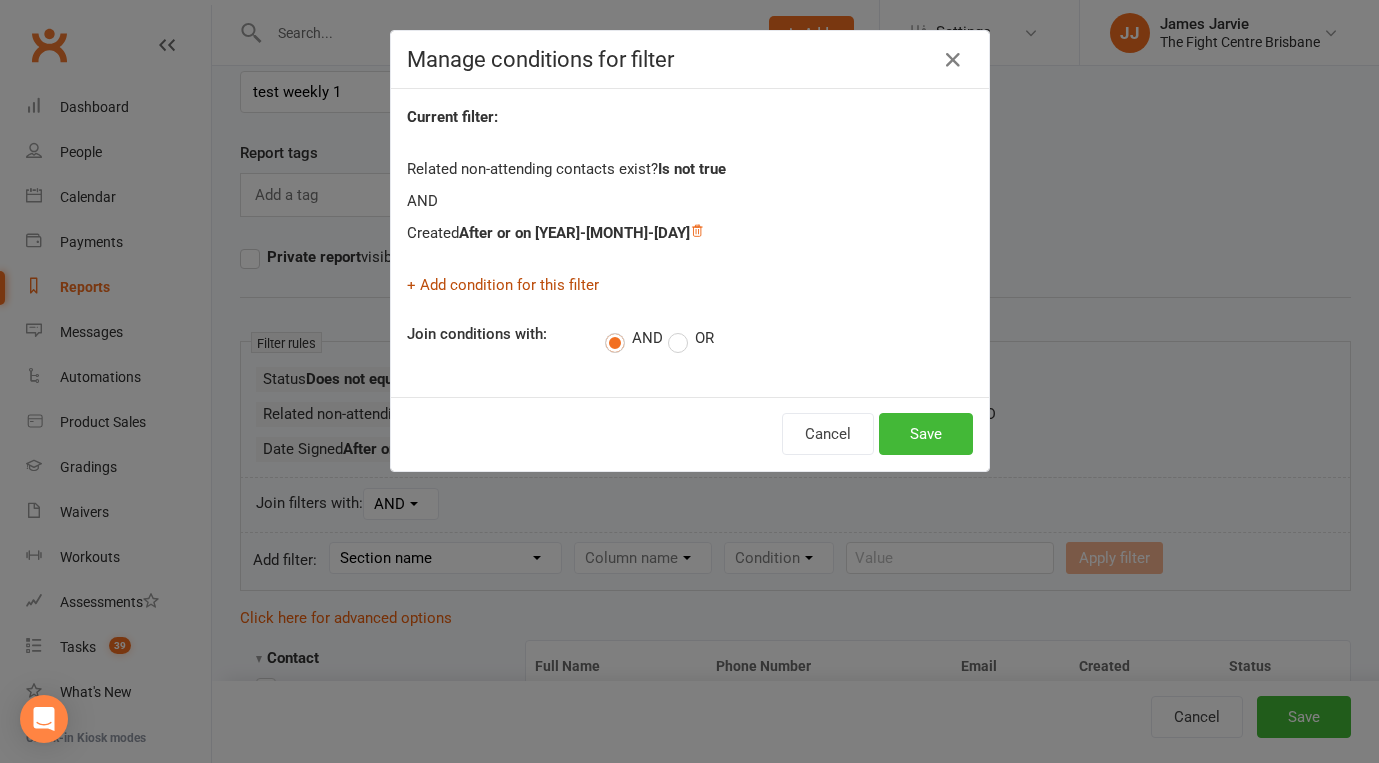 click on "+ Add condition for this filter" at bounding box center [503, 285] 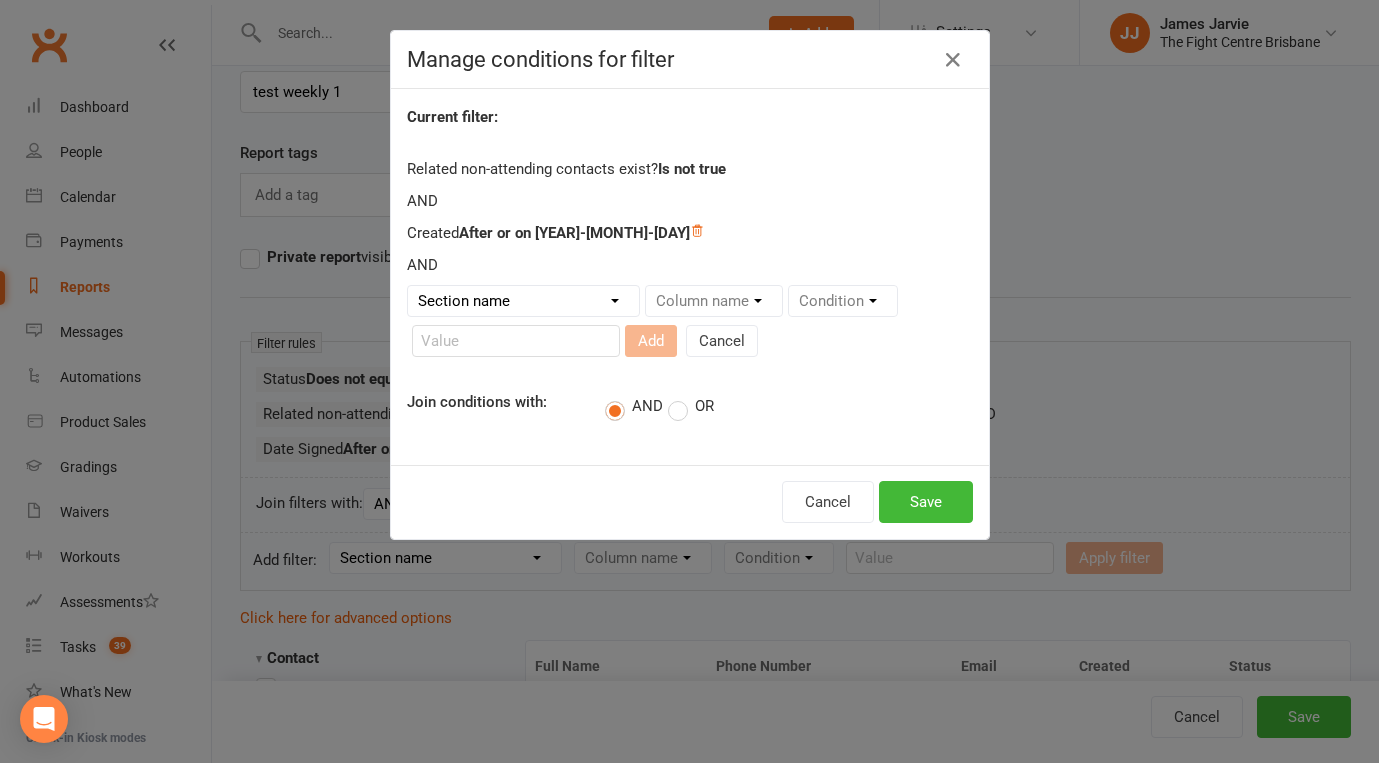 click on "Section name Contact Attendance Aggregate Payment Booking Waitlist Attendees Cancelled Bookings Late-cancelled Bookings Aggregate Booking Communication Comms Recipients Membership Payment Mobile App Styles And Ranks Aggregate Styles And Ranks Grading Events Promotions Suspensions Signed Waivers Family Members Credit Vouchers Enrolled Automations Enrolled Workouts Public Tasks Body Composition Emergency Contact Details Fitness Goals Key Demographics Marketing Information Trainer/Instructor Waiver Answers" at bounding box center [523, 301] 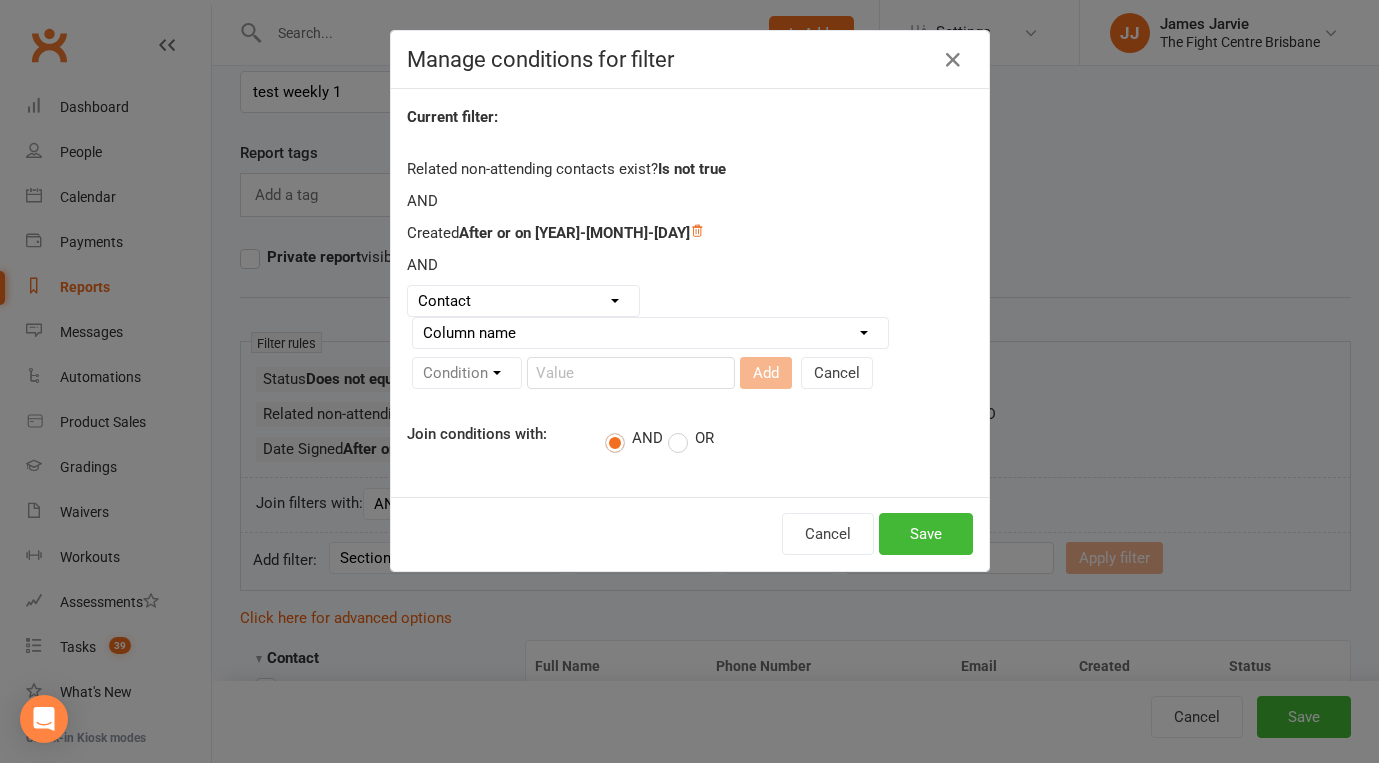 click on "Column name Contact Type First Name Last Name Full Name Email Phone Number Address (Full) Created First Activated Days since added to Clubworx Days since First Activated Days since Last Activated Status Previous Status (Prospects only) Prospect Status Last Changed Trial Status Member Number Date of Birth Age Next Birthday Birth Month Unsubscribed from Email Unsubscribed from SMS Owner Location Converted to Member Converted to NAC Wallet Details Credit Card Expires Source Related contacts exist? Related members exist? Related active members exist? Related prospects exist? Related non-attending contacts exist? Related non-attending contacts (with active memberships) exist? Parent(s) exist in Clubworx? Children exist in Clubworx? Profile picture attached? Credit balance Flagged? Flag Titles Call notes Has signed in to Member Portal? Last Member Portal sign-in Ezidebit Payer Reference" at bounding box center (650, 333) 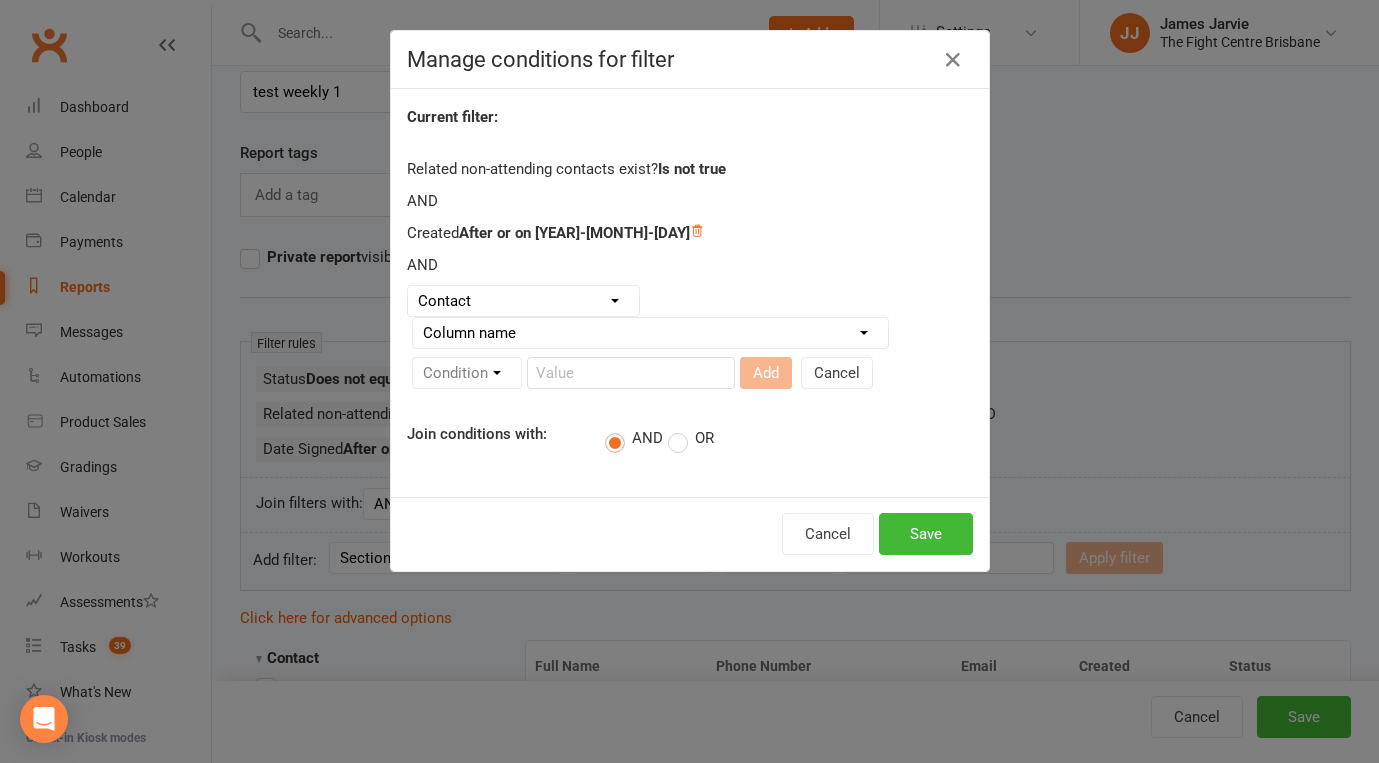 select on "7" 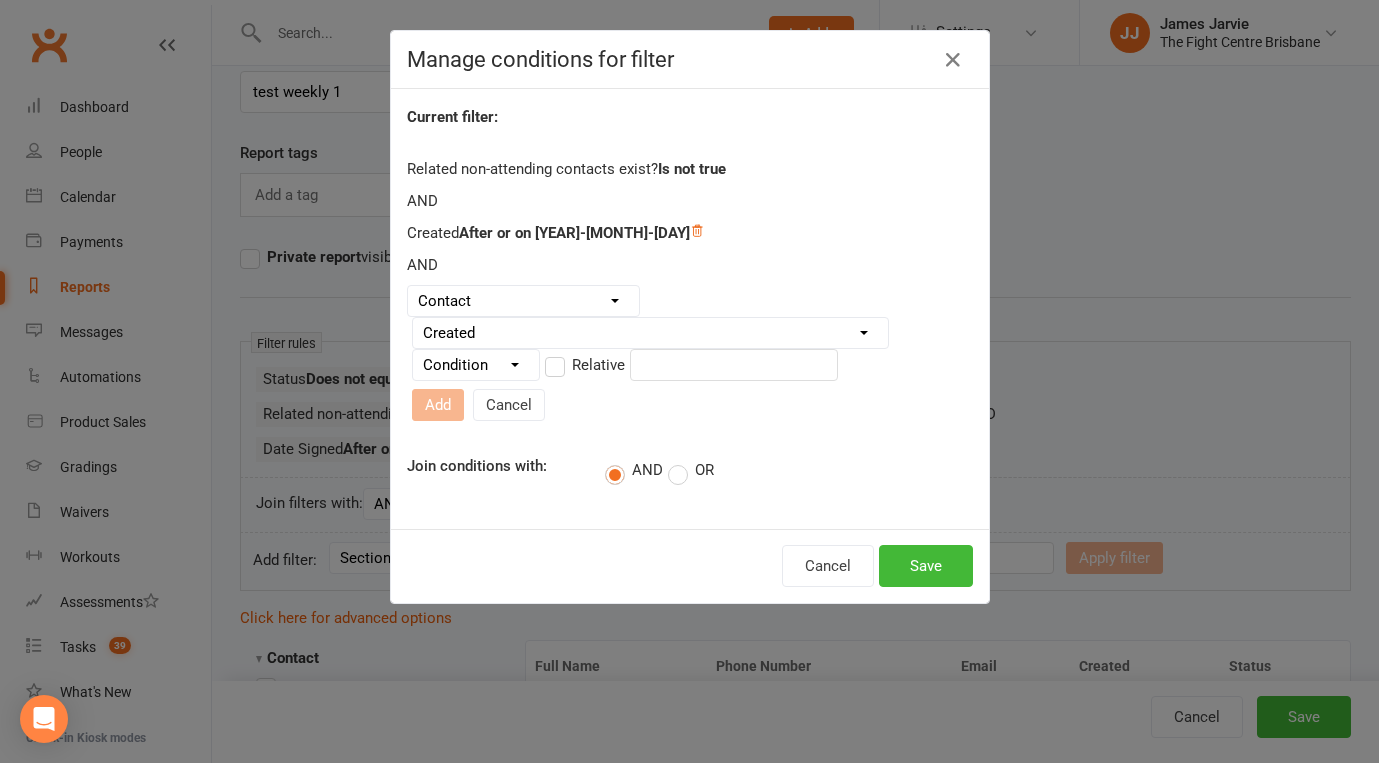click on "Condition Is Is not Before After Before or on After or on Is blank Is not blank" at bounding box center [476, 365] 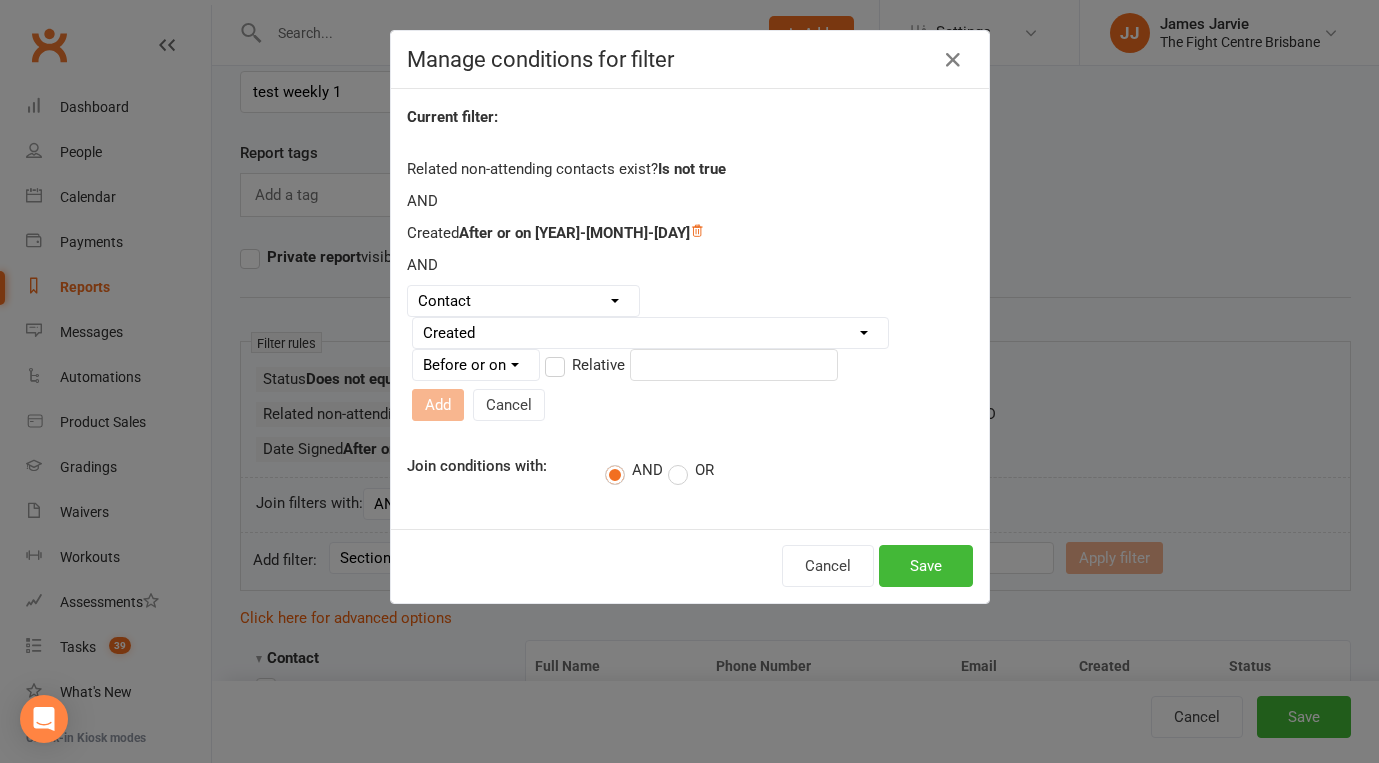 click at bounding box center (734, 365) 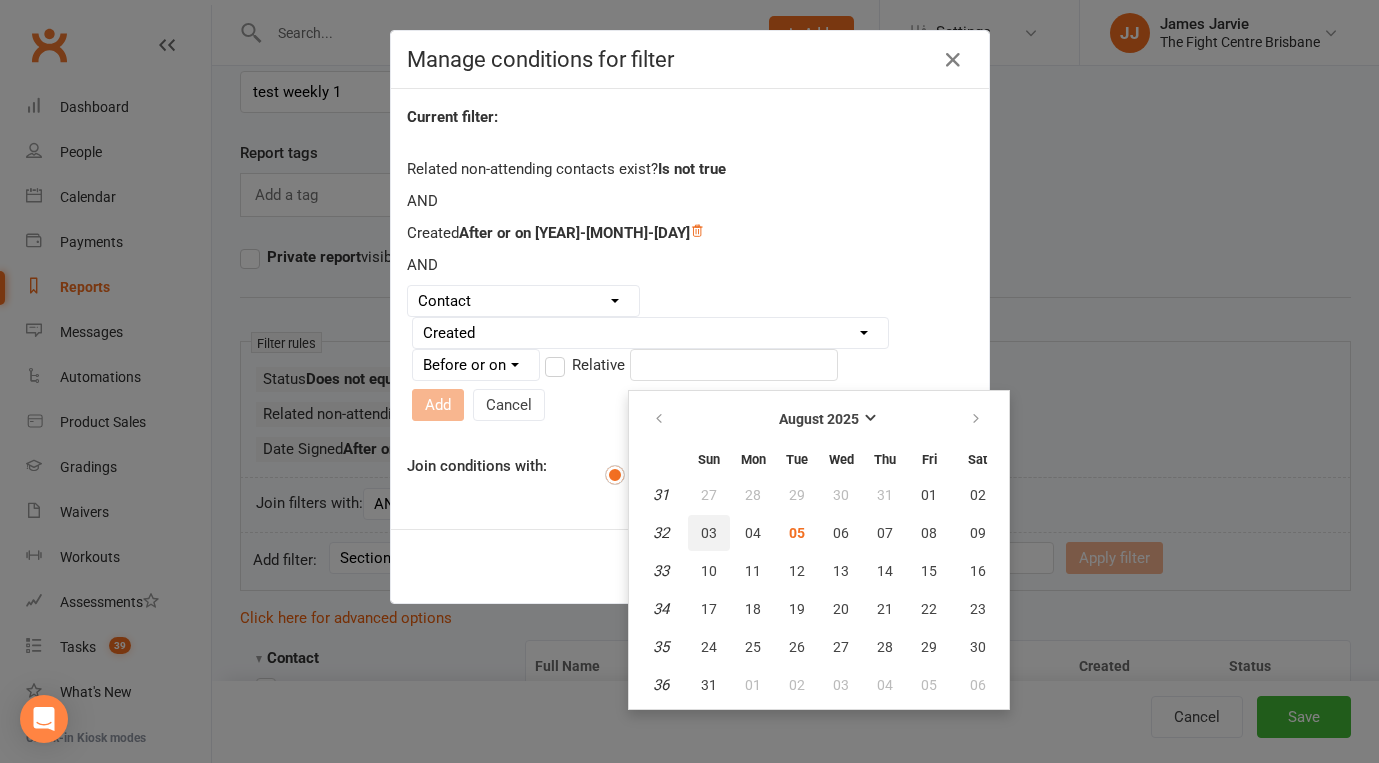 click on "03" at bounding box center (709, 533) 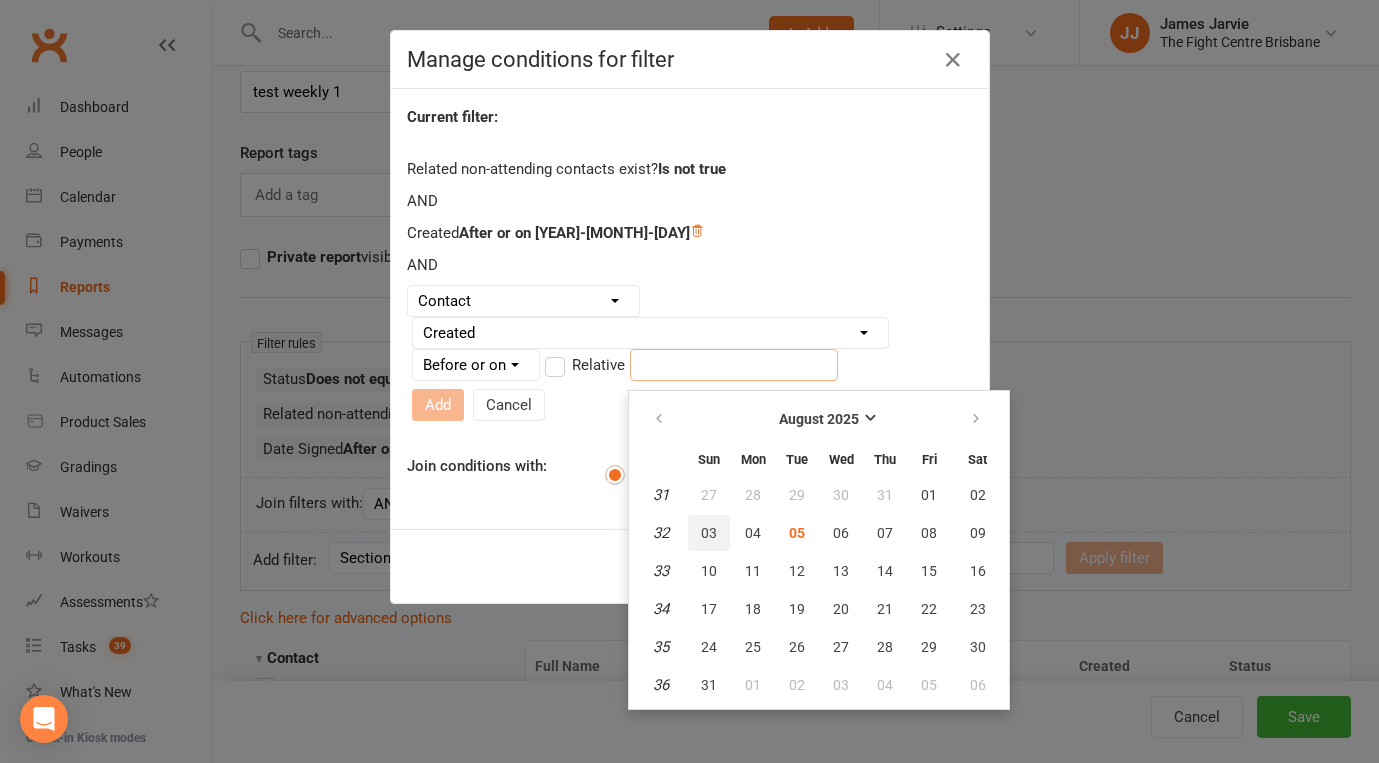 type on "03 Aug 2025" 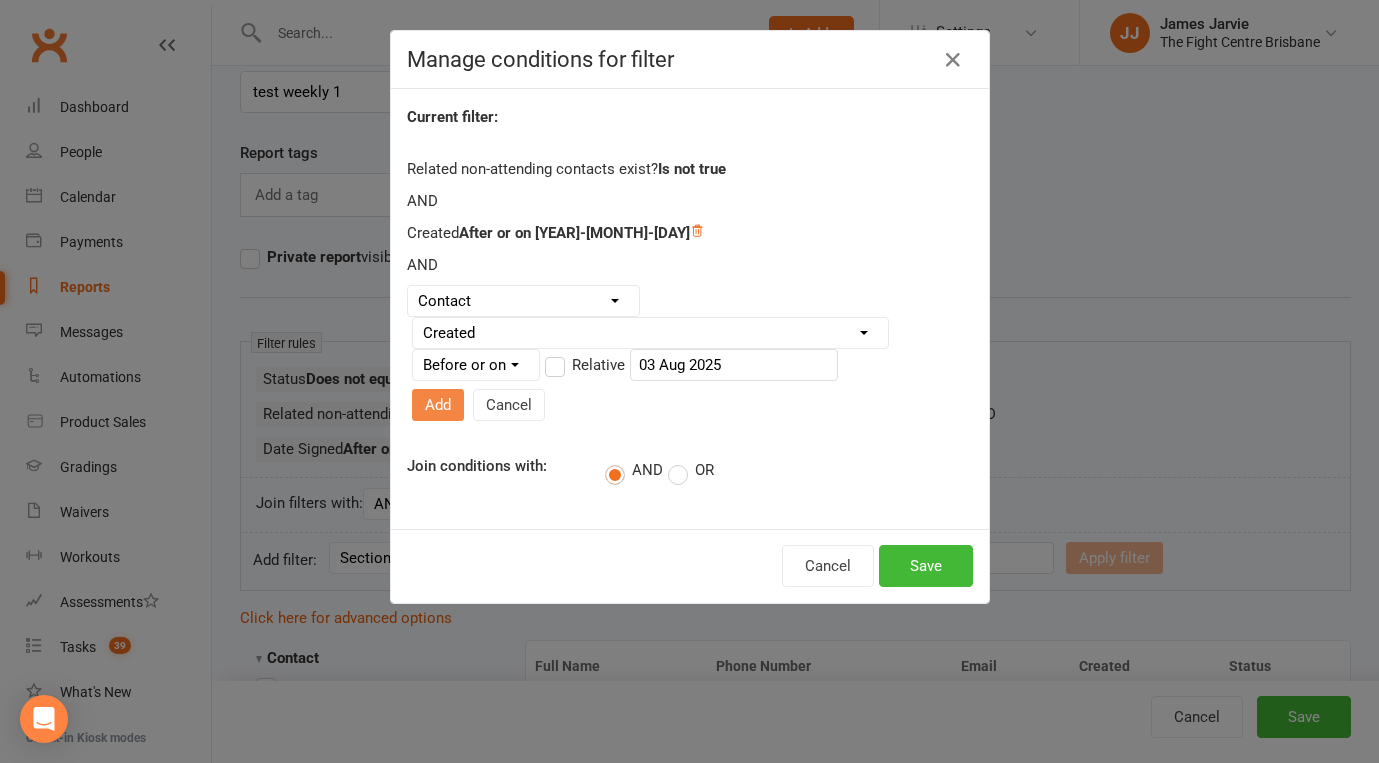 click on "Add" at bounding box center [438, 405] 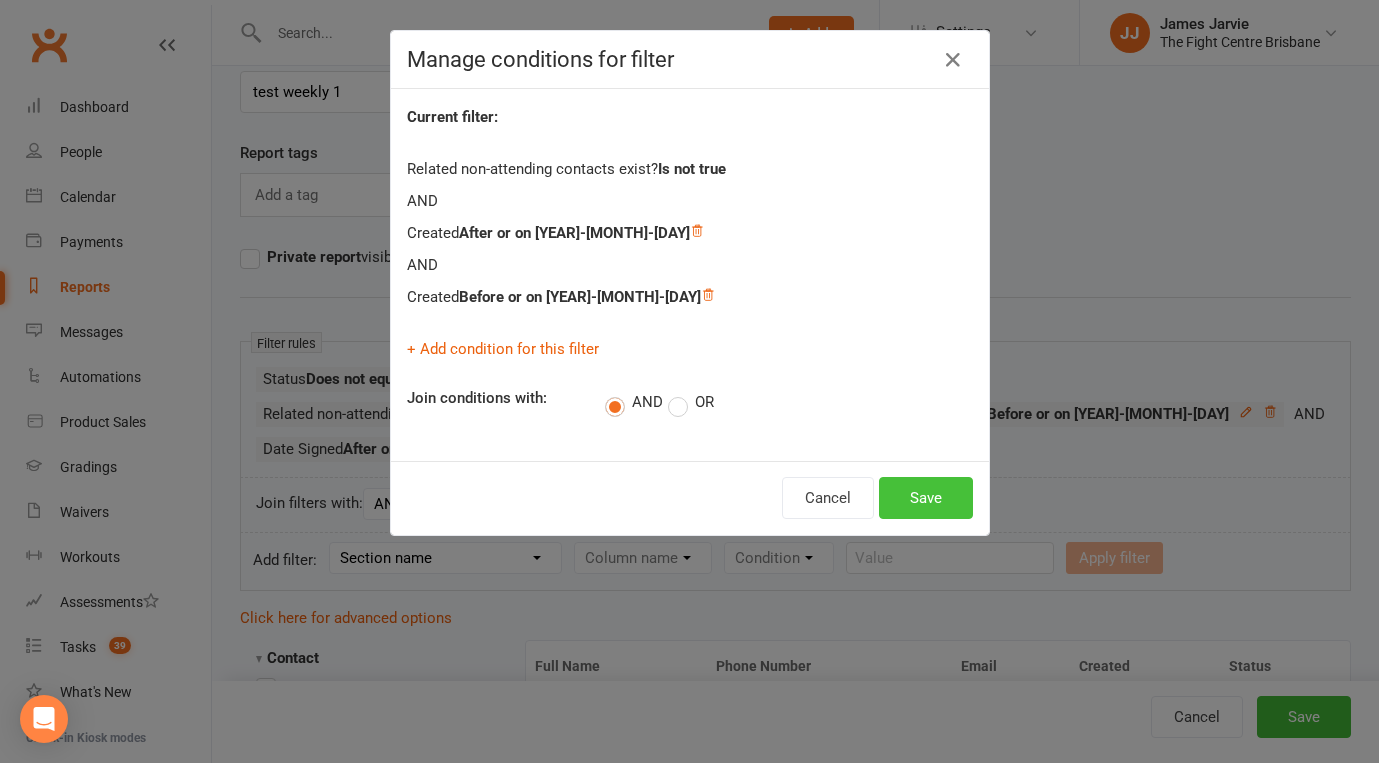 click on "Save" at bounding box center [926, 498] 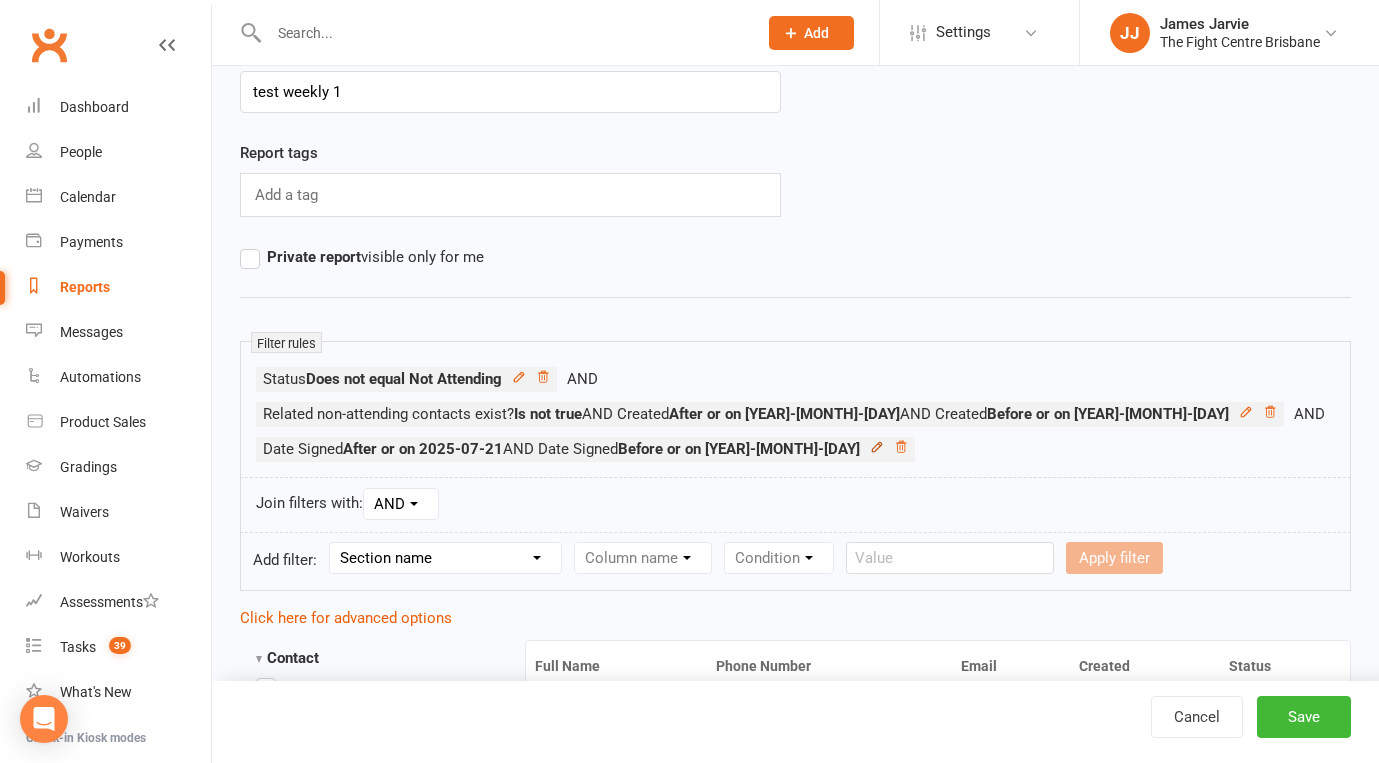 click 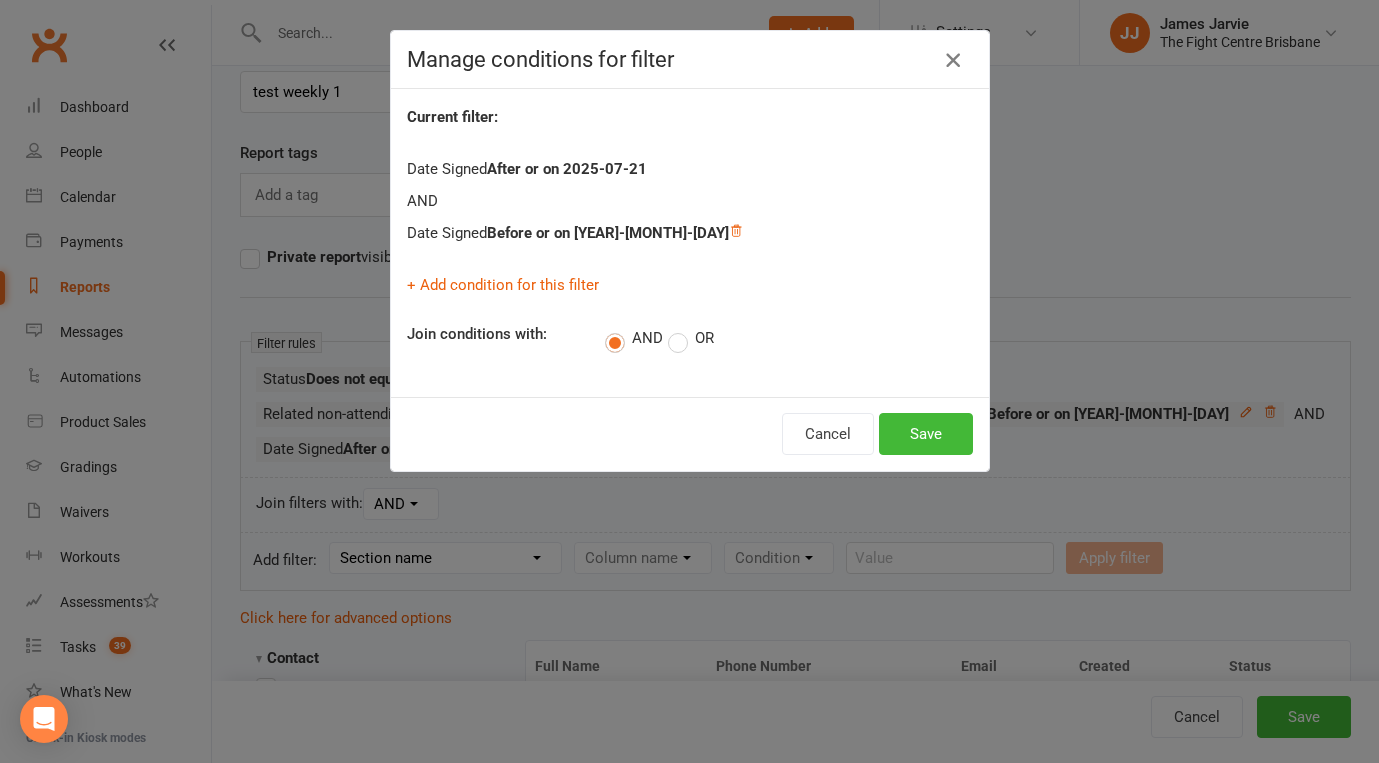 click at bounding box center [953, 60] 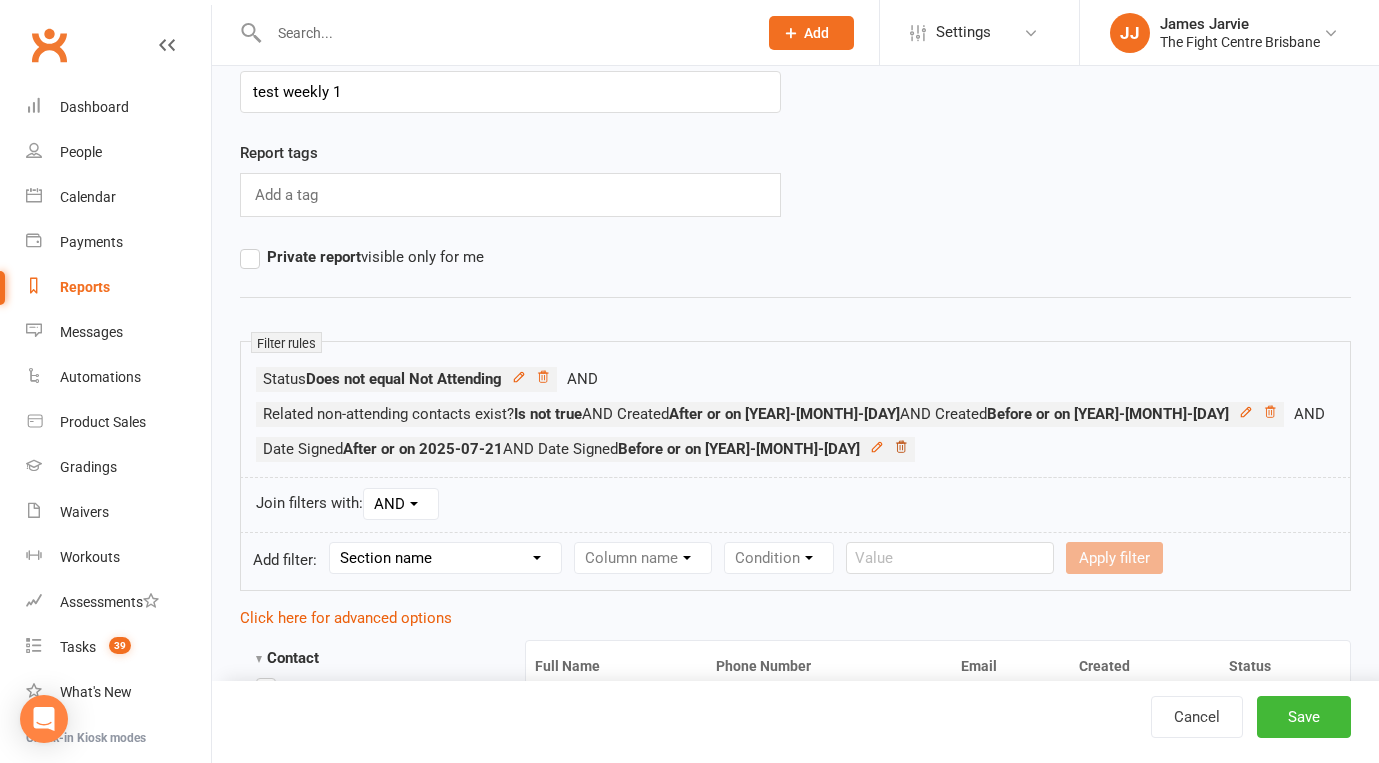 click 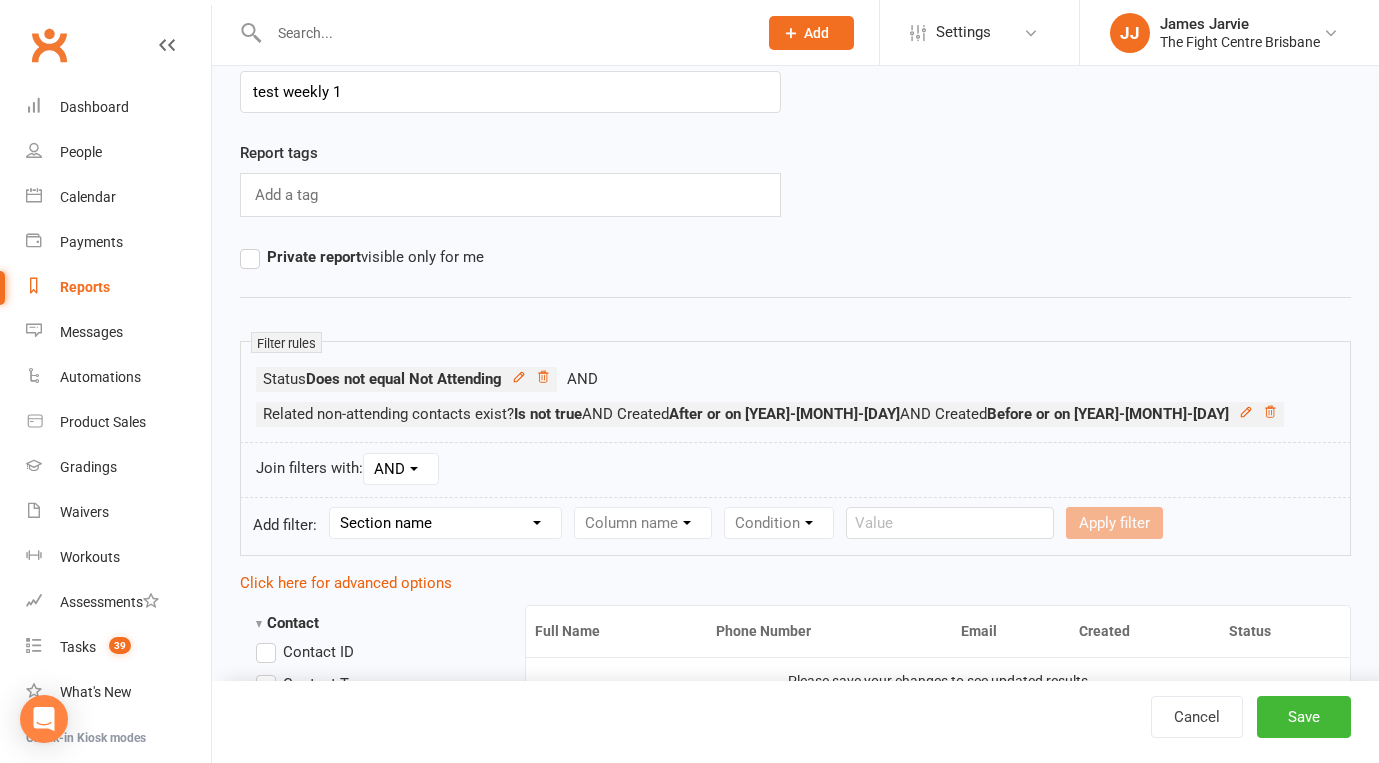 click on "Section name Contact Attendance Aggregate Payment Booking Waitlist Attendees Cancelled Bookings Late-cancelled Bookings Aggregate Booking Communication Comms Recipients Membership Payment Mobile App Styles And Ranks Aggregate Styles And Ranks Grading Events Promotions Suspensions Signed Waivers Family Members Credit Vouchers Enrolled Automations Enrolled Workouts Public Tasks Body Composition Emergency Contact Details Fitness Goals Key Demographics Marketing Information Trainer/Instructor Waiver Answers" at bounding box center [445, 523] 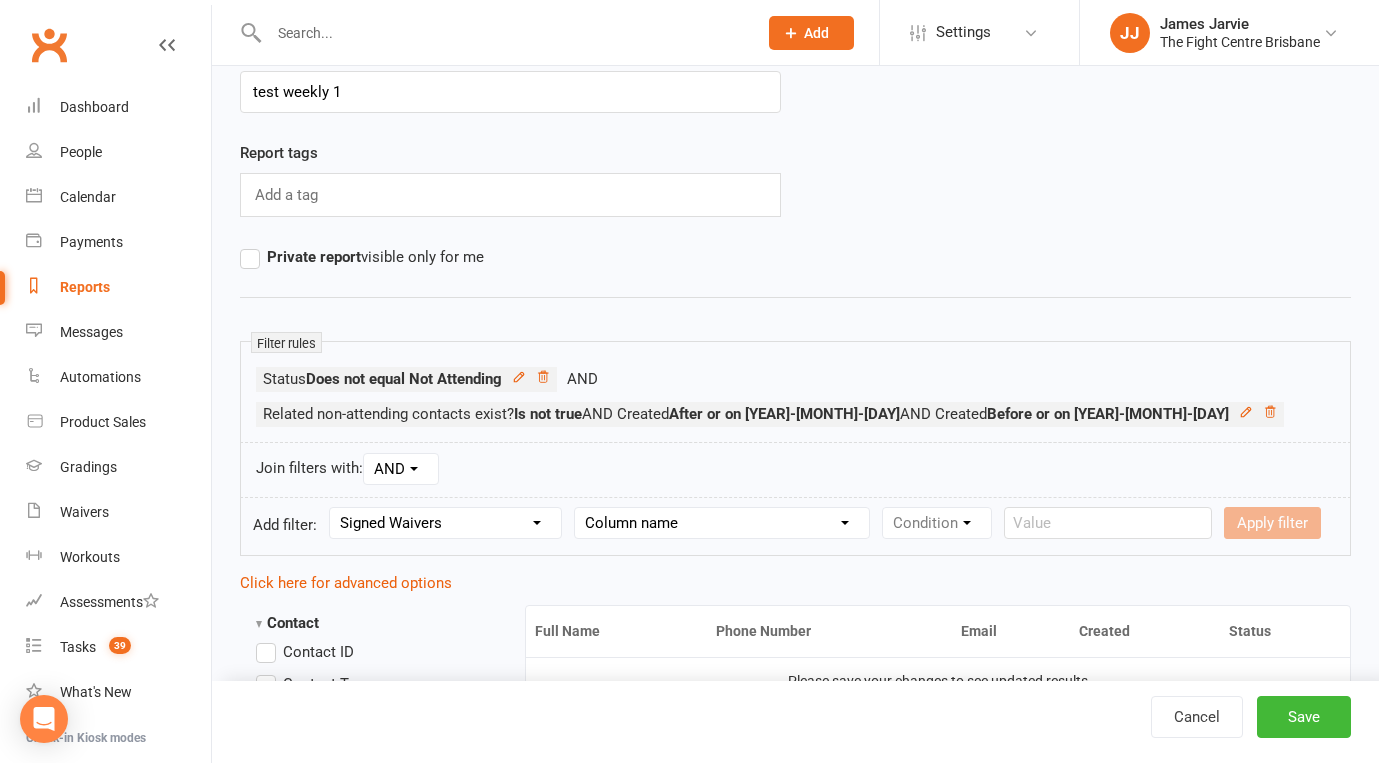 click on "Column name Waiver Name Waiver Reference Waiver Type Waiver Status Prefill / Creation Date Date Signed Signed As Role in Waiver Source Attending Classes? Membership Selected? Selected Membership Name Payment Method Provided? Emergency Contact Details Provided? Questionnaire Answers Provided? User Review Required Date Reviewed Review Status Waiver Merged?" at bounding box center (722, 523) 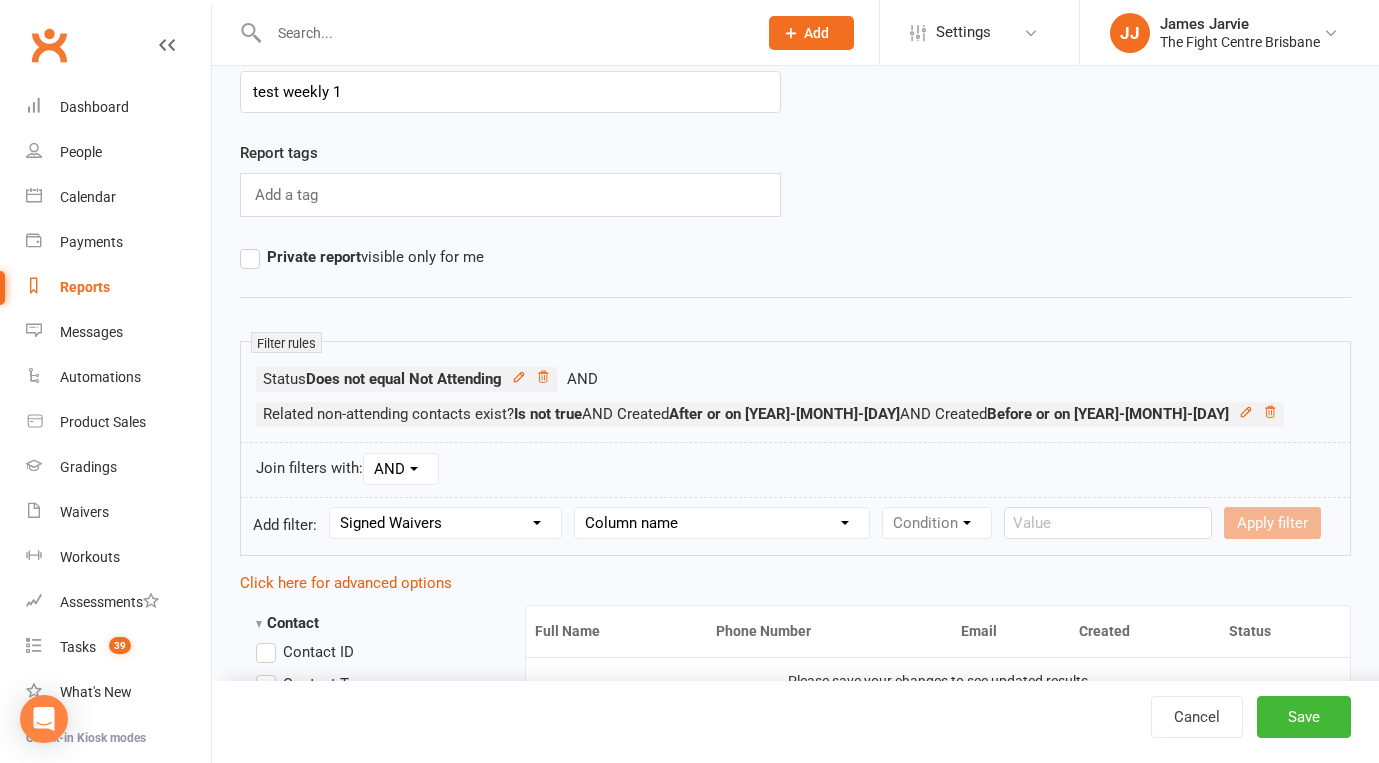 select on "5" 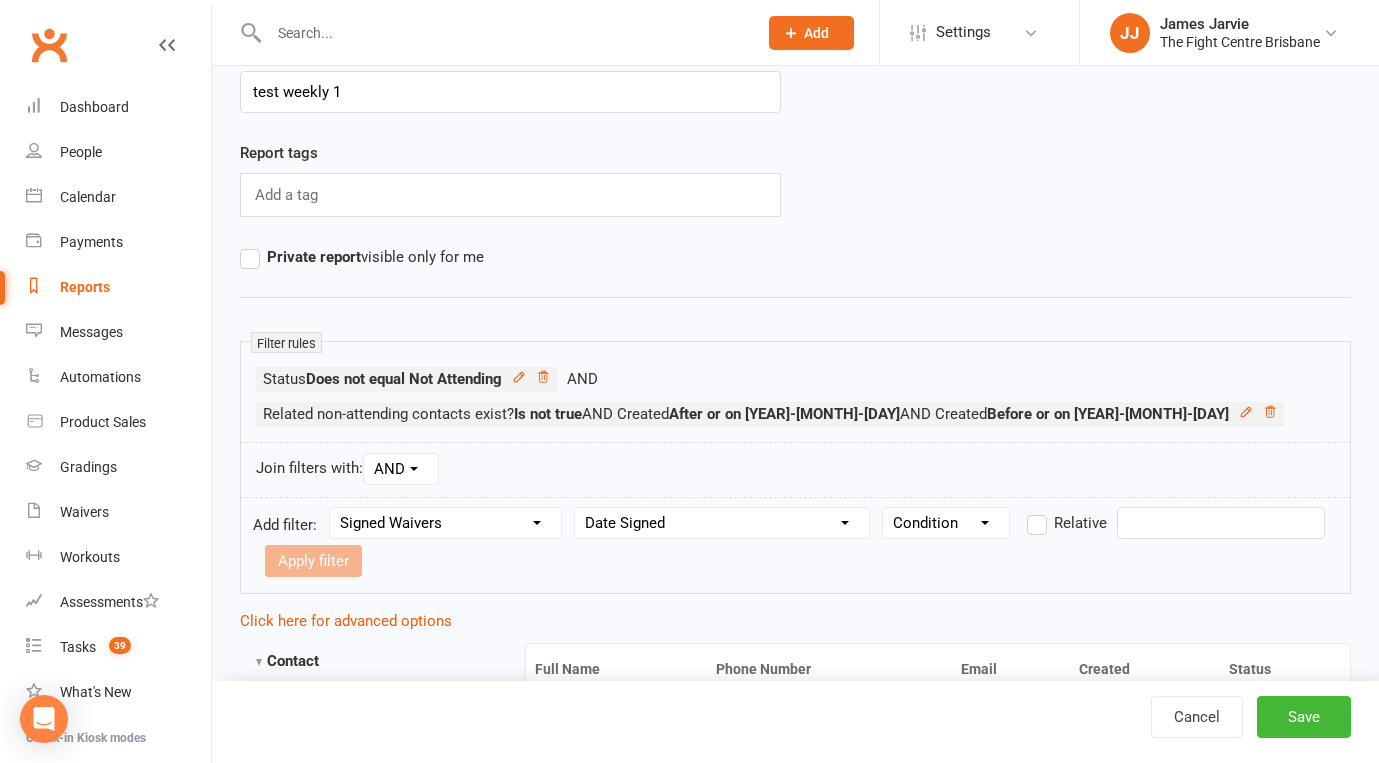 click on "Condition Is Is not Before After Before or on After or on Is blank Is not blank" at bounding box center (946, 523) 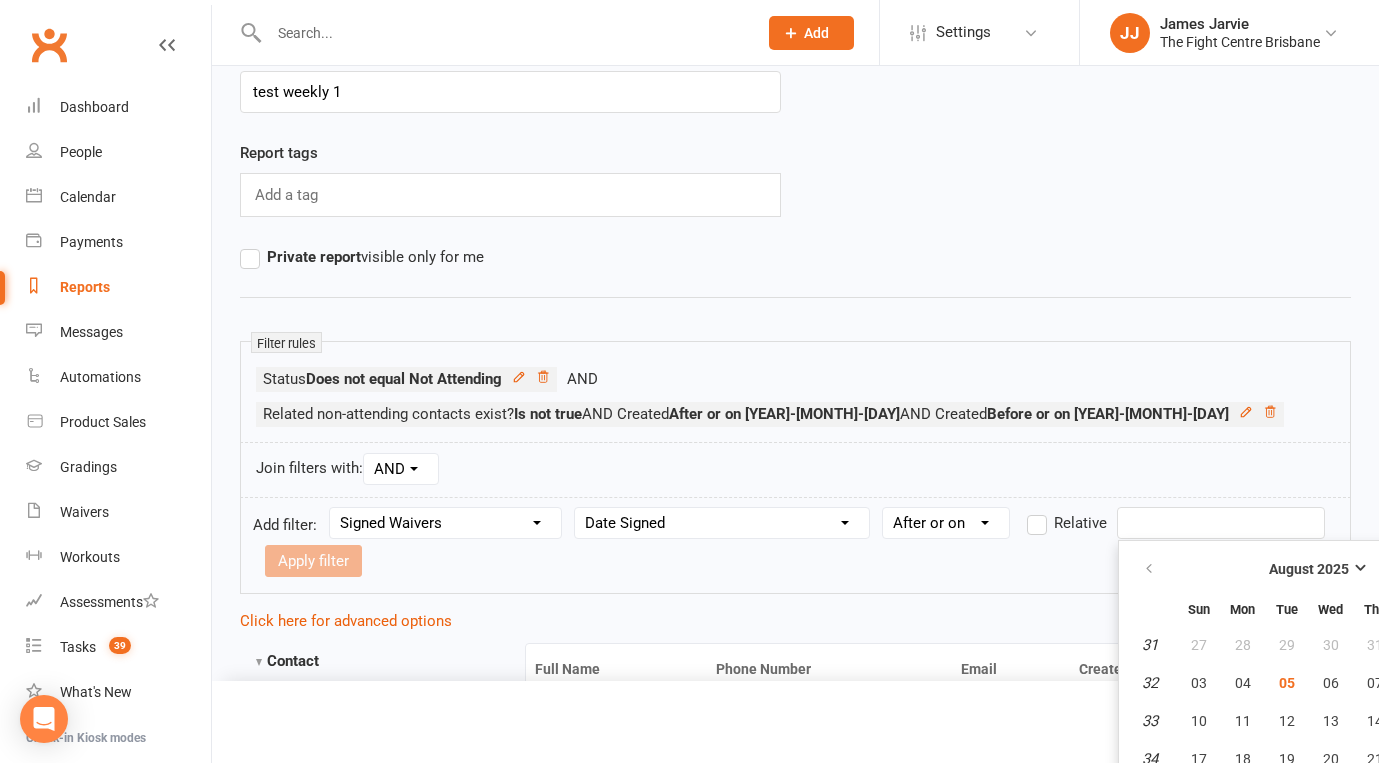 scroll, scrollTop: 179, scrollLeft: 0, axis: vertical 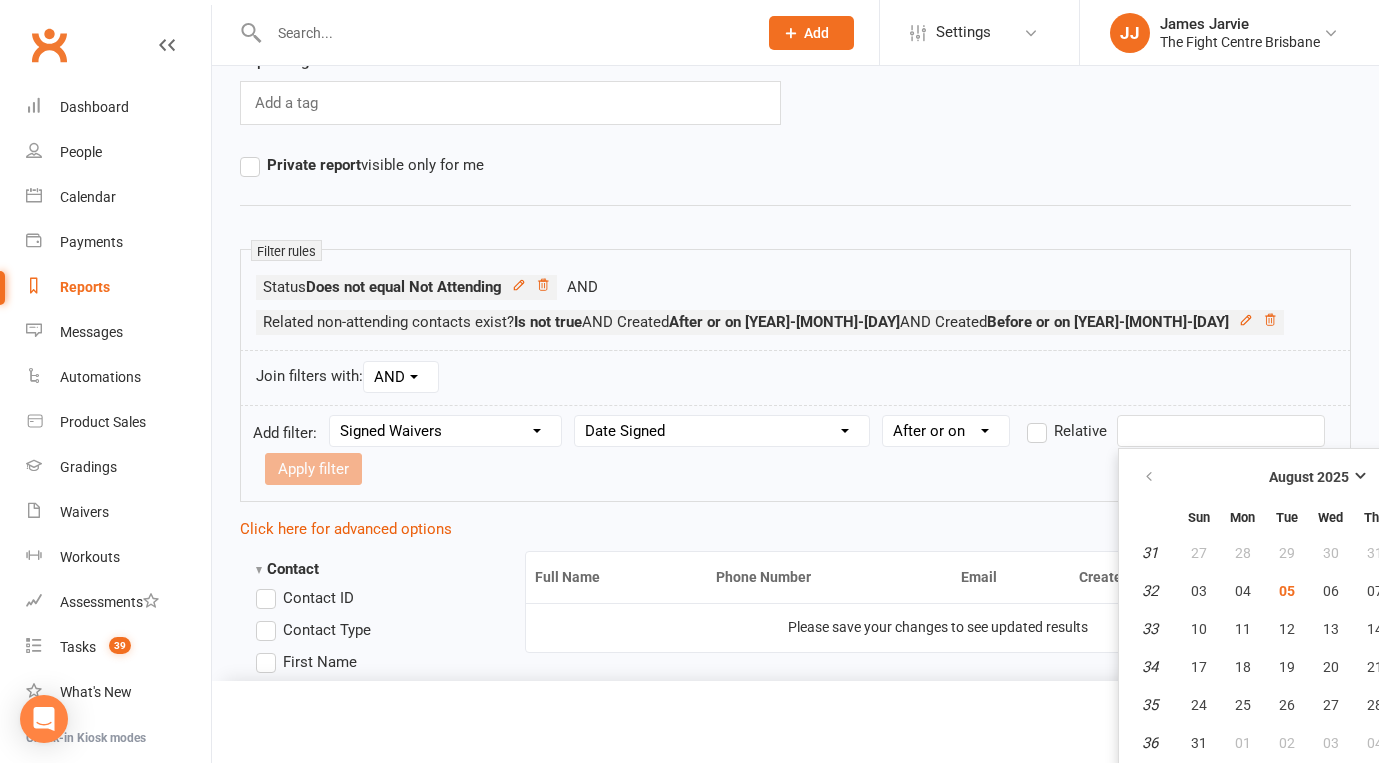 click on "Prospect
Member
Non-attending contact
Class / event
Appointment
Grading event
Task
Membership plan
Bulk message
Add
Settings Membership Plans Event Templates Appointment Types Mobile App  Website Image Library Customize Contacts Access Control Users Account Profile Clubworx API JJ James Jarvie The Fight Centre Brisbane My profile My subscription Help Terms & conditions  Privacy policy  Sign out Clubworx Dashboard People Calendar Payments Reports Messages   Automations   Product Sales Gradings   Waivers   Workouts   Assessments  Tasks   39 What's New Check-in Kiosk modes General attendance Roll call Class check-in × × × Name of report test weekly 1 Report tags Add a tag Private report  visible only for me Filter rules Status  Is not true" at bounding box center (689, 1425) 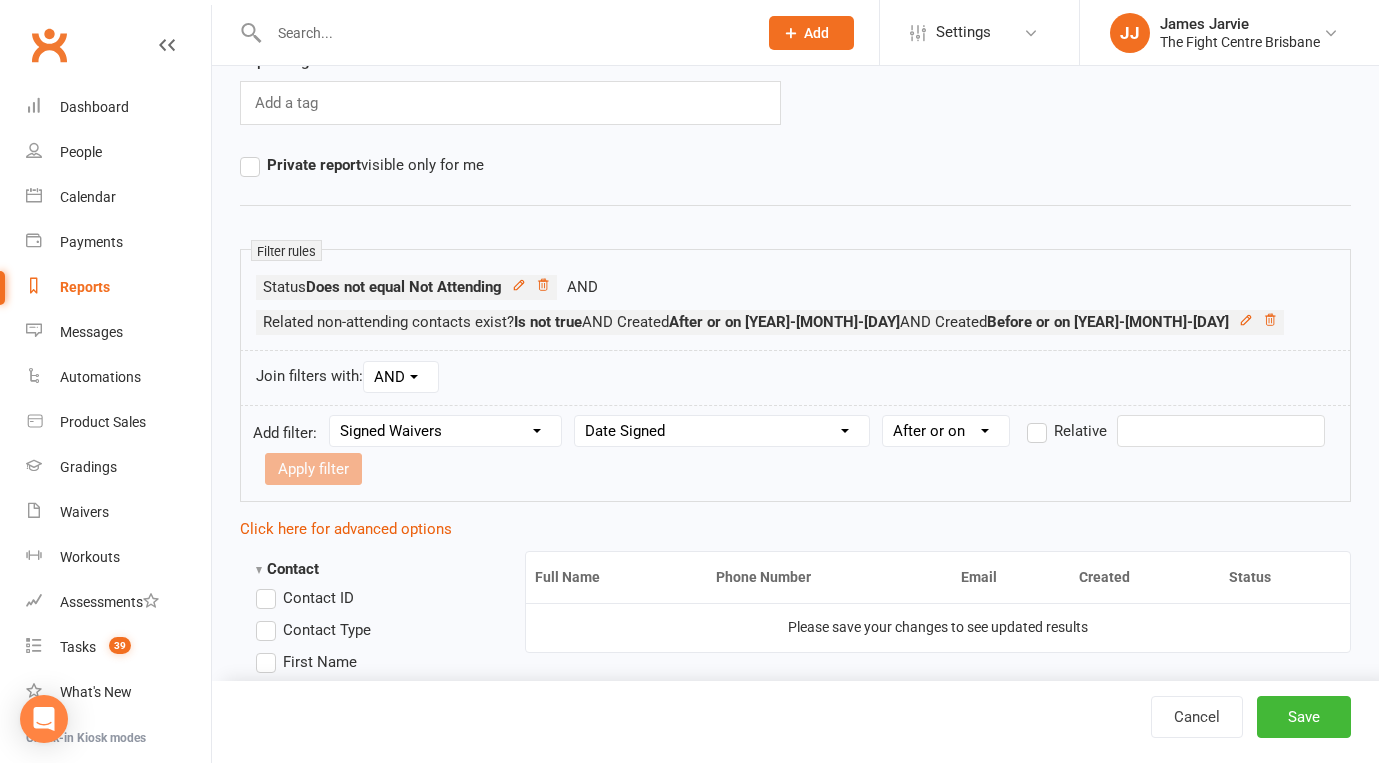 click at bounding box center [1221, 431] 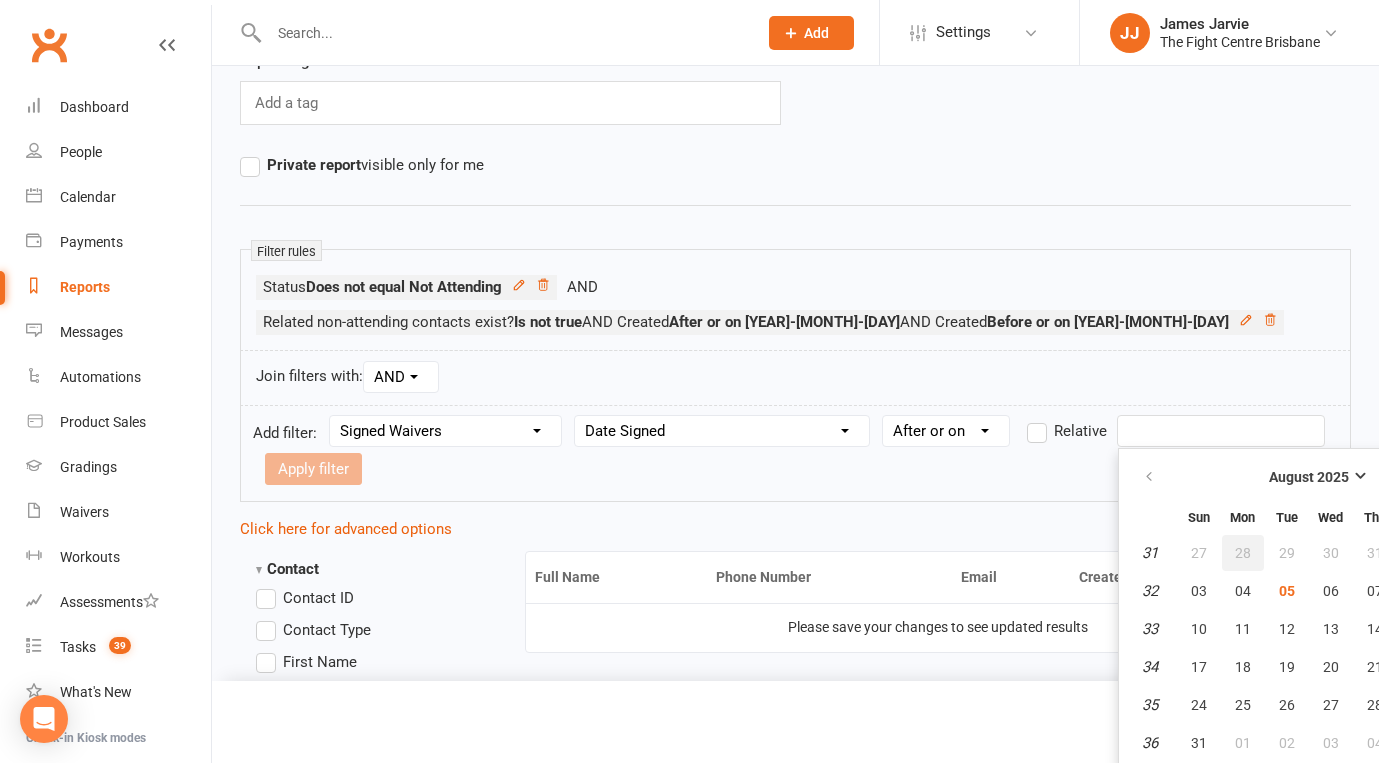 click on "28" at bounding box center (1243, 553) 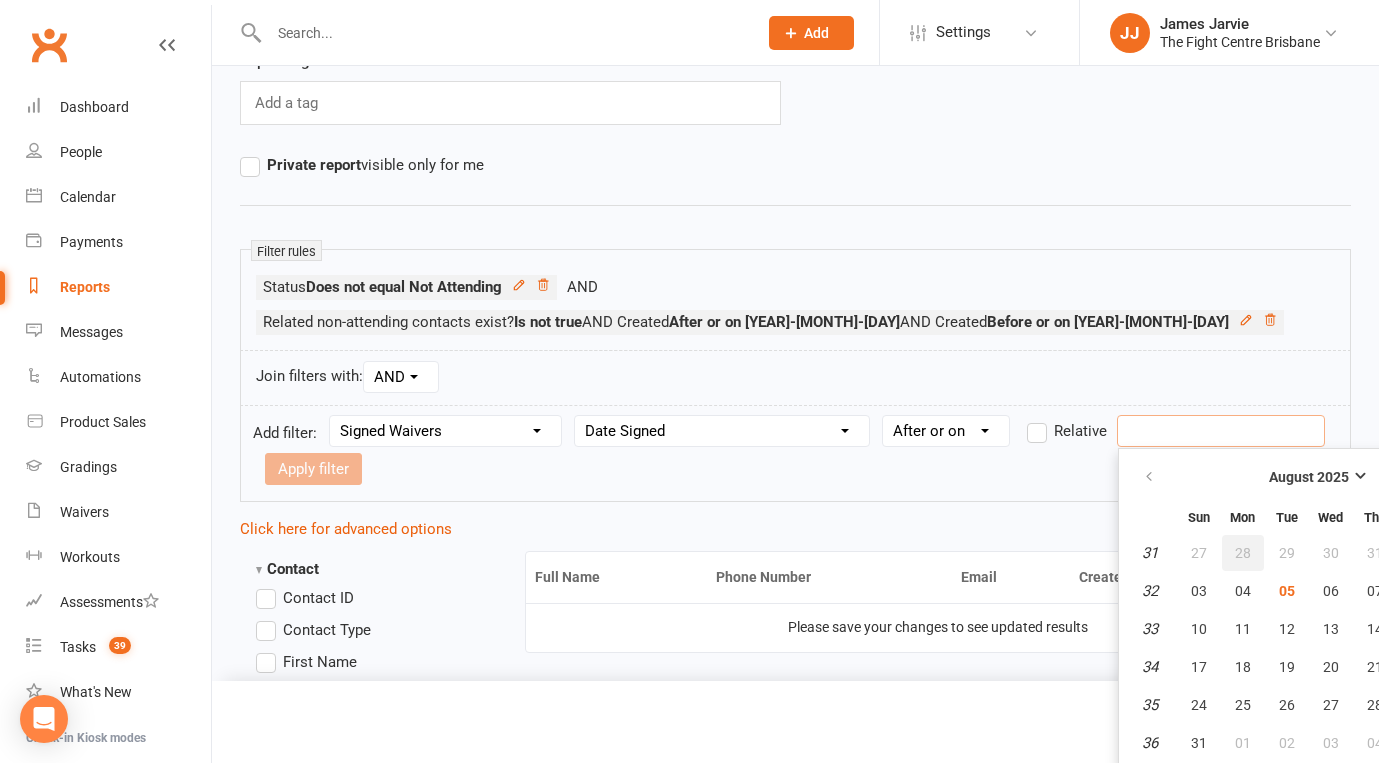 type on "28 Jul 2025" 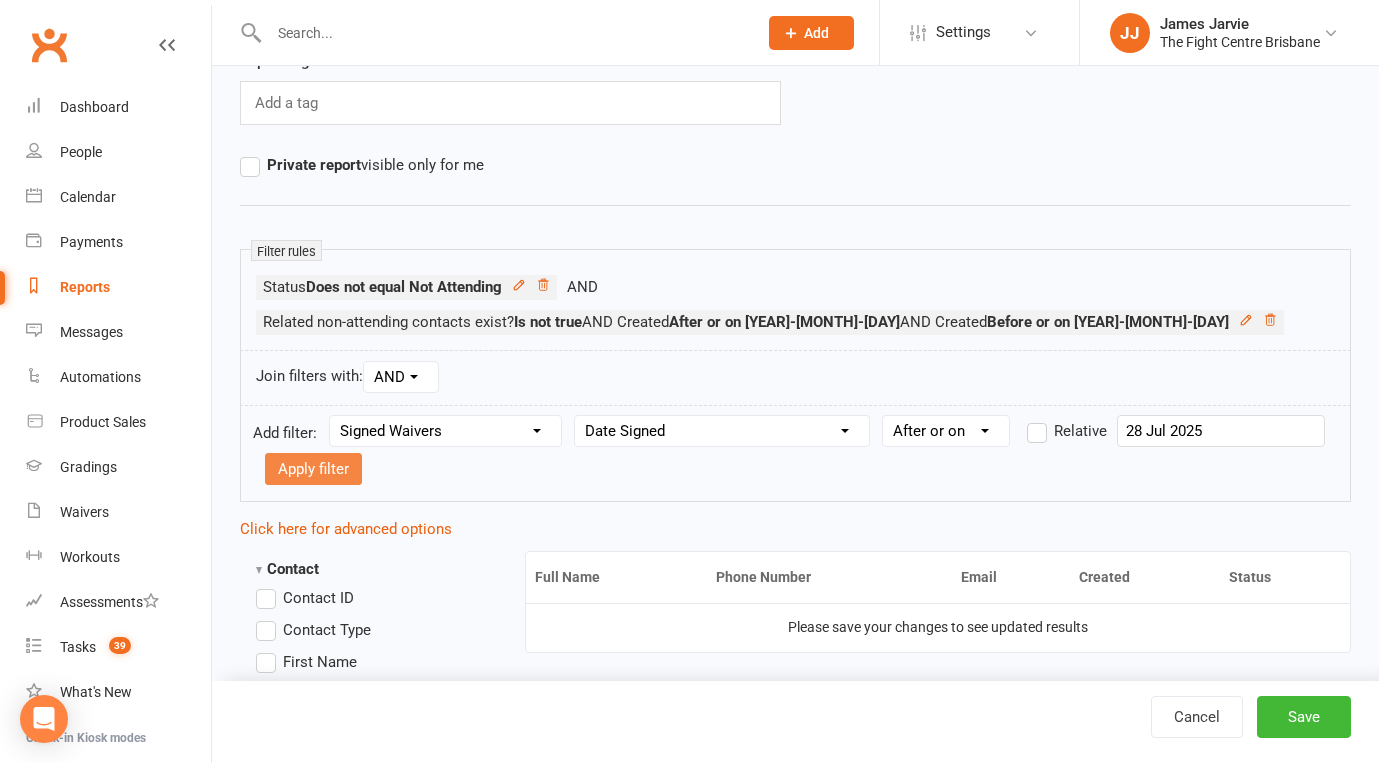 click on "Apply filter" at bounding box center [313, 469] 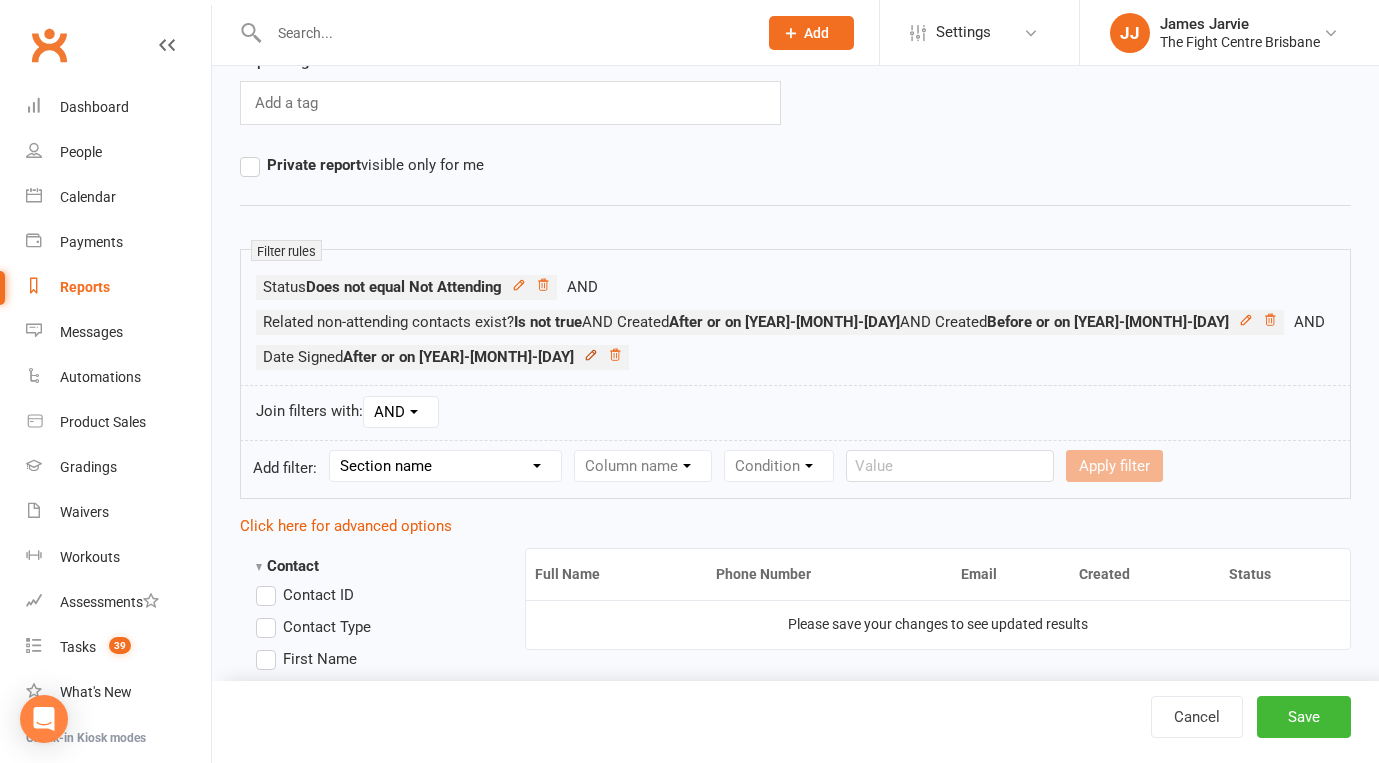 click 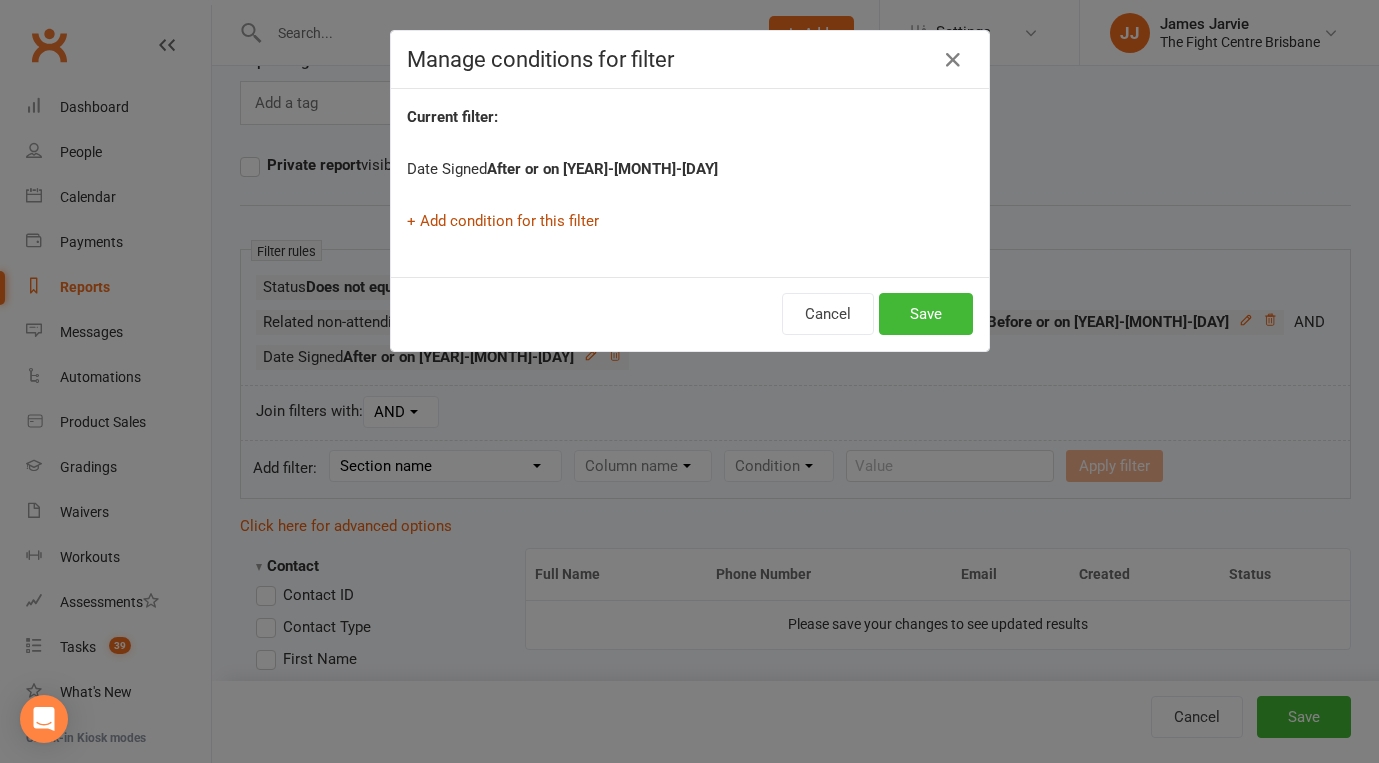 click on "+ Add condition for this filter" at bounding box center [503, 221] 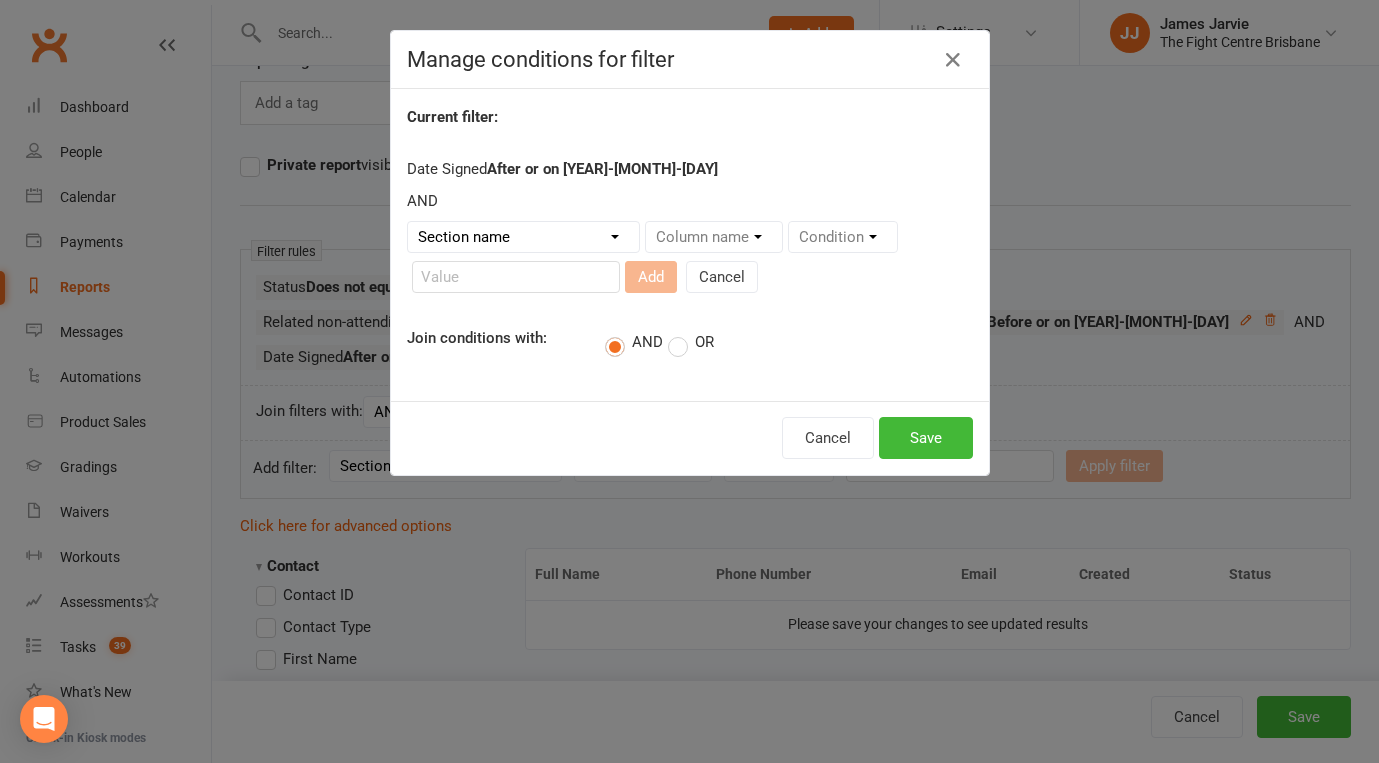 click on "Section name Contact Attendance Aggregate Payment Booking Waitlist Attendees Cancelled Bookings Late-cancelled Bookings Aggregate Booking Communication Comms Recipients Membership Payment Mobile App Styles And Ranks Aggregate Styles And Ranks Grading Events Promotions Suspensions Signed Waivers Family Members Credit Vouchers Enrolled Automations Enrolled Workouts Public Tasks Body Composition Emergency Contact Details Fitness Goals Key Demographics Marketing Information Trainer/Instructor Waiver Answers" at bounding box center (523, 237) 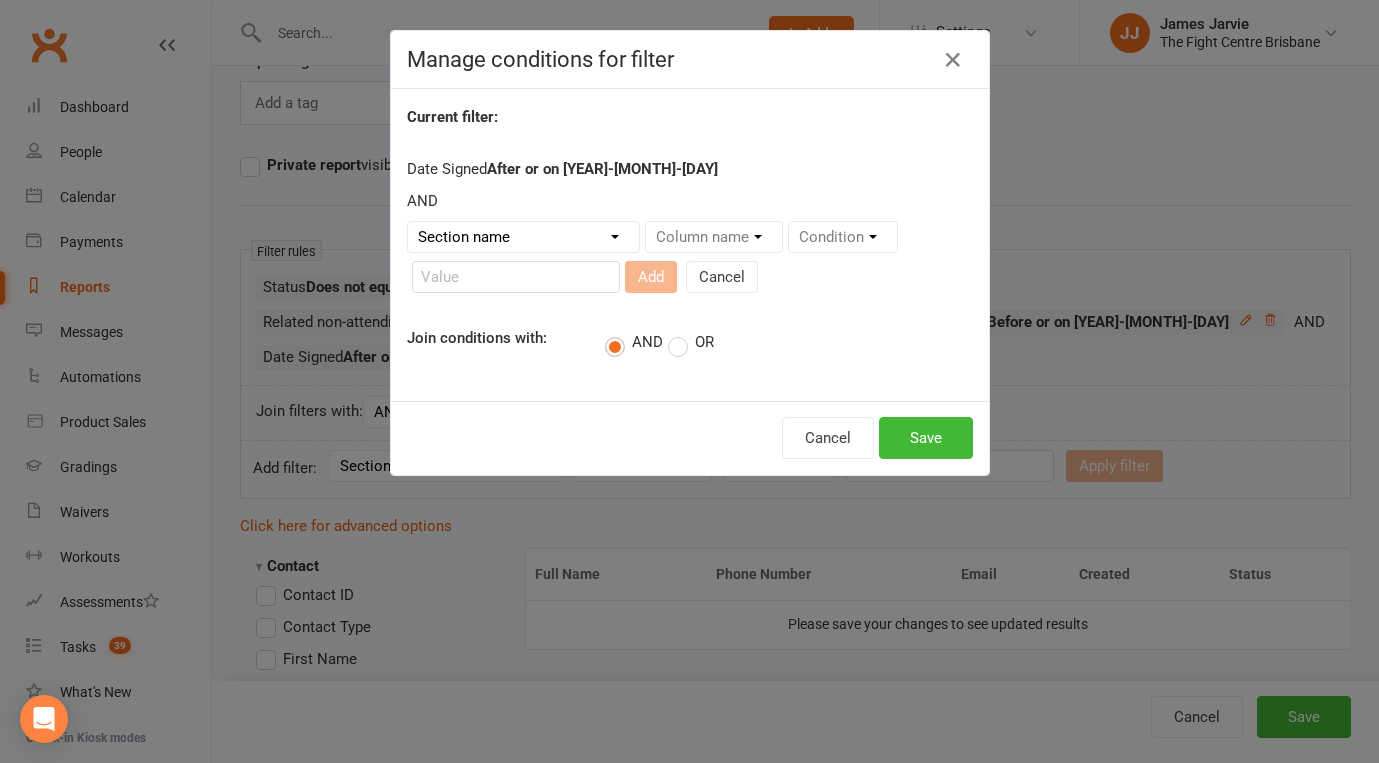 select on "18" 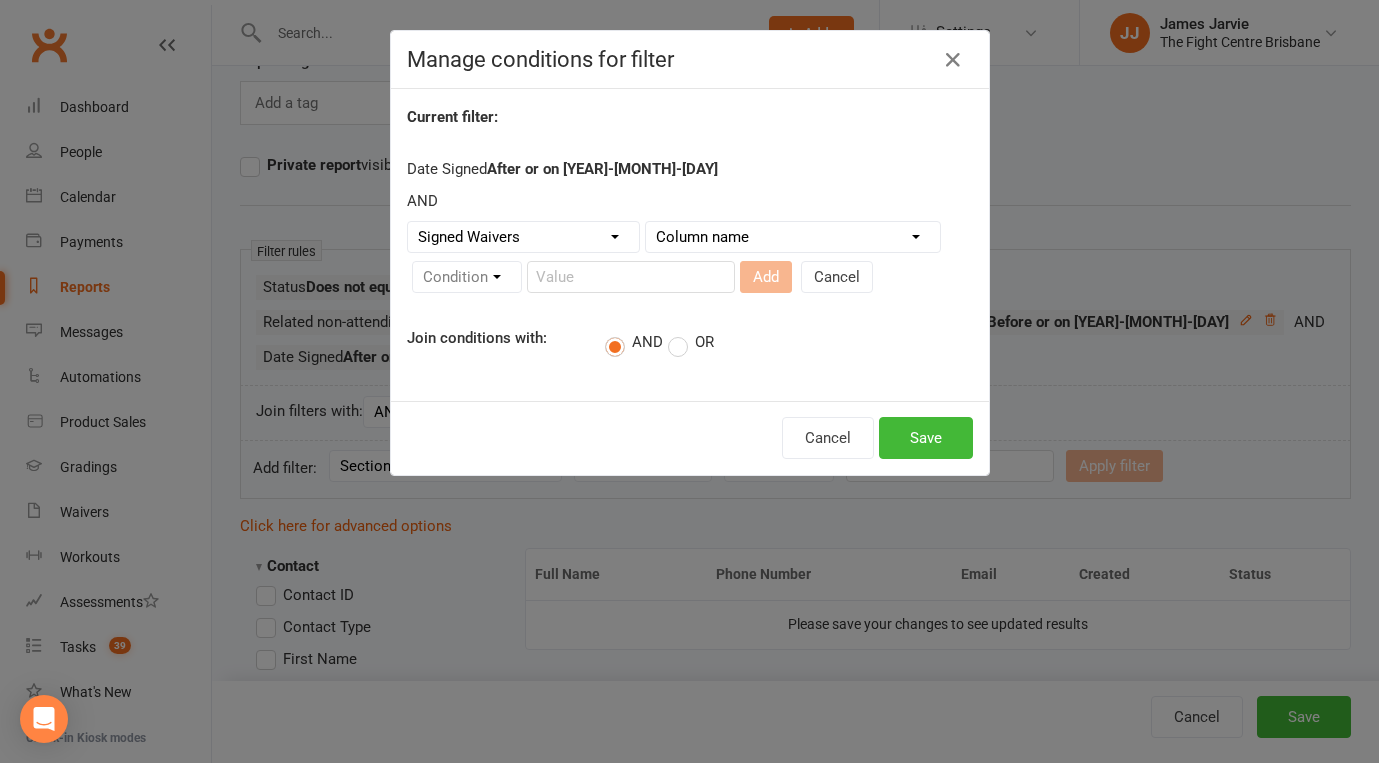 click on "Column name Waiver Name Waiver Reference Waiver Type Waiver Status Prefill / Creation Date Date Signed Signed As Role in Waiver Source Attending Classes? Membership Selected? Selected Membership Name Payment Method Provided? Emergency Contact Details Provided? Questionnaire Answers Provided? User Review Required Date Reviewed Review Status Waiver Merged?" at bounding box center (793, 237) 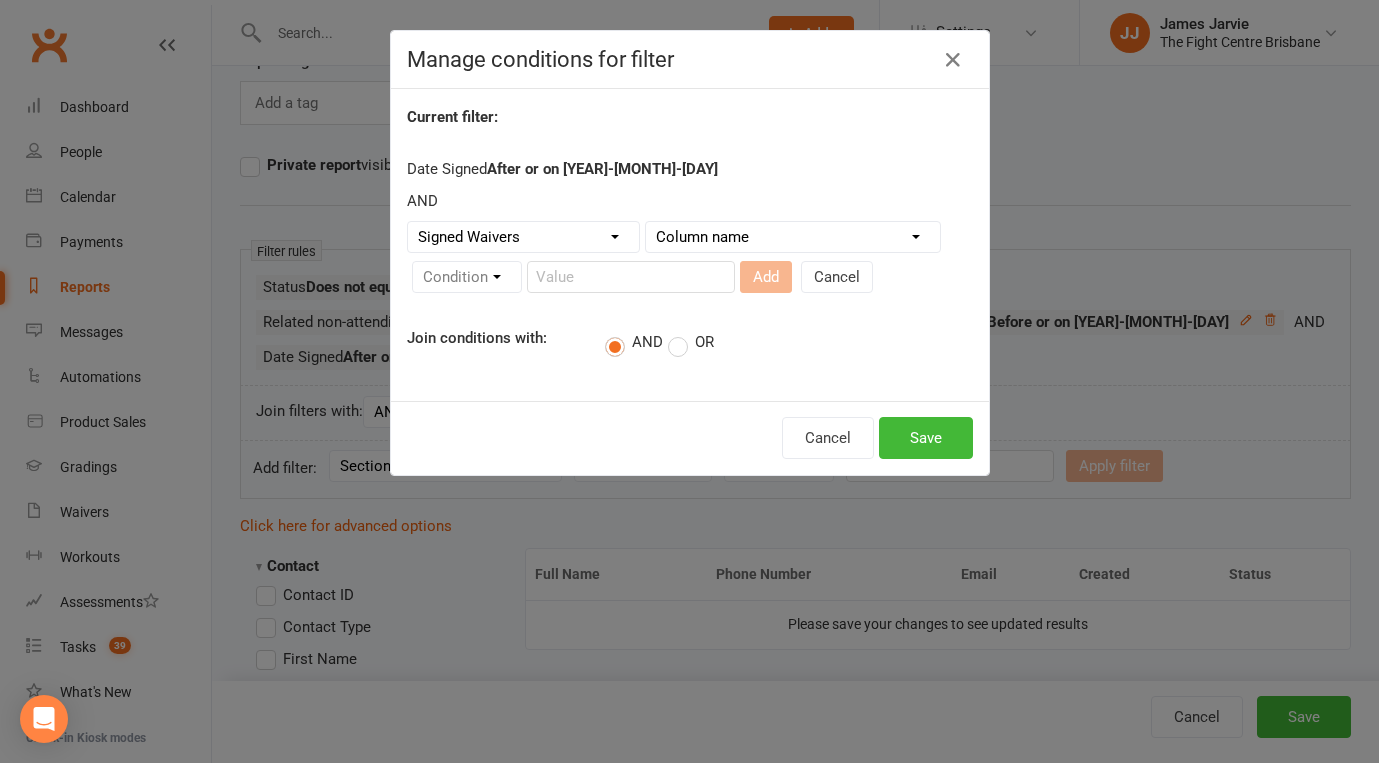 select on "5" 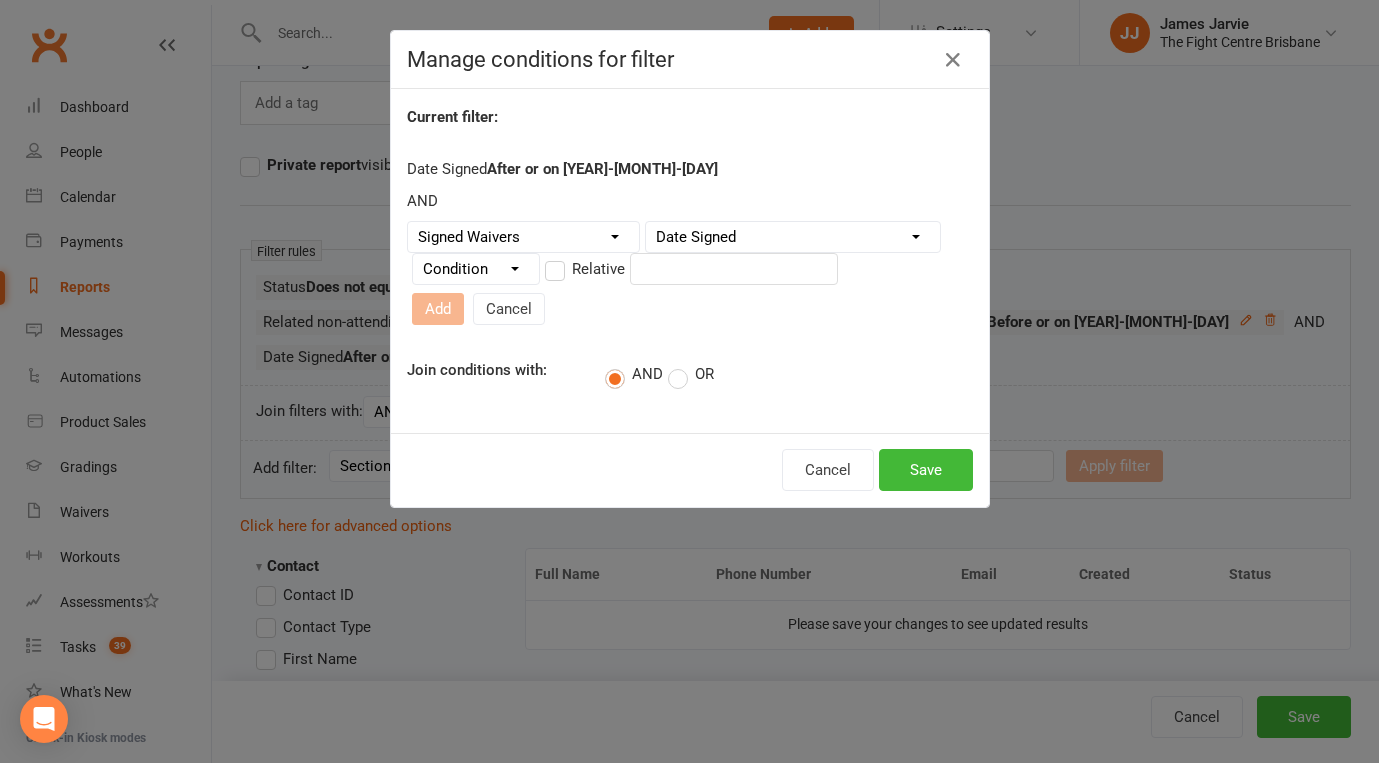 click on "Condition Is Is not Before After Before or on After or on Is blank Is not blank" at bounding box center [476, 269] 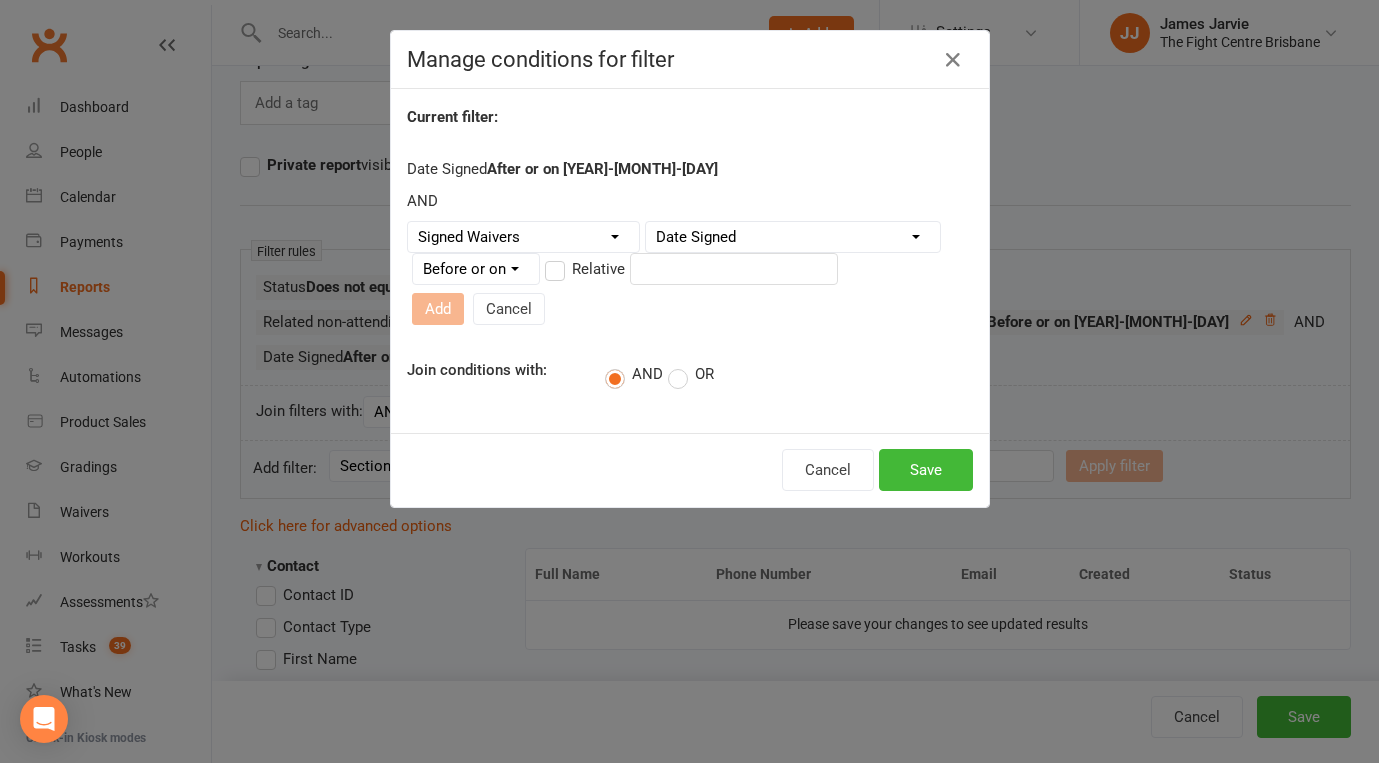 click at bounding box center [734, 269] 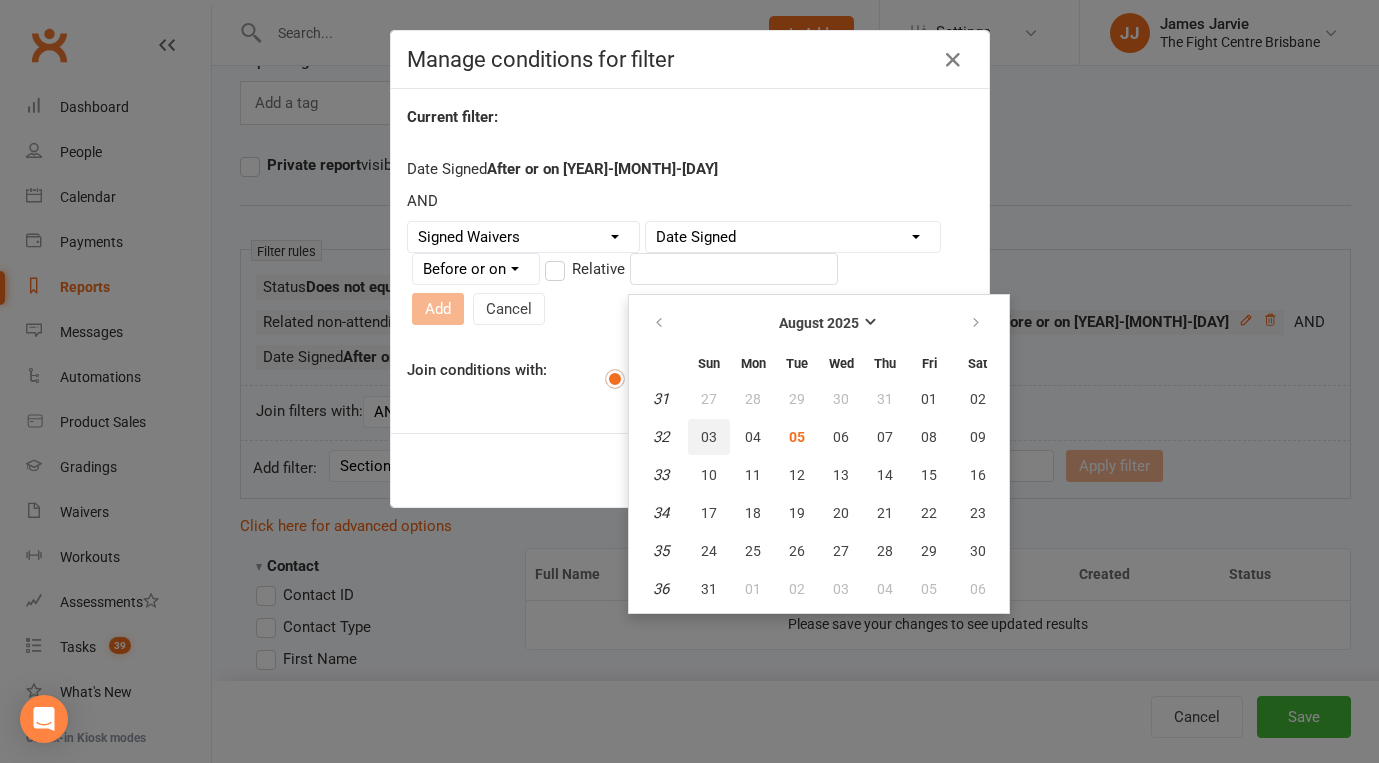 click on "03" at bounding box center [709, 437] 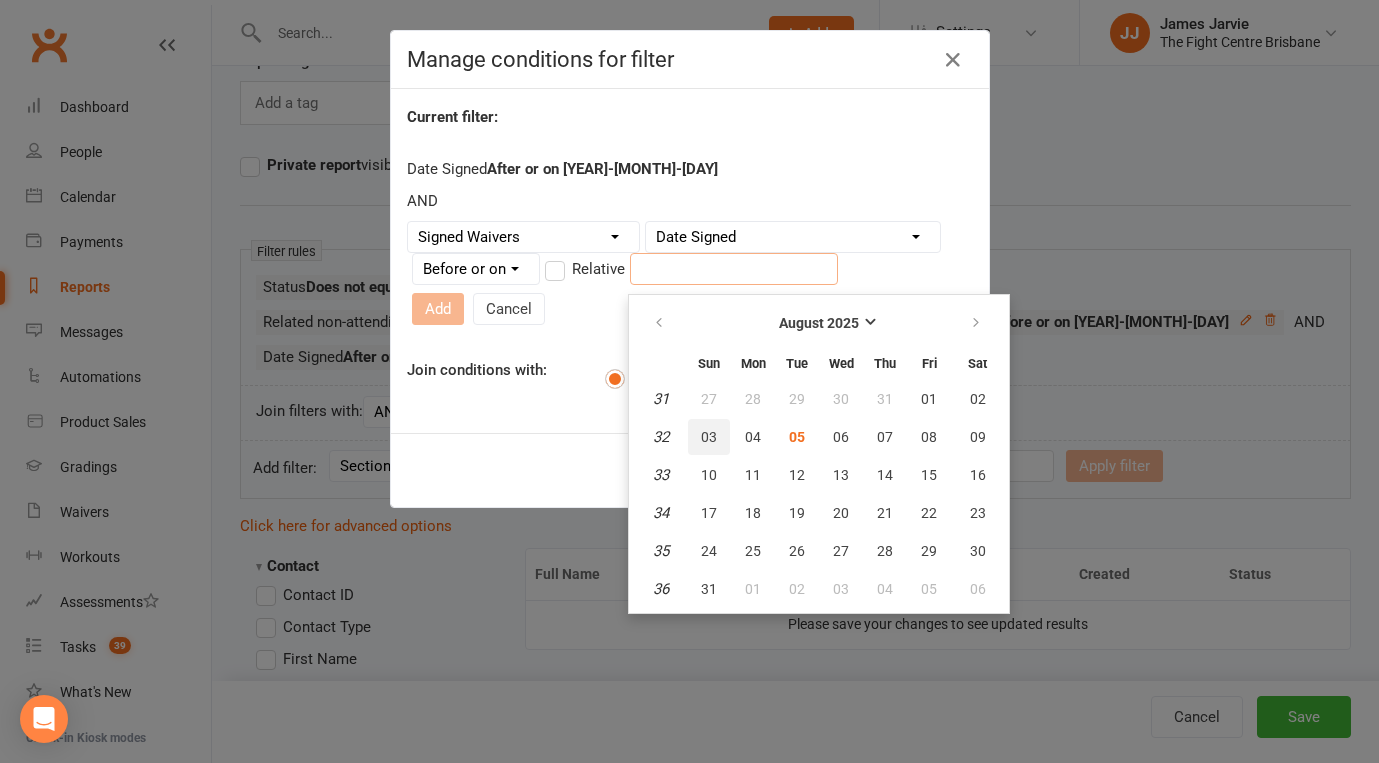 type on "03 Aug 2025" 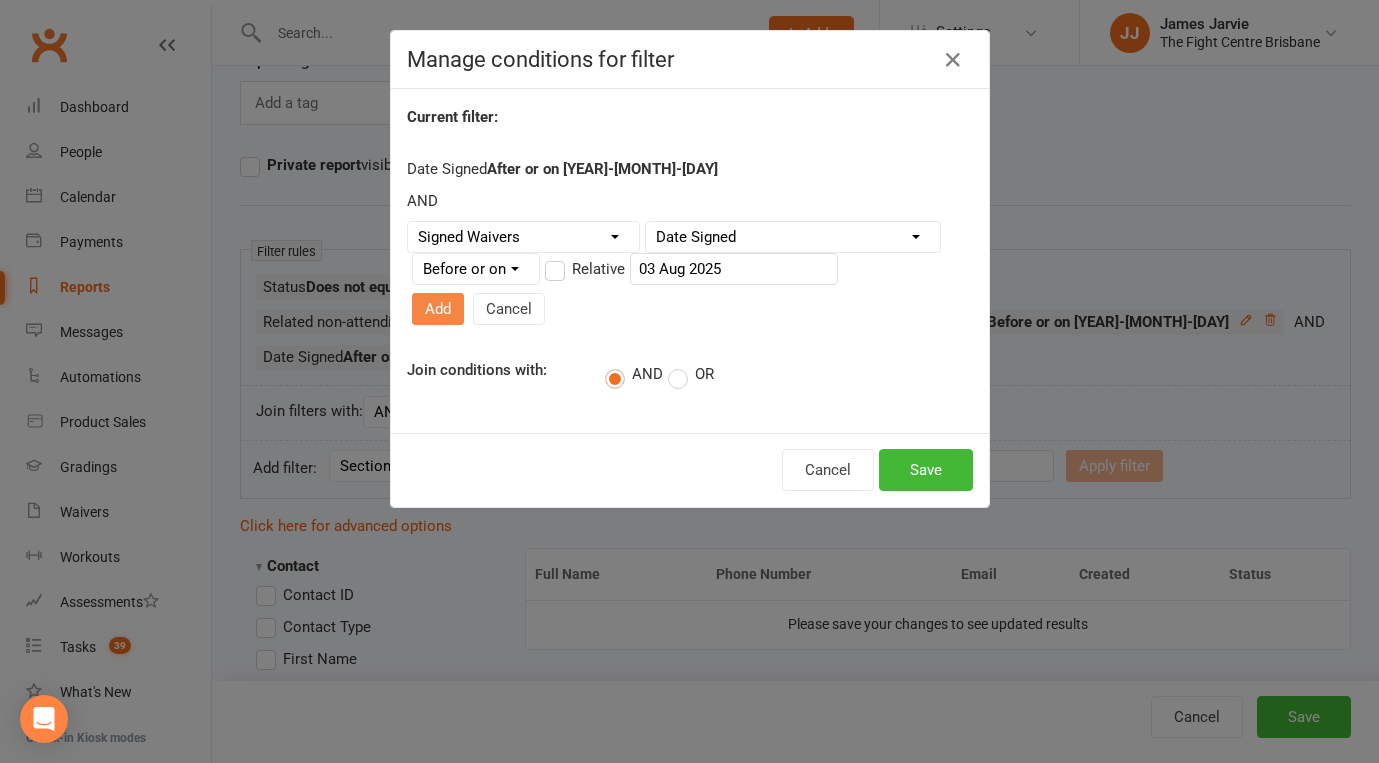 click on "Add" at bounding box center (438, 309) 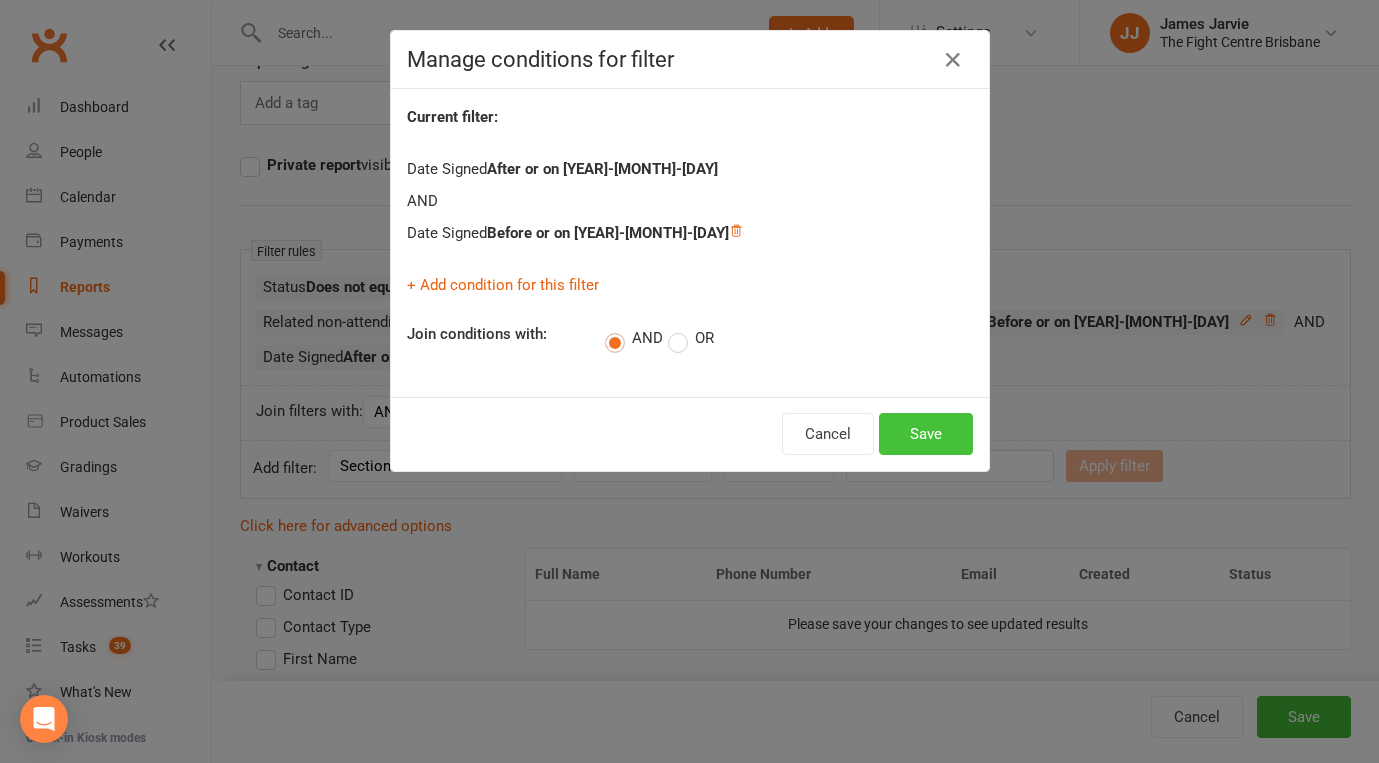 click on "Save" at bounding box center [926, 434] 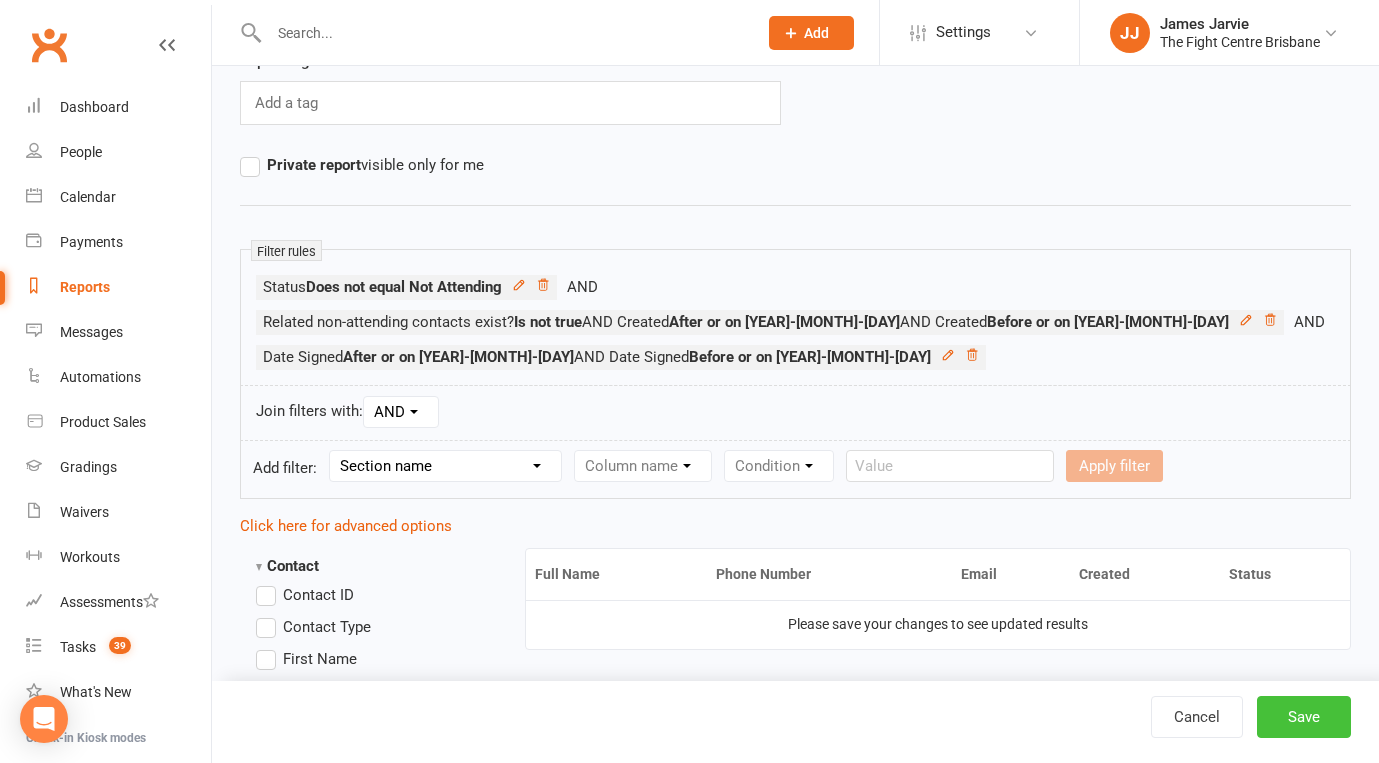 click on "Save" at bounding box center [1304, 717] 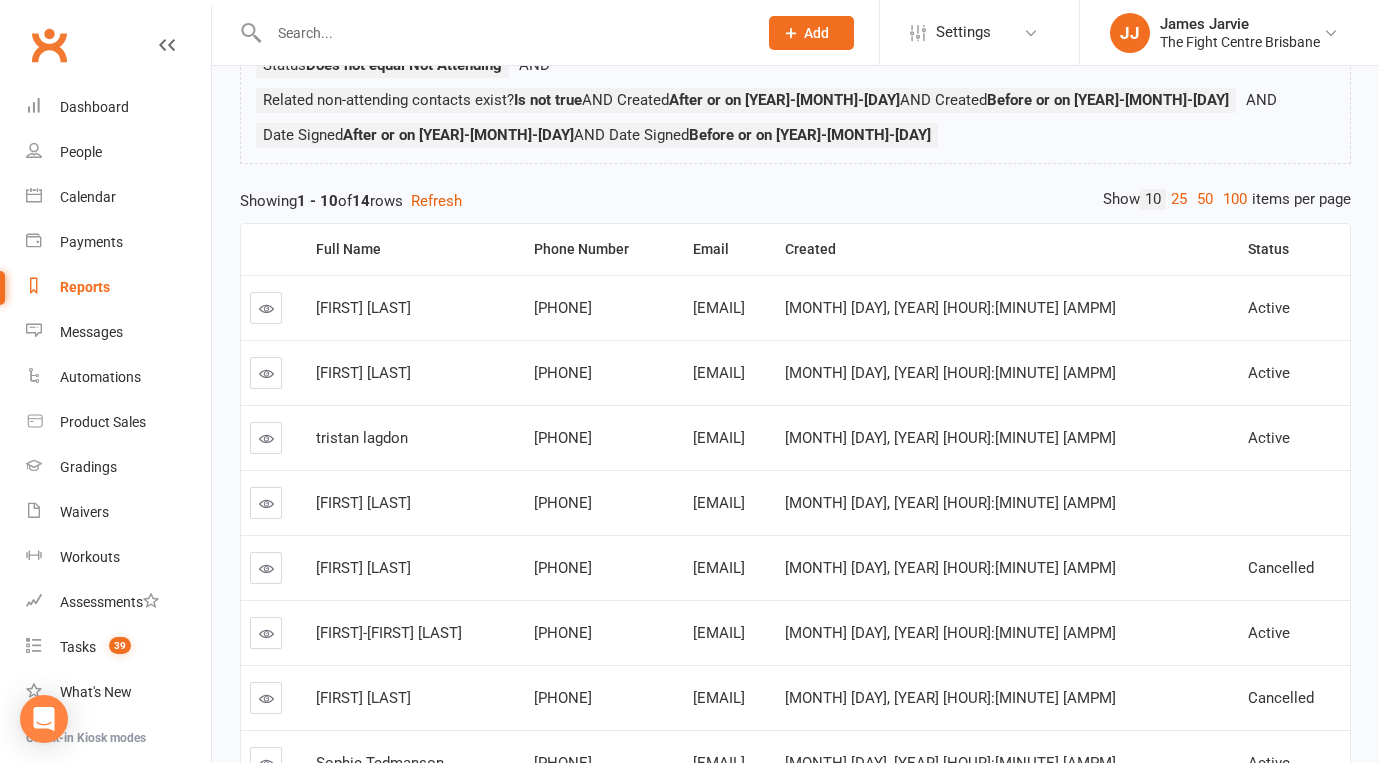 scroll, scrollTop: 0, scrollLeft: 0, axis: both 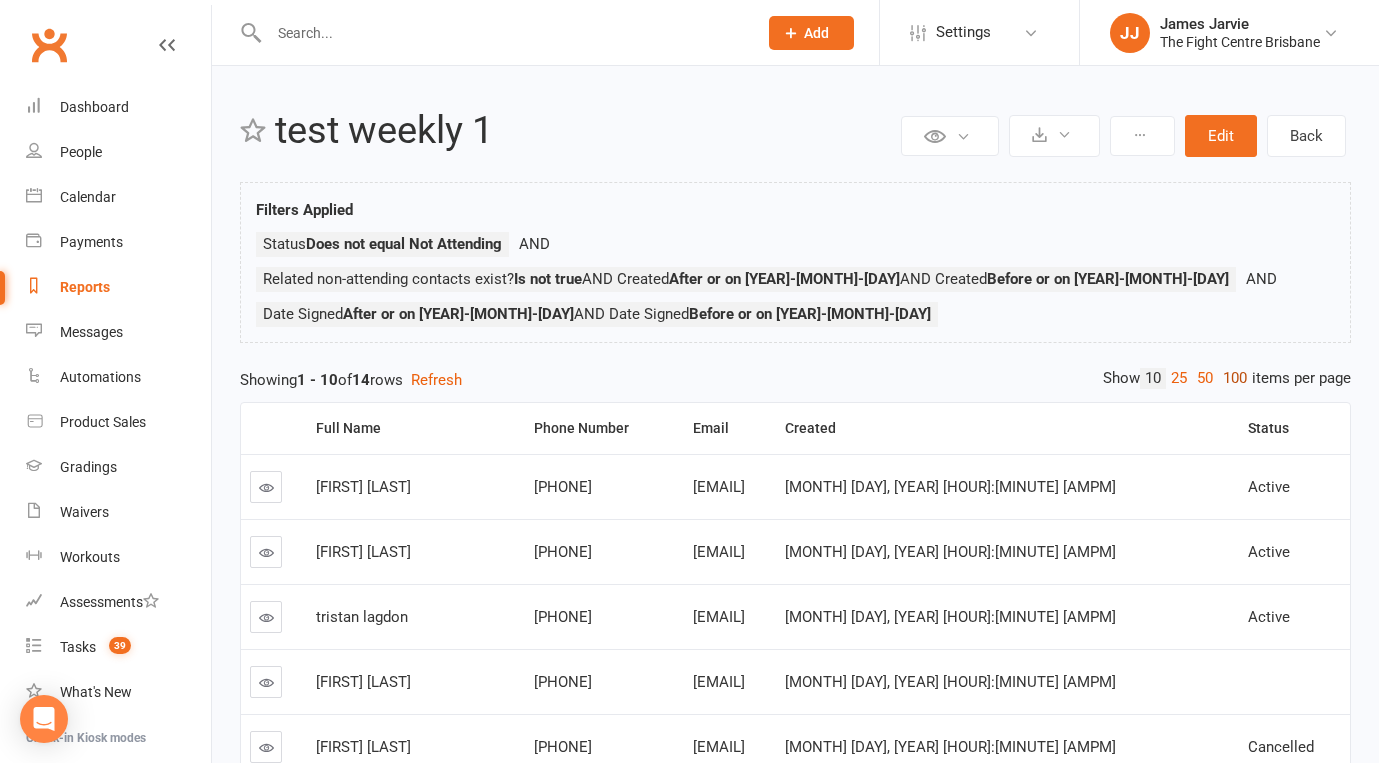 click on "100" at bounding box center (1235, 378) 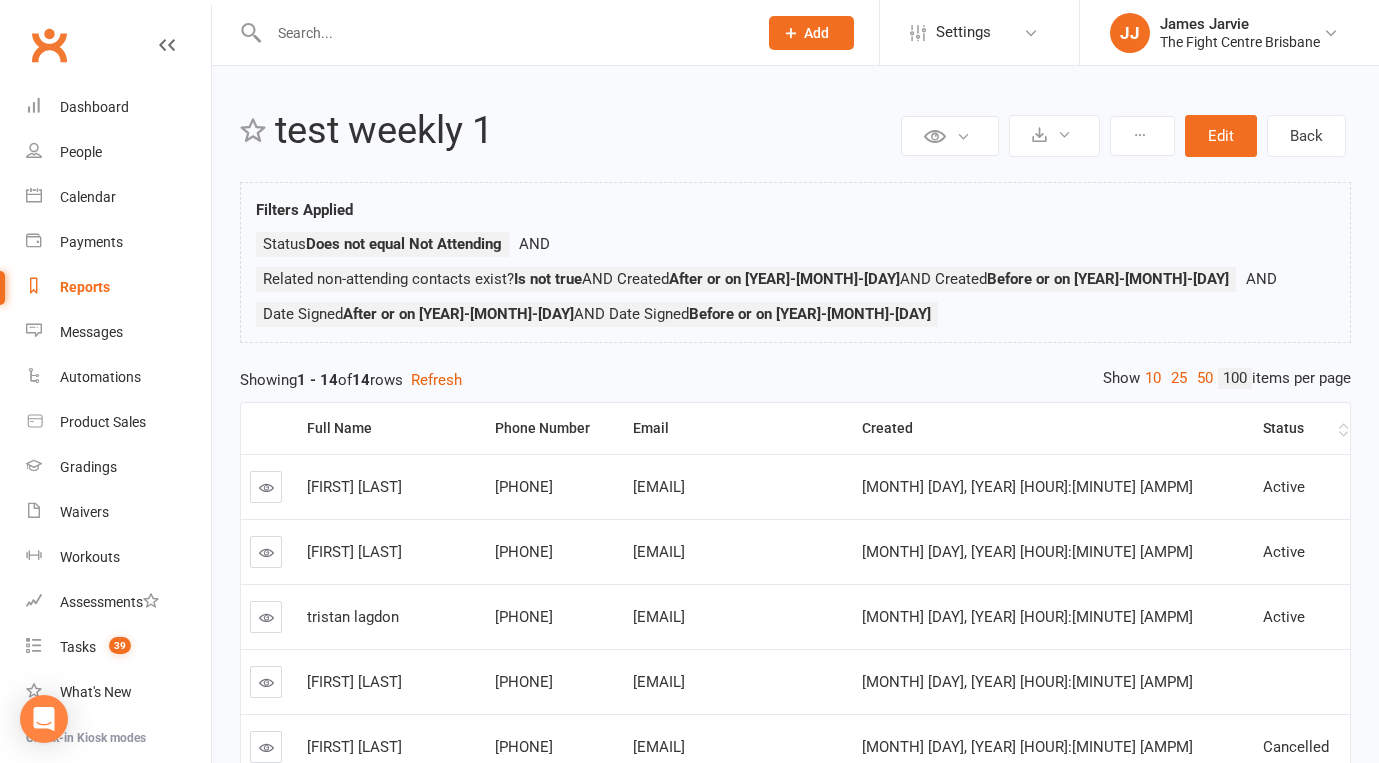 click on "Status" at bounding box center (1298, 428) 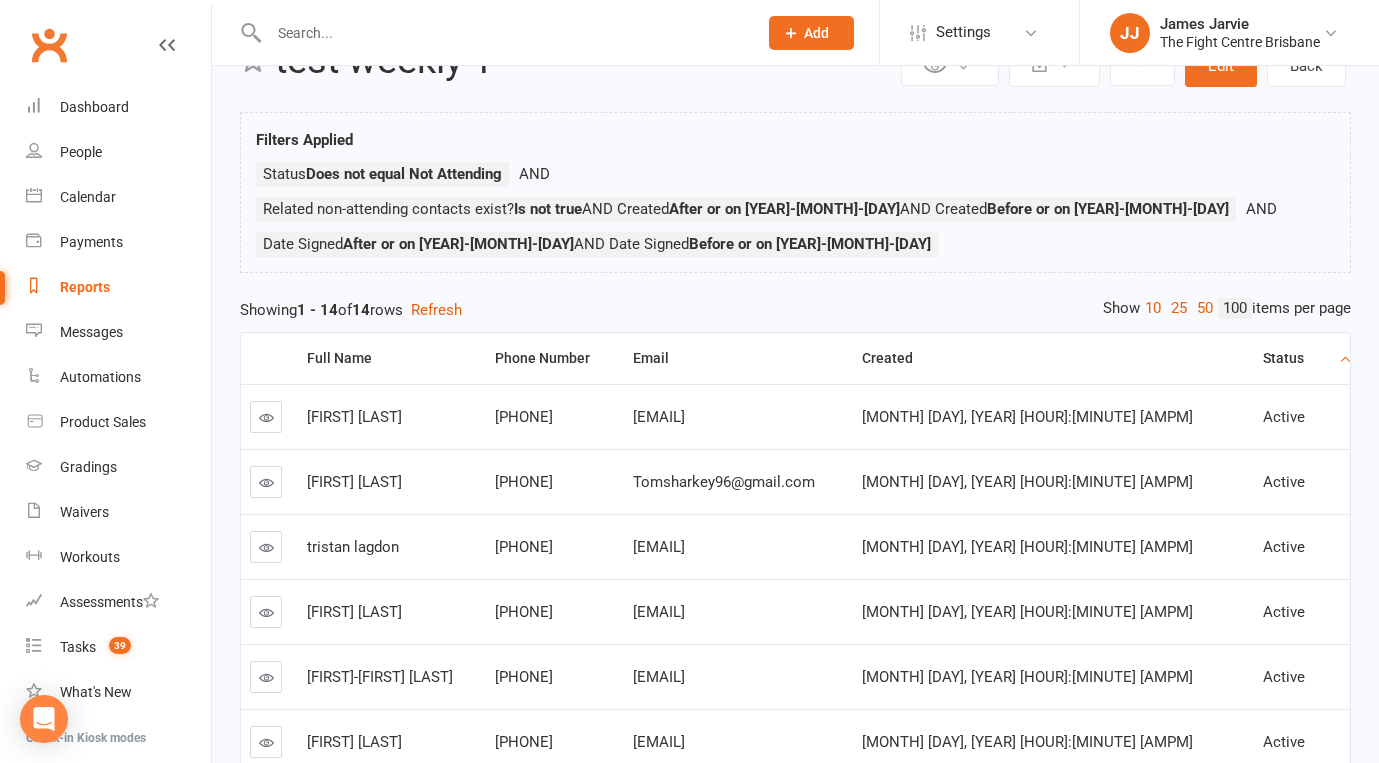 scroll, scrollTop: 0, scrollLeft: 0, axis: both 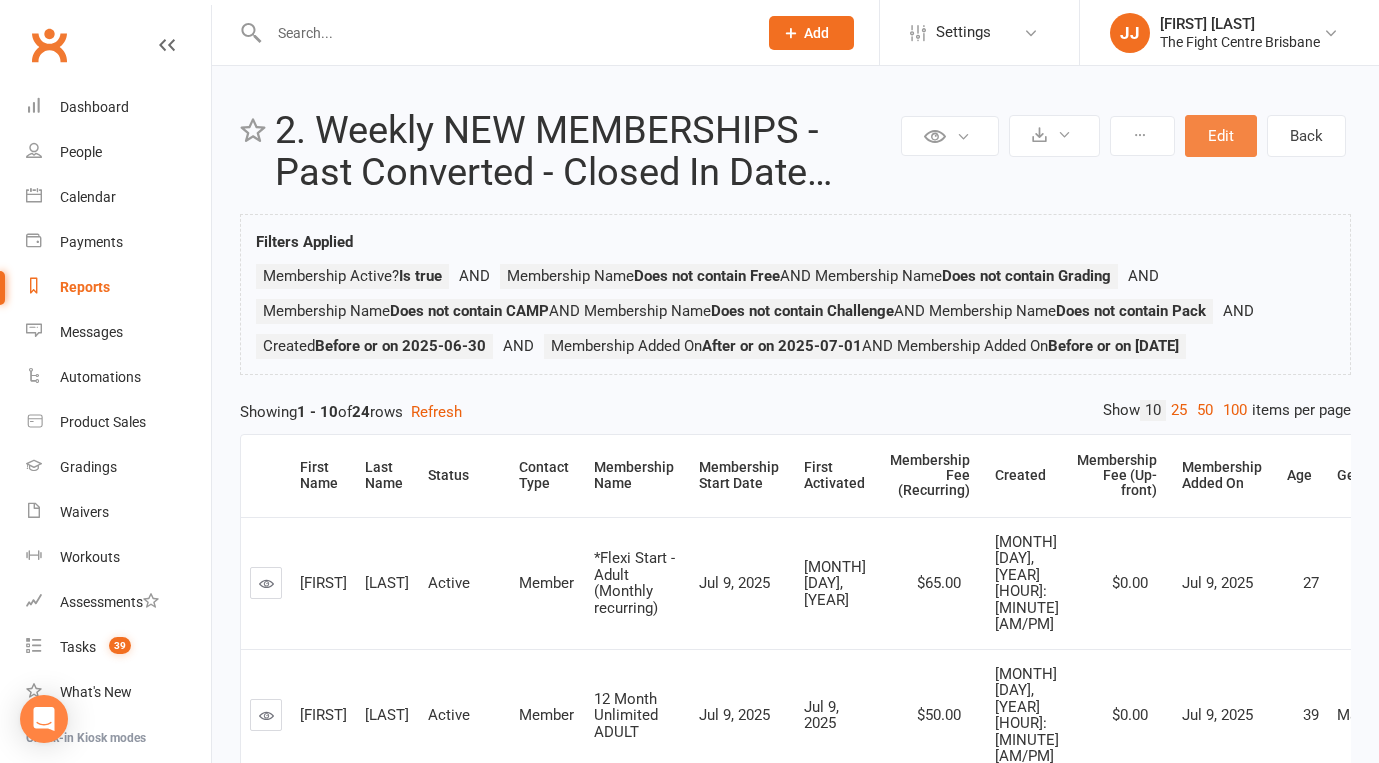click on "Edit" at bounding box center (1221, 136) 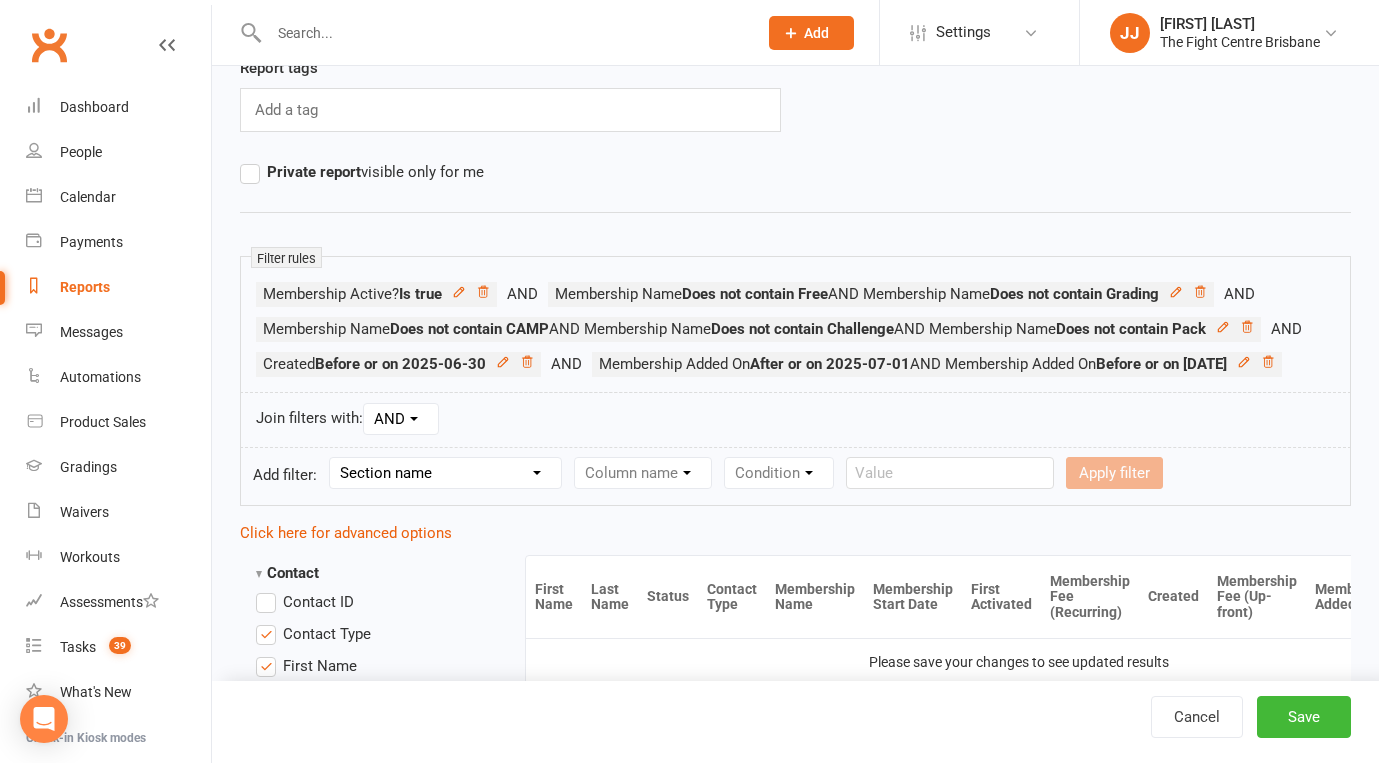 scroll, scrollTop: 169, scrollLeft: 0, axis: vertical 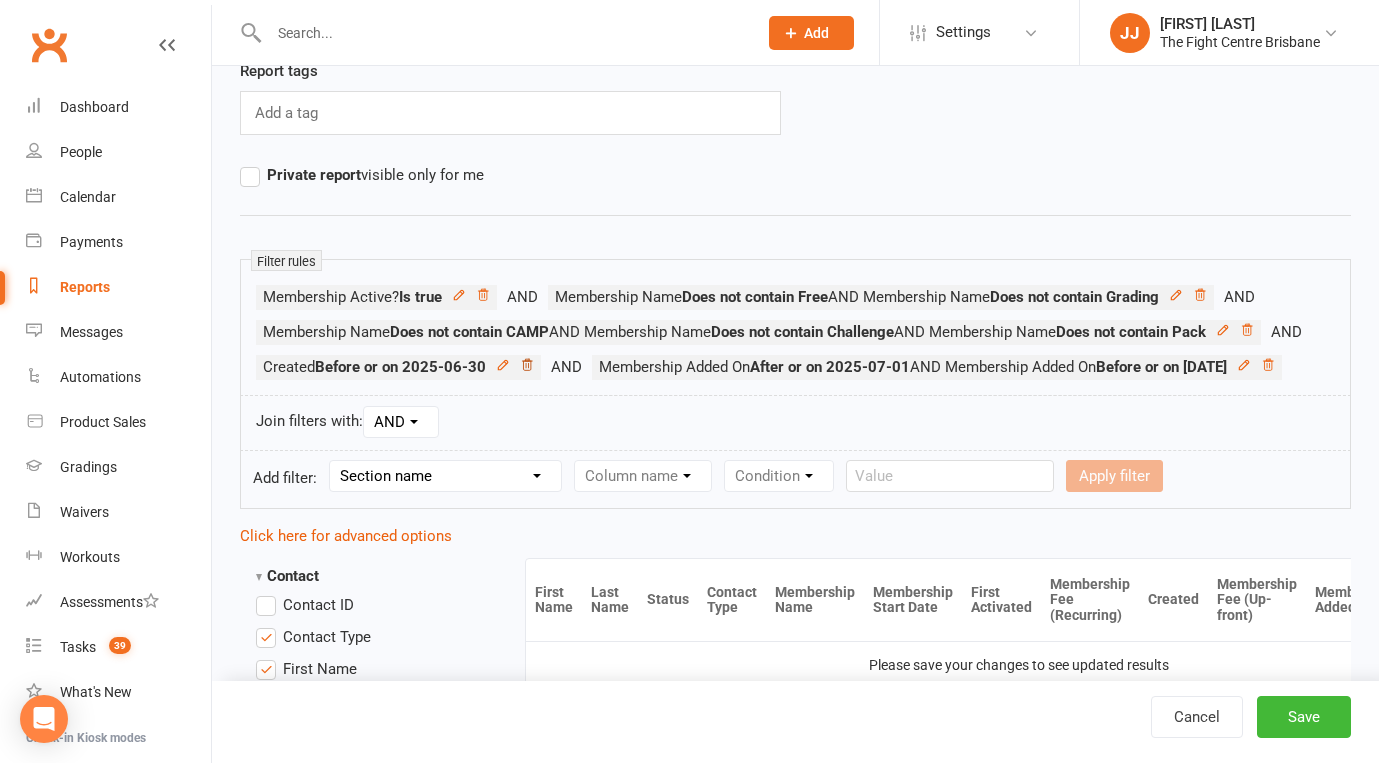 click 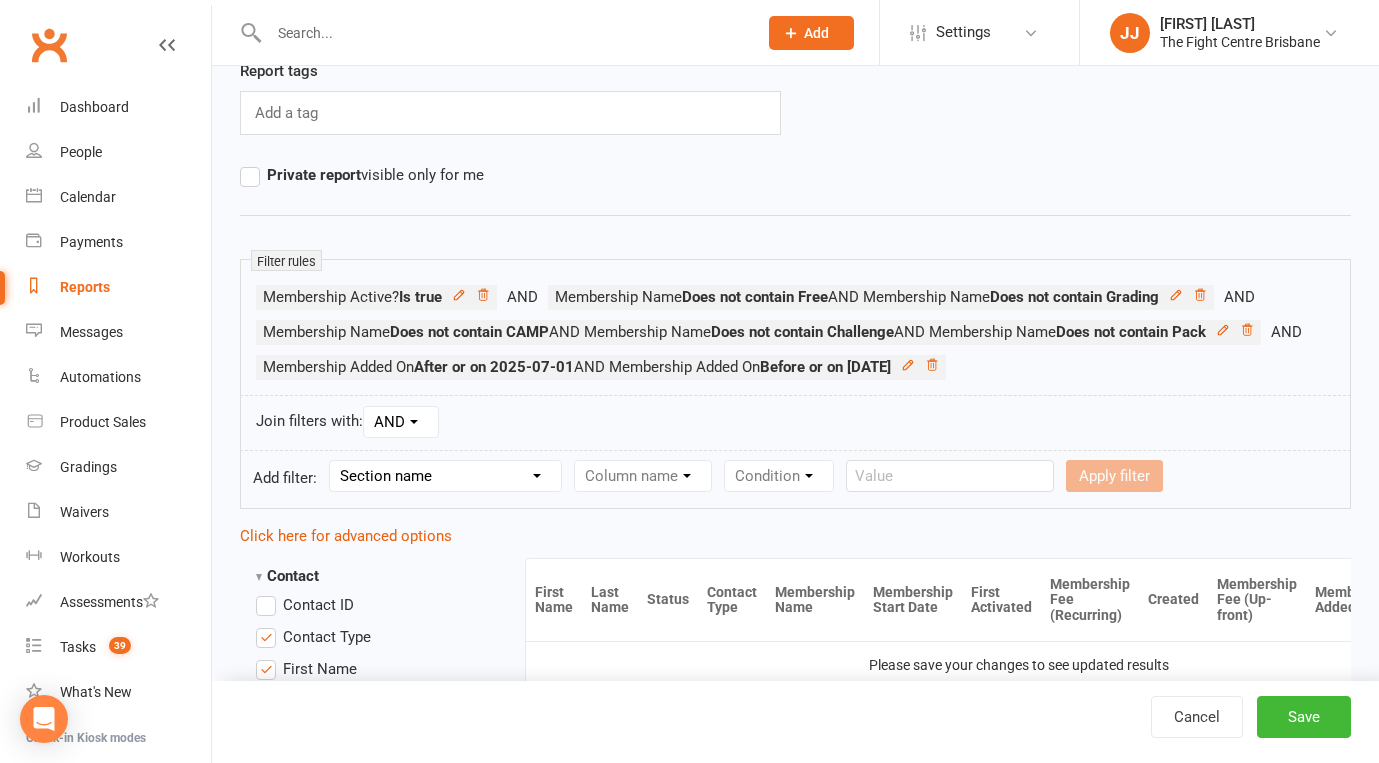 click on "Section name Contact Attendance Aggregate Payment Booking Waitlist Attendees Cancelled Bookings Late-cancelled Bookings Aggregate Booking Communication Comms Recipients Membership Payment Mobile App Styles And Ranks Aggregate Styles And Ranks Grading Events Promotions Suspensions Signed Waivers Family Members Credit Vouchers Enrolled Automations Enrolled Workouts Public Tasks Body Composition Emergency Contact Details Fitness Goals Key Demographics Marketing Information Trainer/Instructor Waiver Answers" at bounding box center (445, 476) 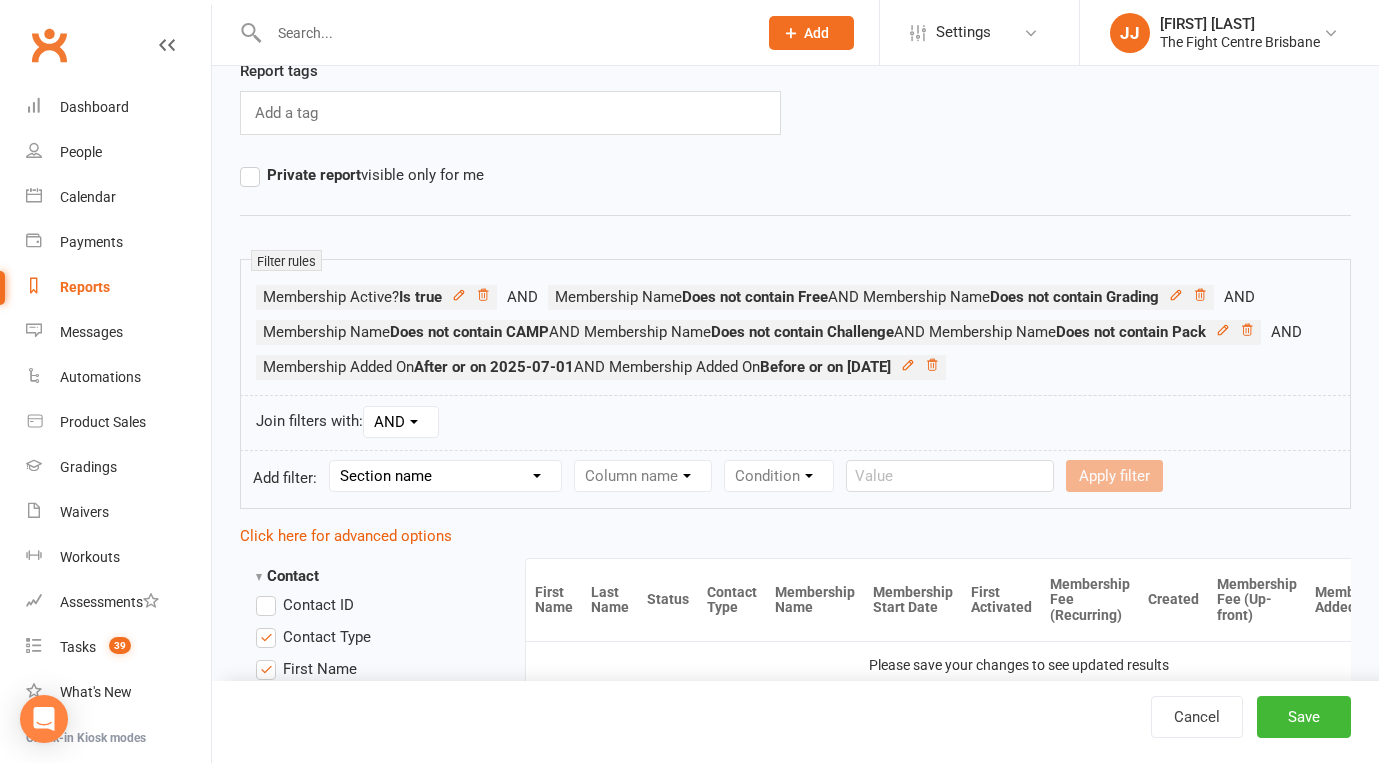 select on "0" 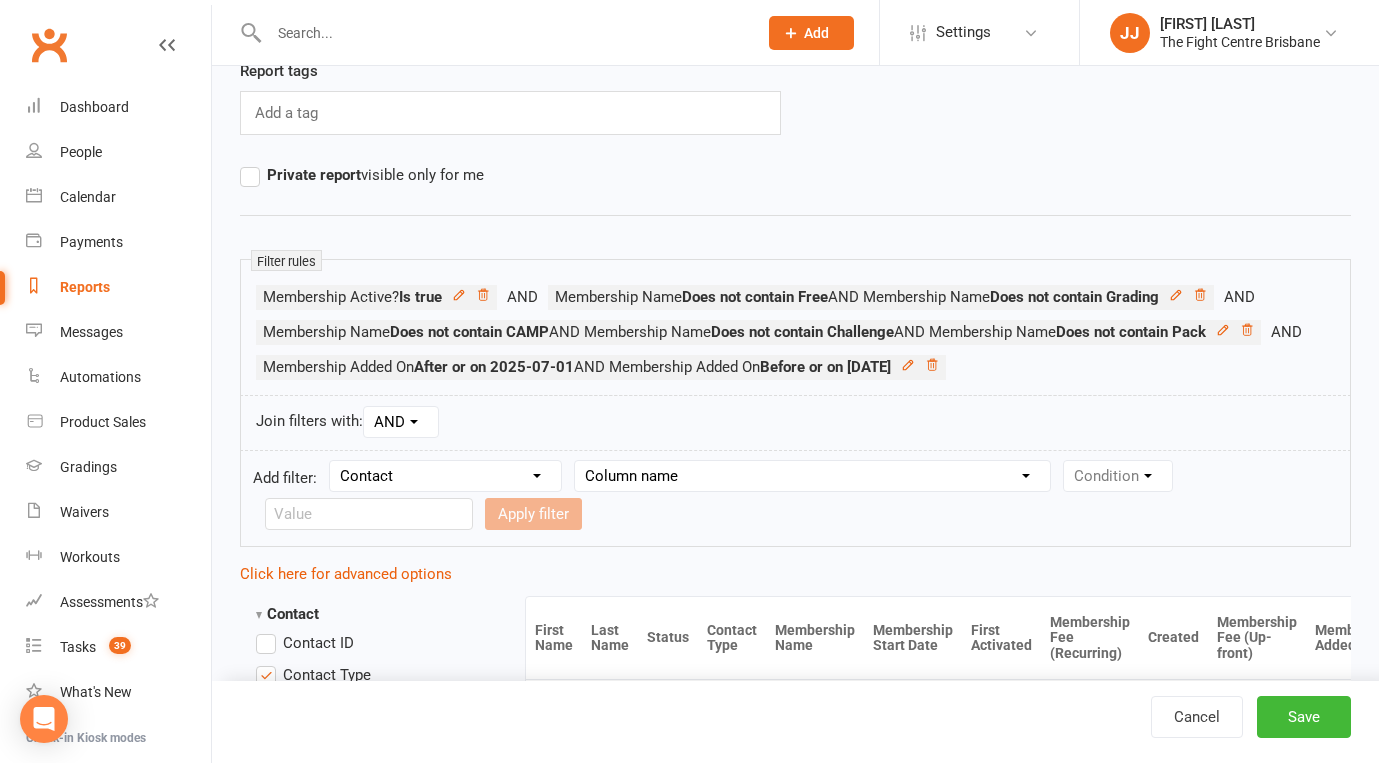 click on "Add filter:  Section name Contact Attendance Aggregate Payment Booking Waitlist Attendees Cancelled Bookings Late-cancelled Bookings Aggregate Booking Communication Comms Recipients Membership Payment Mobile App Styles And Ranks Aggregate Styles And Ranks Grading Events Promotions Suspensions Signed Waivers Family Members Credit Vouchers Enrolled Automations Enrolled Workouts Public Tasks Body Composition Emergency Contact Details Fitness Goals Key Demographics Marketing Information Trainer/Instructor Waiver Answers Column name Contact Type First Name Last Name Full Name Email Phone Number Address (Full) Created First Activated Days since added to Clubworx Days since First Activated Days since Last Activated Status Previous Status (Prospects only) Prospect Status Last Changed Trial Status Member Number Date of Birth Age Next Birthday Birth Month Unsubscribed from Email Unsubscribed from SMS Owner Location Converted to Member Converted to NAC Wallet Details Credit Card Expires Source Related contacts exist?" at bounding box center [795, 498] 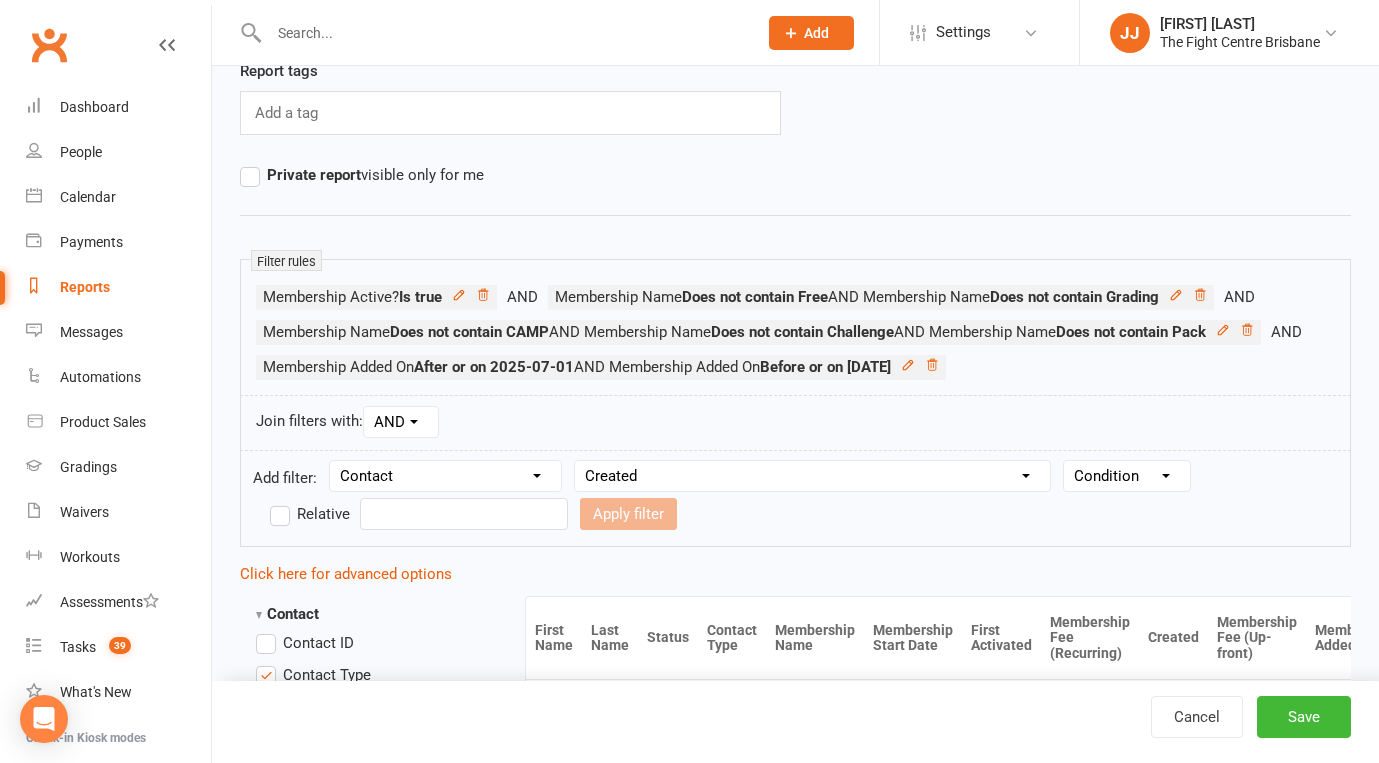 click on "Condition Is Is not Before After Before or on After or on Is blank Is not blank" at bounding box center (1127, 476) 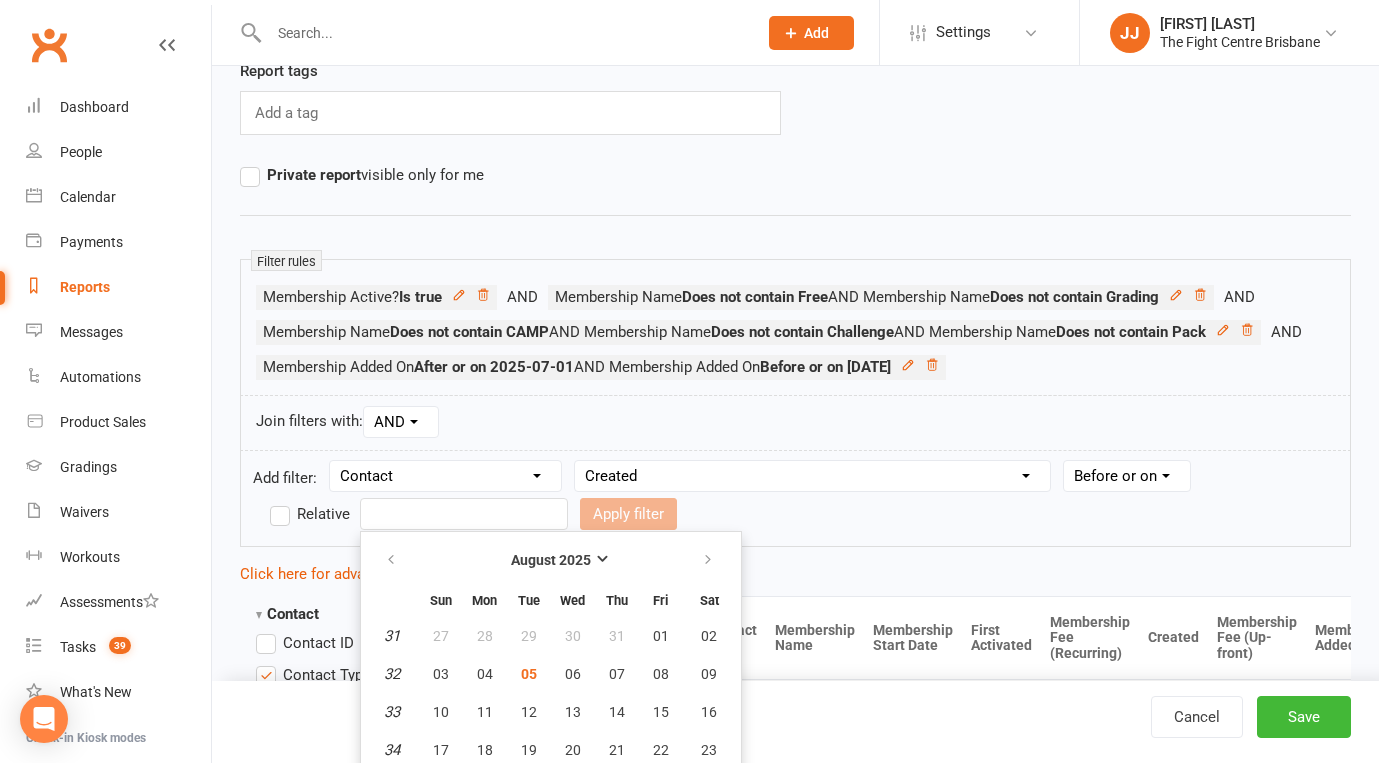 click on "Prospect
Member
Non-attending contact
Class / event
Appointment
Grading event
Task
Membership plan
Bulk message
Add
Settings Membership Plans Event Templates Appointment Types Mobile App  Website Image Library Customize Contacts Access Control Users Account Profile Clubworx API JJ James Jarvie The Fight Centre Brisbane My profile My subscription Help Terms & conditions  Privacy policy  Sign out Clubworx Dashboard People Calendar Payments Reports Messages   Automations   Product Sales Gradings   Waivers   Workouts   Assessments  Tasks   39 What's New Check-in Kiosk modes General attendance Roll call Class check-in × × × Name of report 2. Weekly NEW MEMBERSHIPS - Past Converted - Closed In Date Range Report tags Add a tag Private report" at bounding box center [689, 2480] 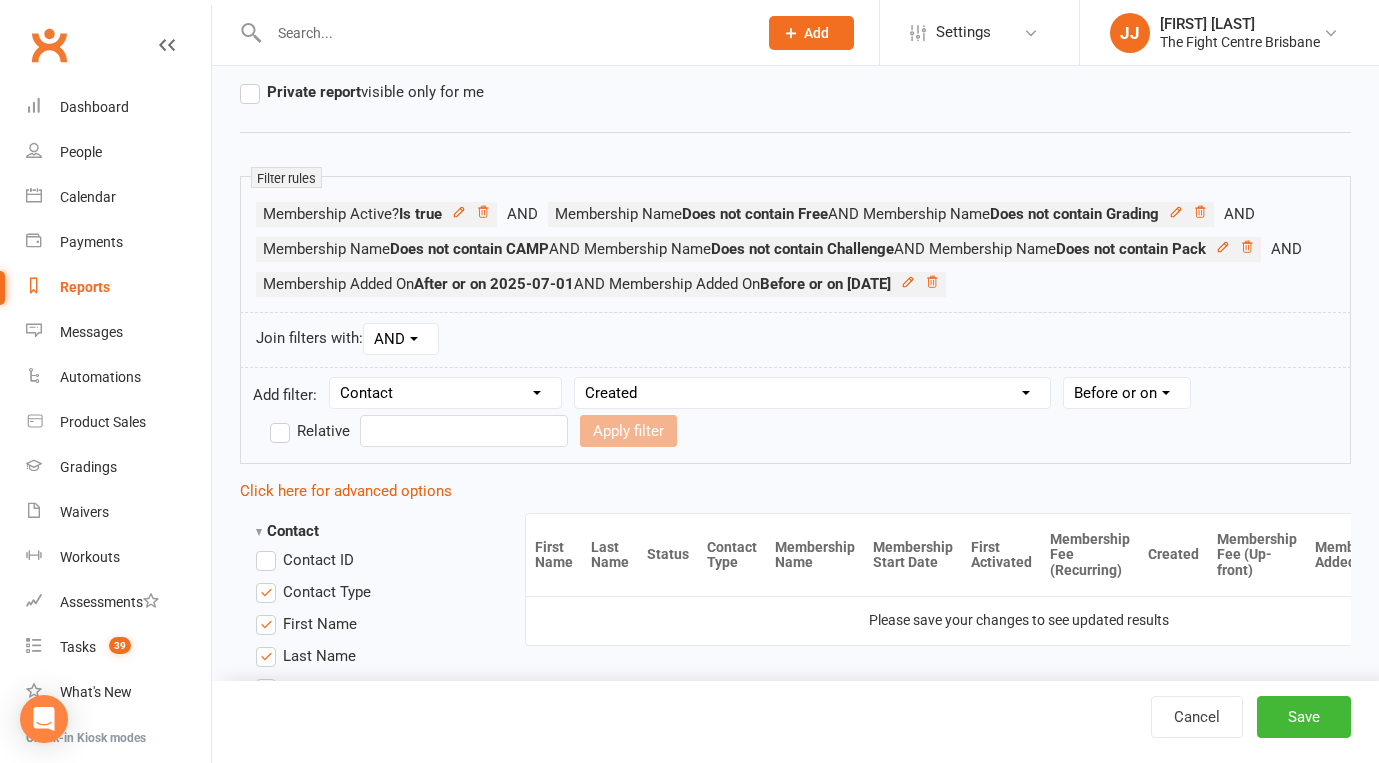 click at bounding box center (464, 431) 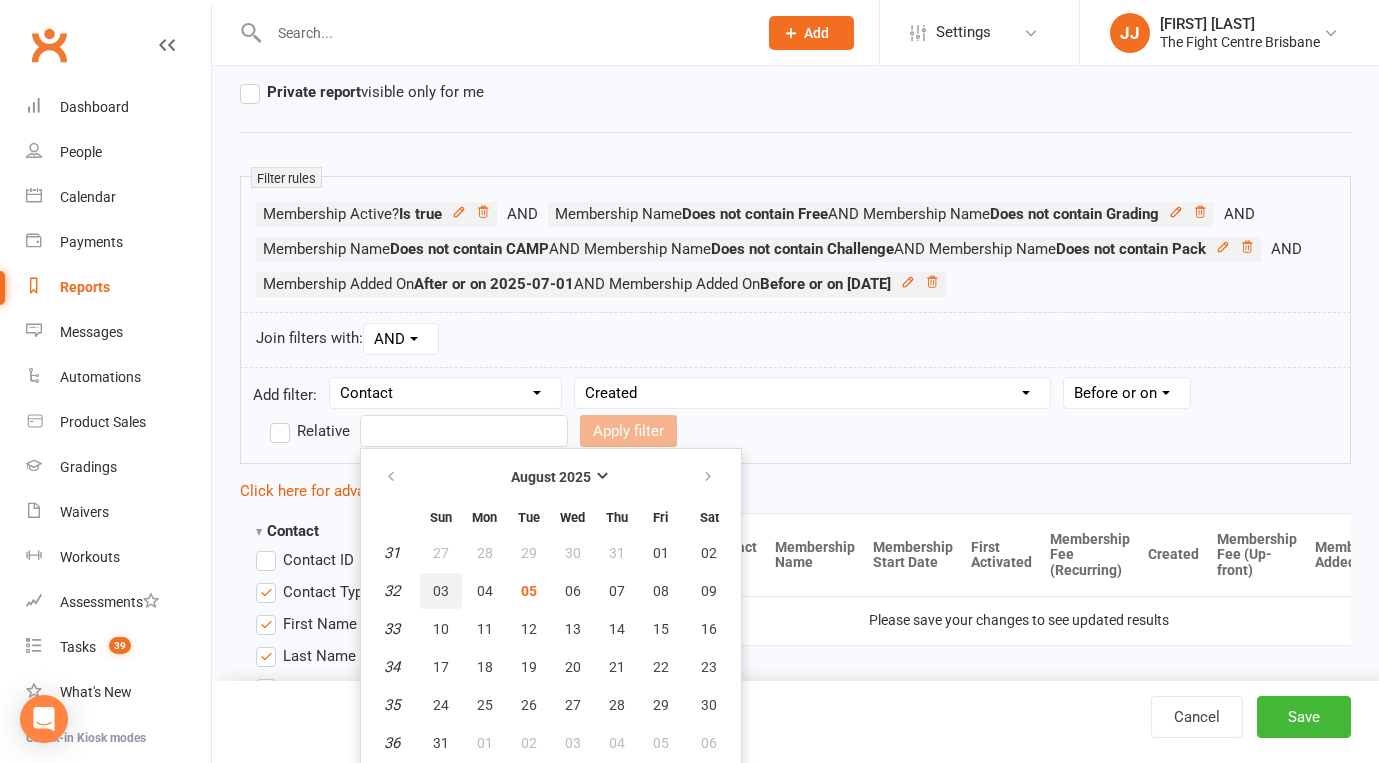 click on "03" at bounding box center (441, 591) 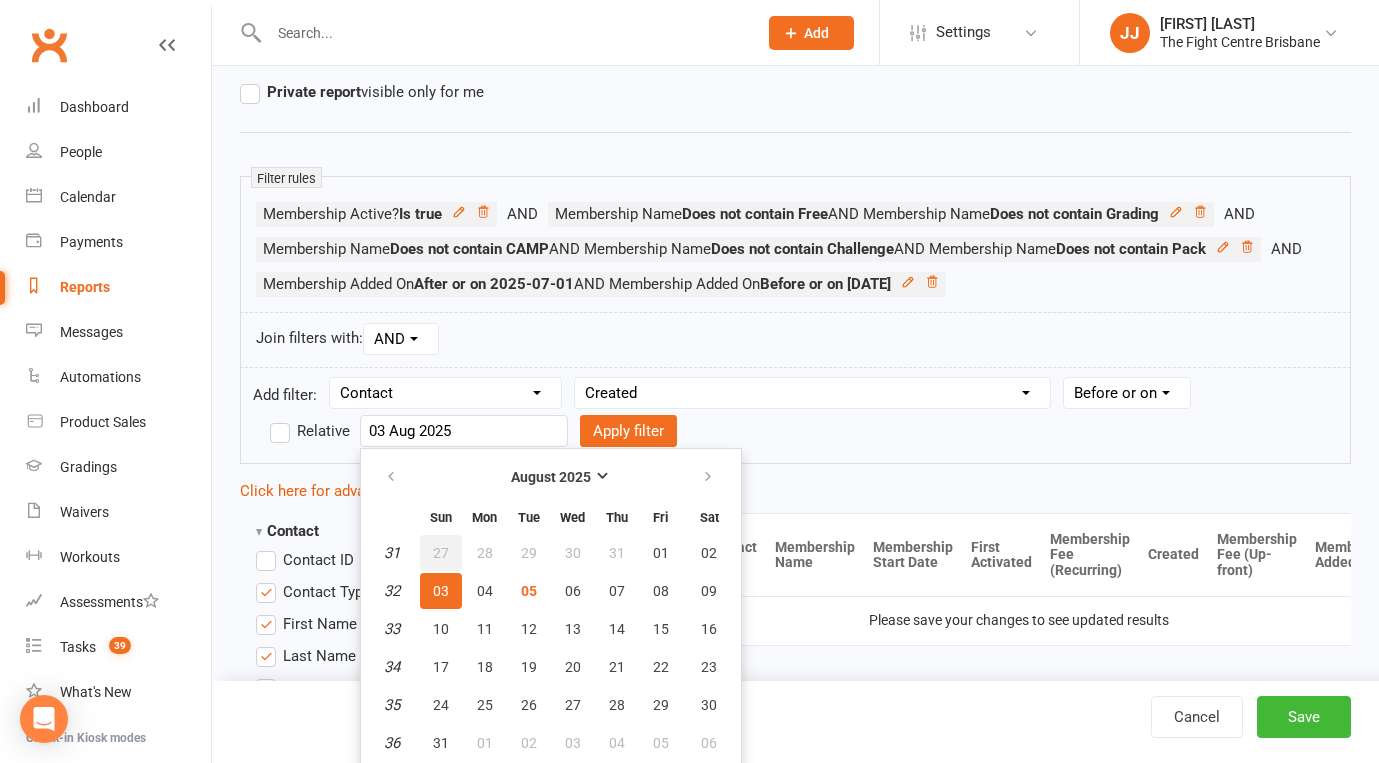 click on "27" at bounding box center [441, 553] 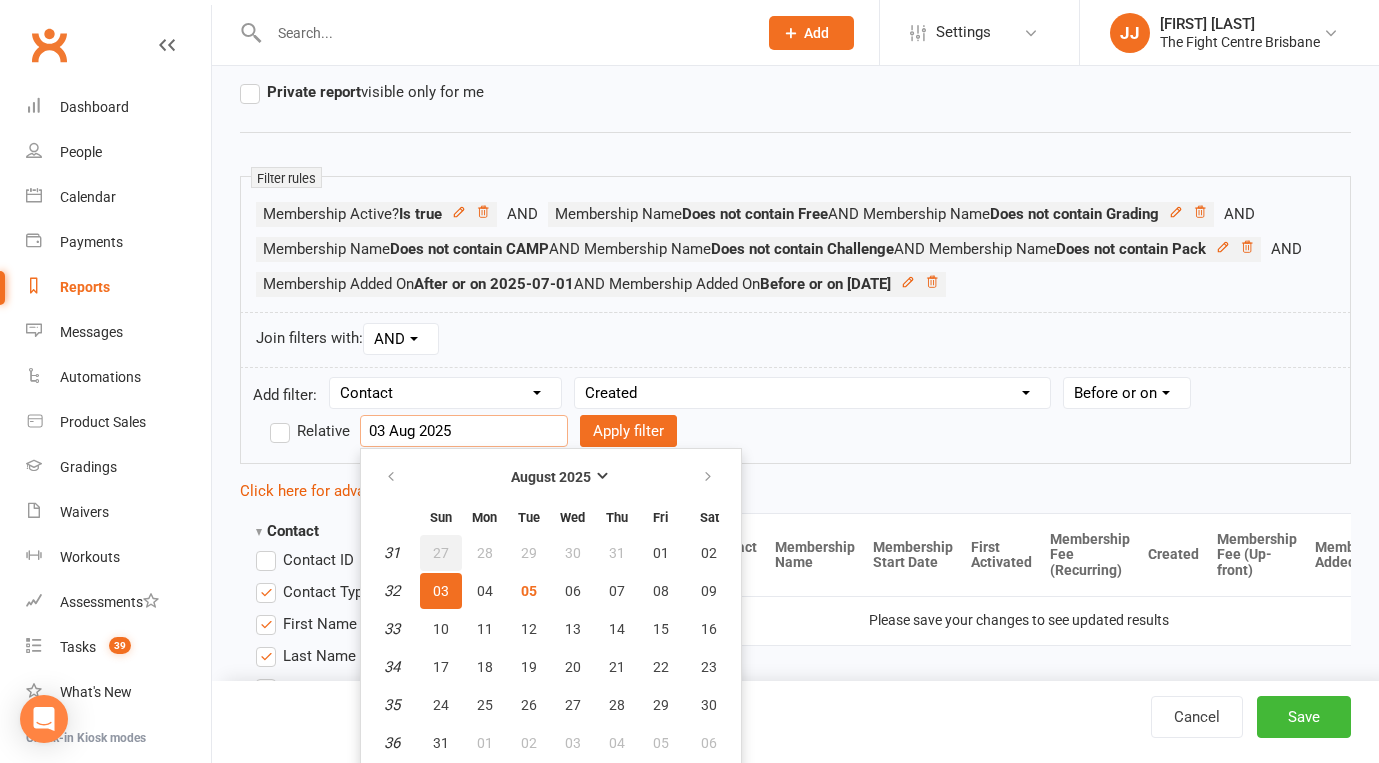 type on "27 Jul 2025" 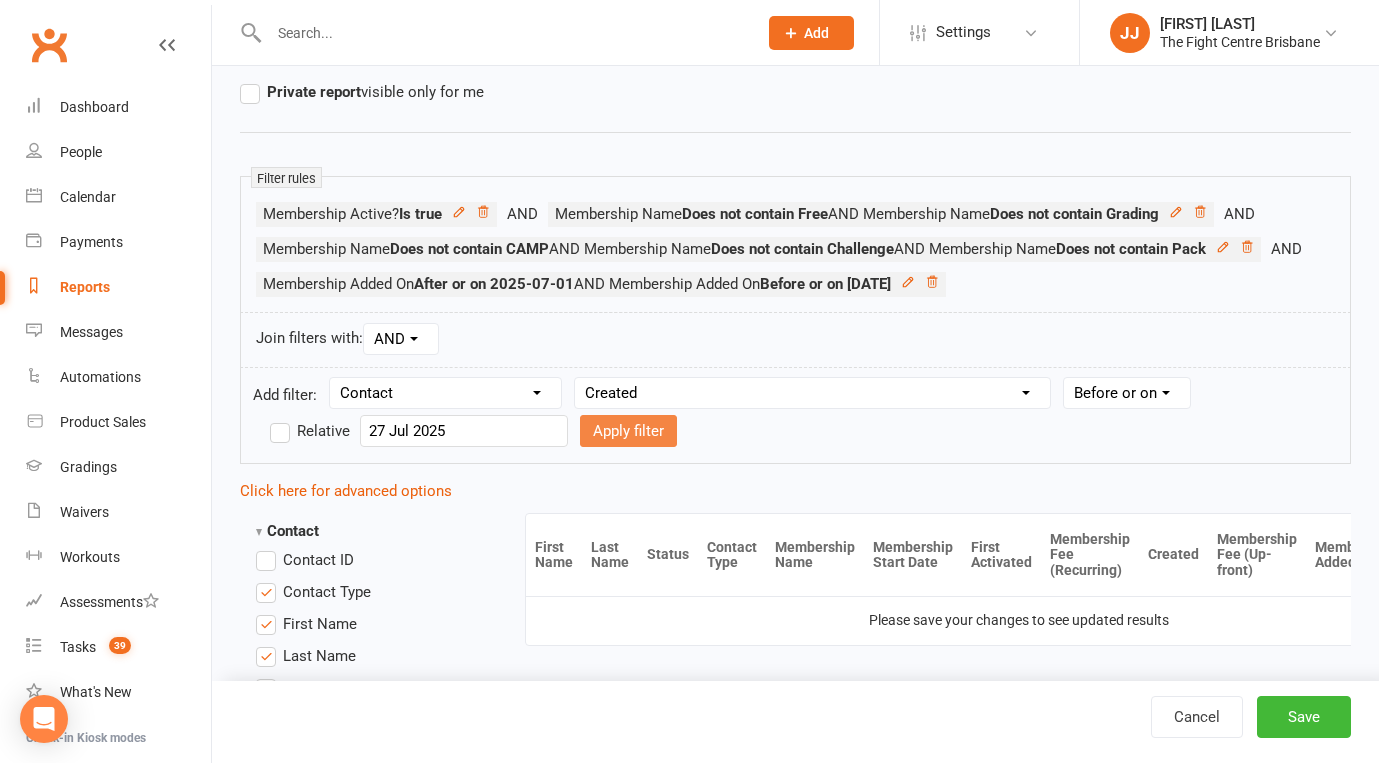 click on "Apply filter" at bounding box center [628, 431] 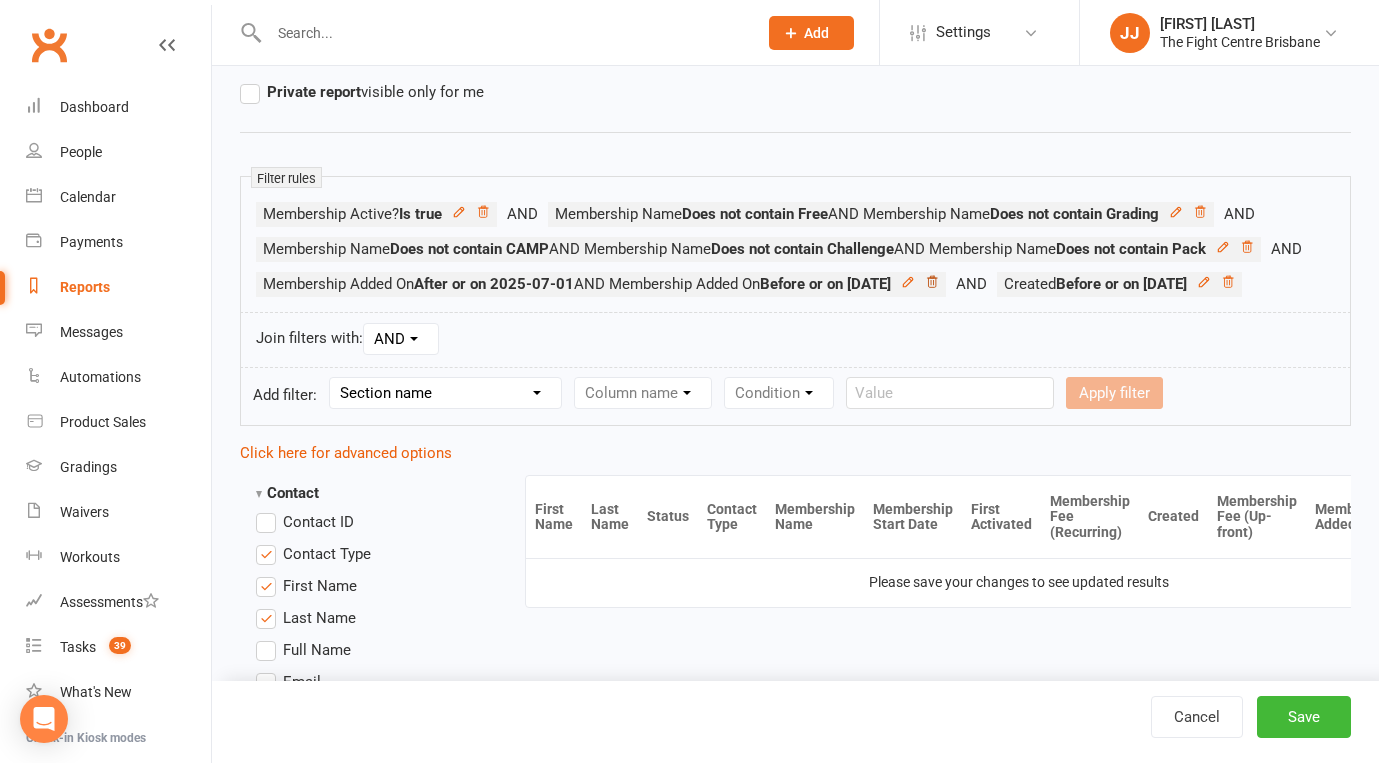 click 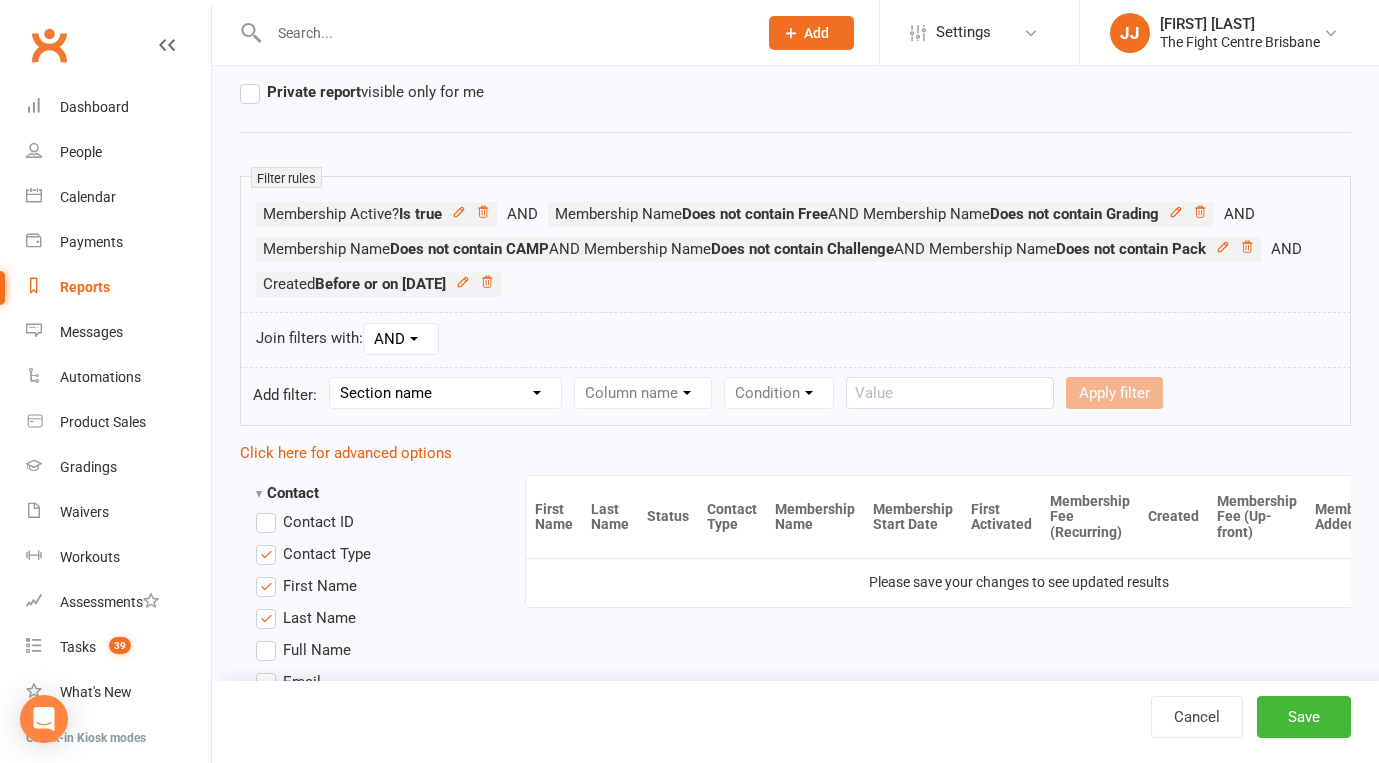 click on "Section name Contact Attendance Aggregate Payment Booking Waitlist Attendees Cancelled Bookings Late-cancelled Bookings Aggregate Booking Communication Comms Recipients Membership Payment Mobile App Styles And Ranks Aggregate Styles And Ranks Grading Events Promotions Suspensions Signed Waivers Family Members Credit Vouchers Enrolled Automations Enrolled Workouts Public Tasks Body Composition Emergency Contact Details Fitness Goals Key Demographics Marketing Information Trainer/Instructor Waiver Answers" at bounding box center [445, 393] 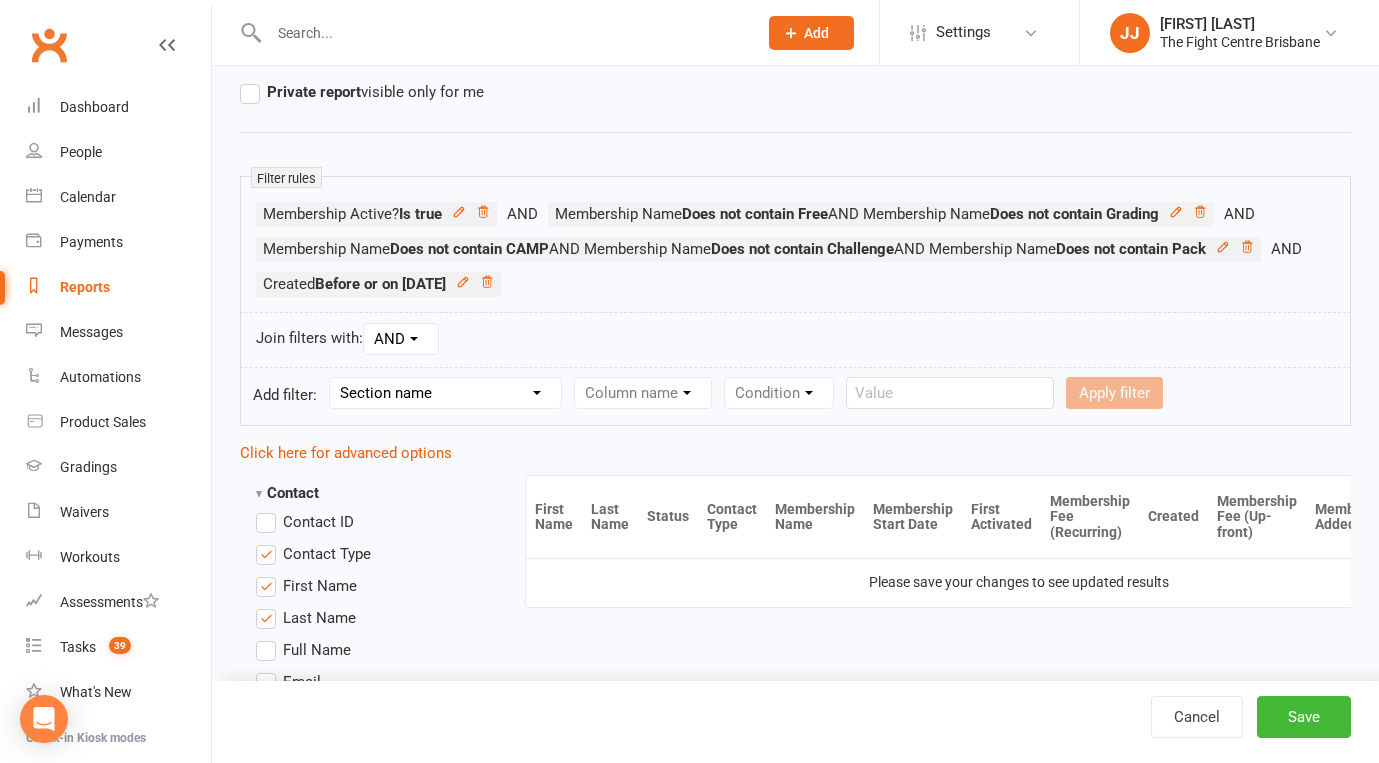 select on "10" 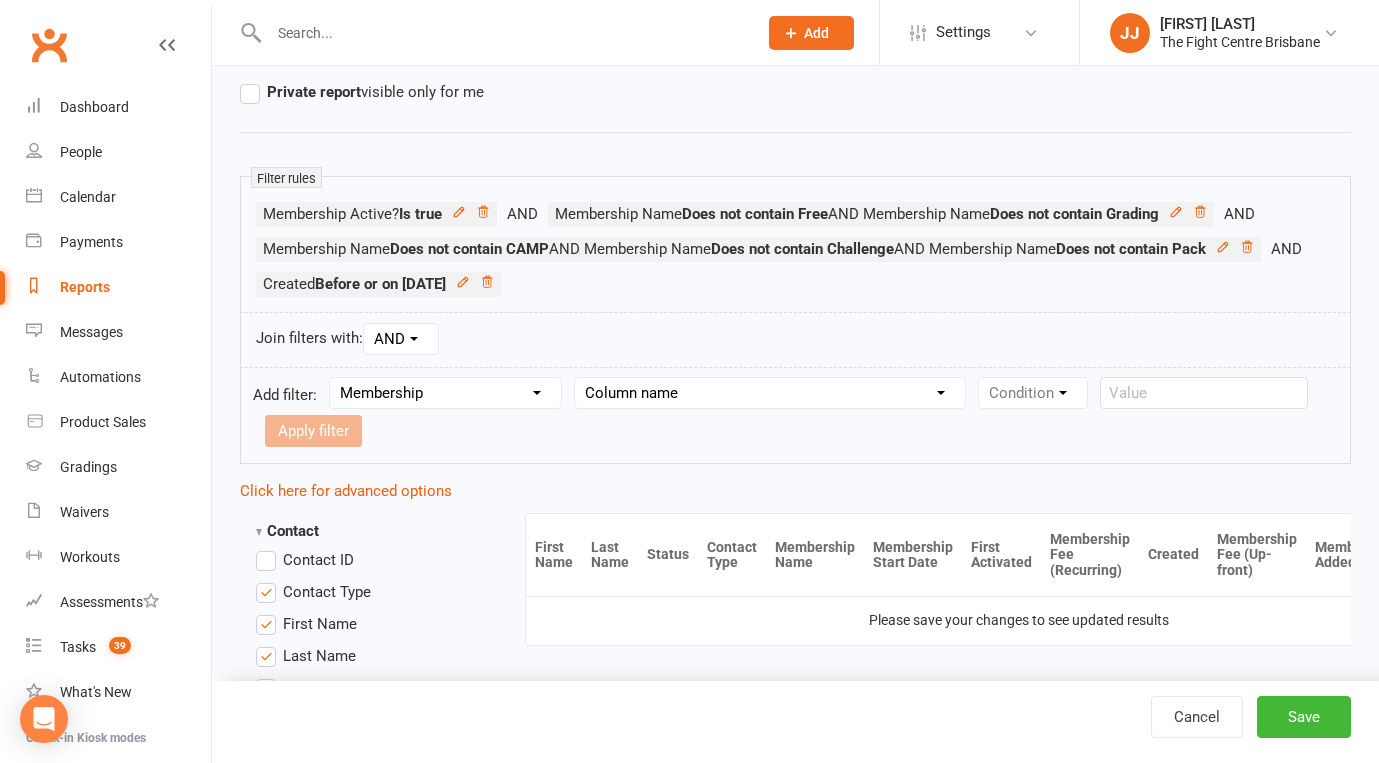 click on "Column name Membership ID Membership Name Membership Category Membership Start Date Membership Up-front Payment Date Membership Recurring Payments Start Date Membership Expiry Date Membership Added On Membership Term (in words) Membership Duration (in days) Current Membership Age (in days) Active Days Remaining (after today) Membership Fee (Up-front) Membership Fee (Recurring) Membership Recurring Fee Frequency Membership Attendance Limit (Description) Membership Attendance Limit Recurrence (Period) Membership Attendance Limit Recurrence (Number) Membership Source Class Pack? Trial Membership? Send email receipt on successful payment? Bookings Made Bookings Attended Bookings Absent Bookings w/ Unmarked Attendance Bookings Remaining Attendances in Current Calendar Month Make-up Classes Available Membership Active? Cancellation Present? Cancellation Date Cancellation Added On Cancellation Reason Most Recent Attendance Payments Attempted Paid Payments Failed Payments (Current) Payments Remaining" at bounding box center (770, 393) 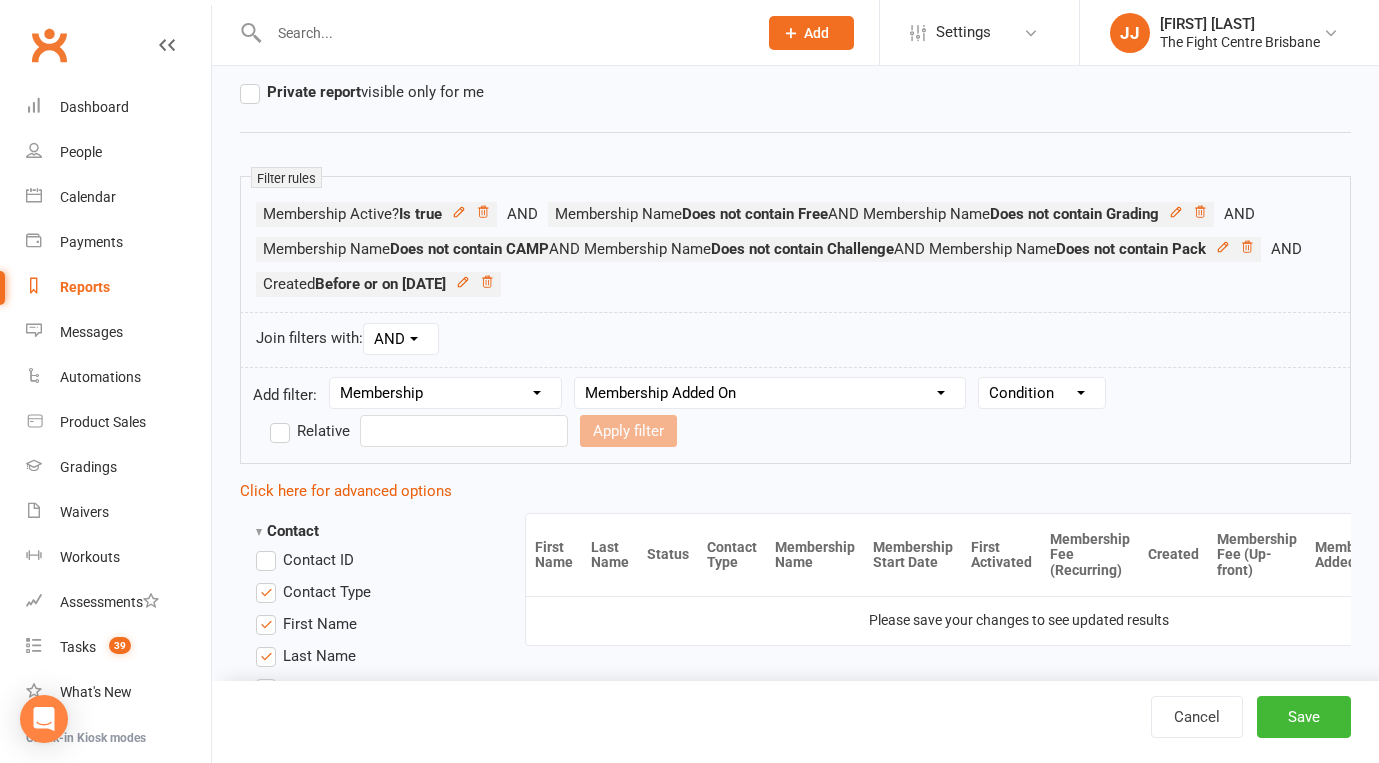 click on "Condition Is Is not Before After Before or on After or on Is blank Is not blank" at bounding box center [1042, 393] 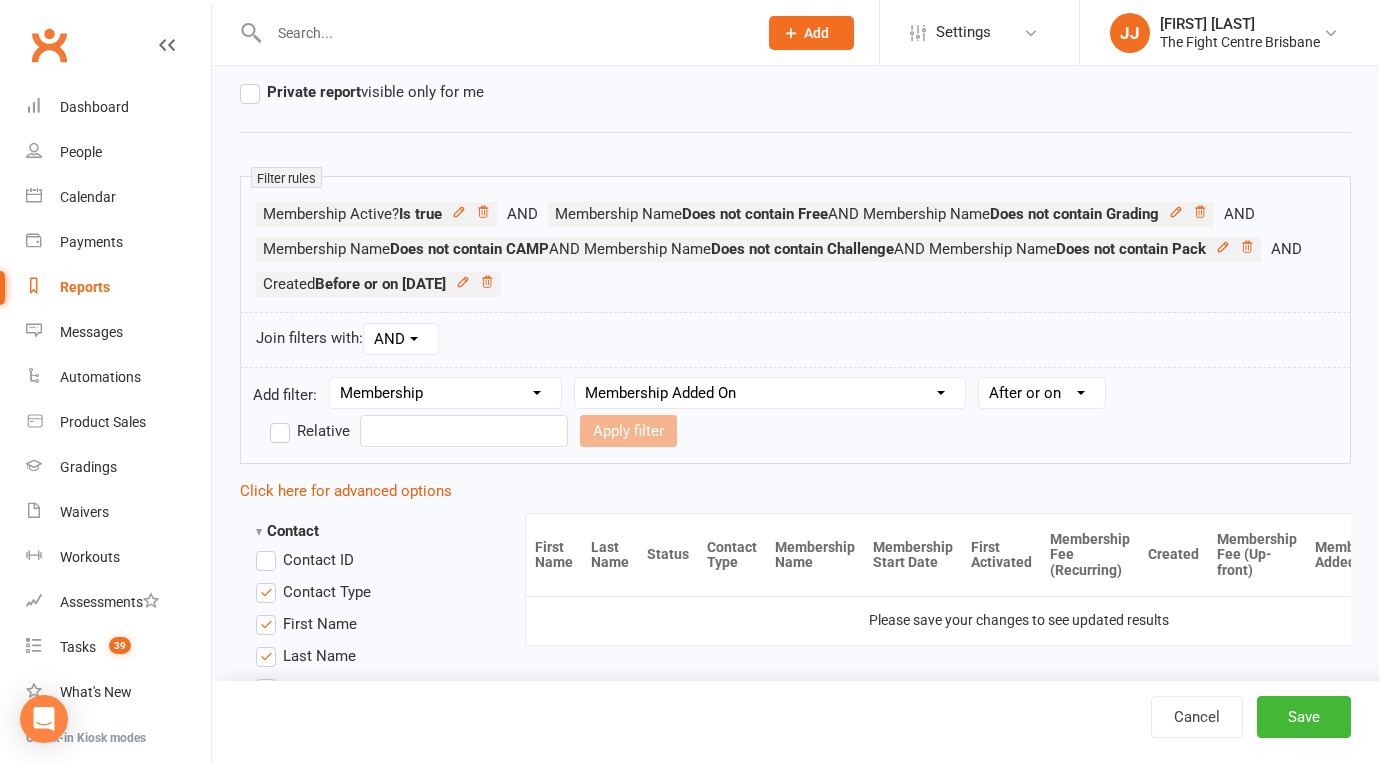 click at bounding box center (464, 431) 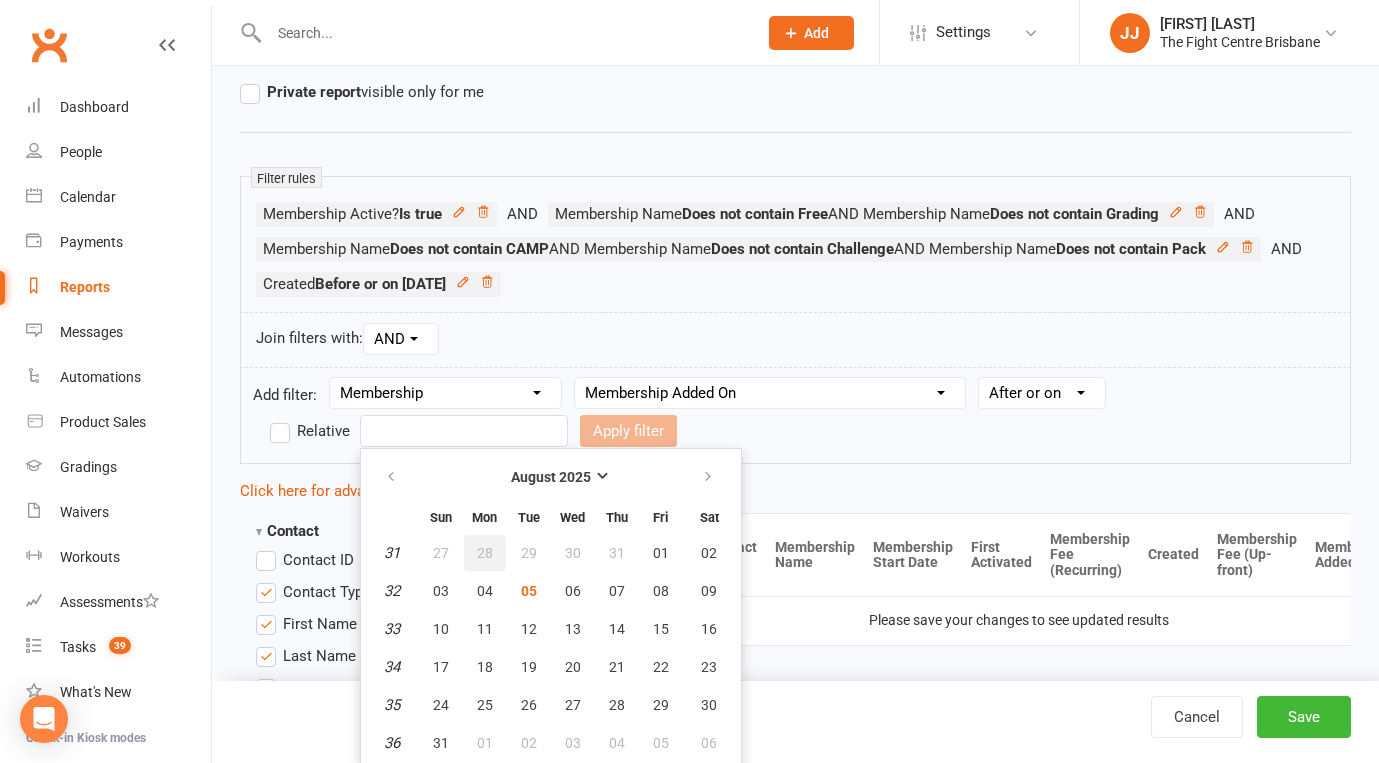 click on "28" at bounding box center (485, 553) 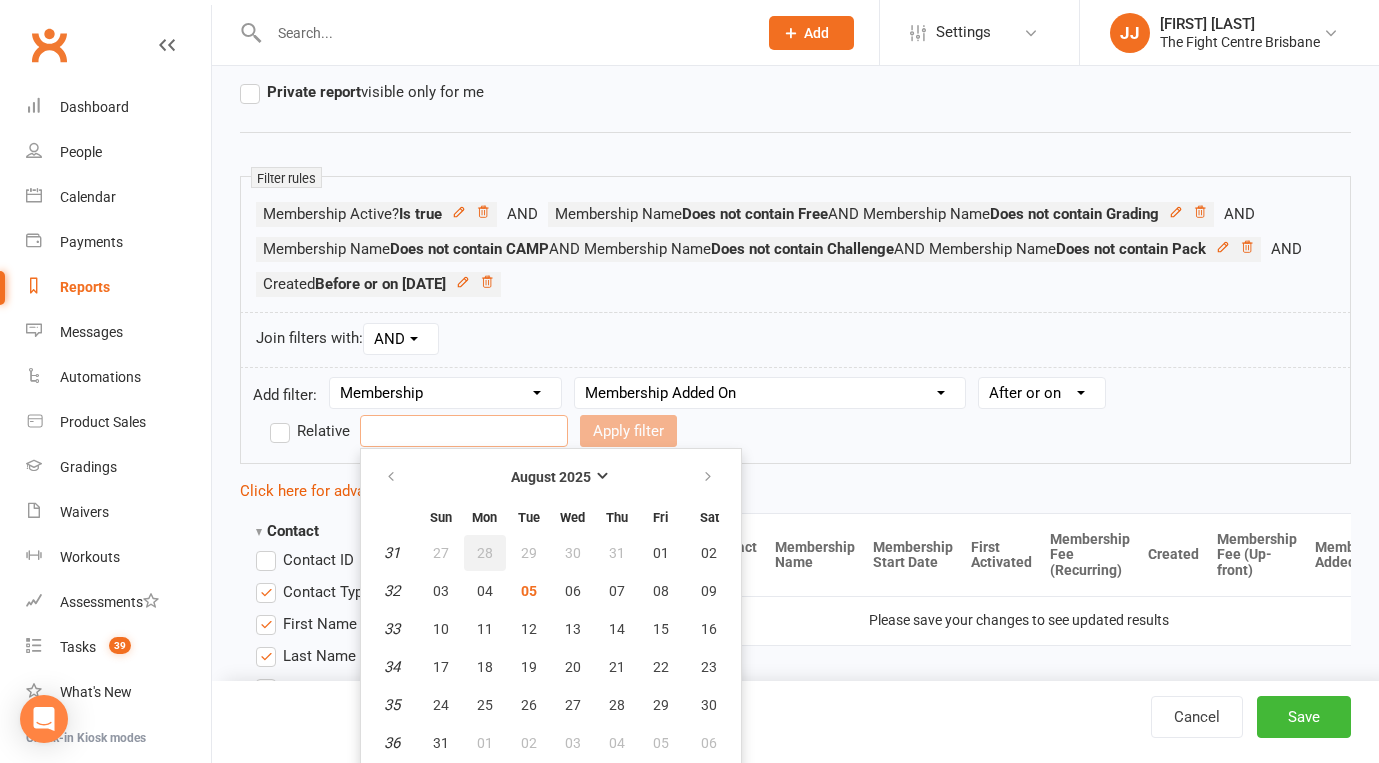 type on "28 Jul 2025" 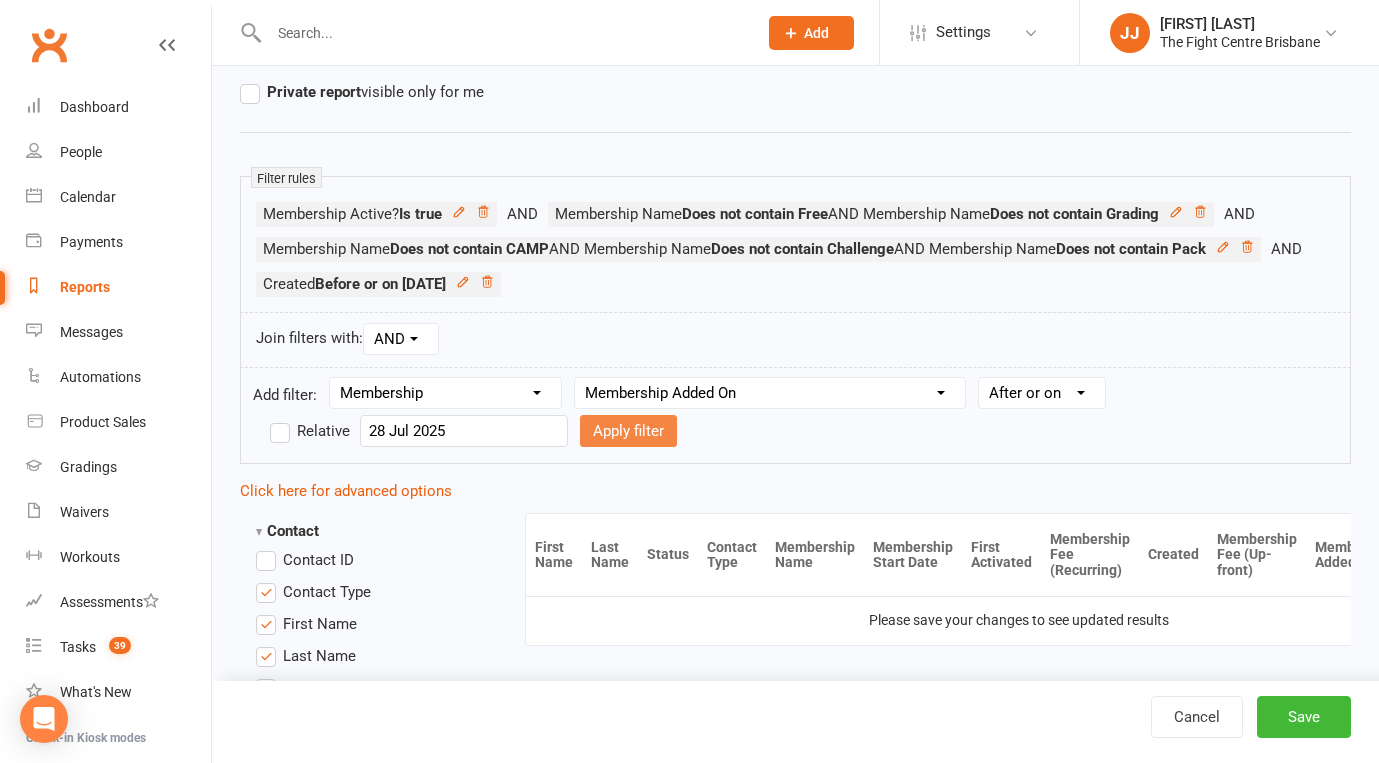 click on "Apply filter" at bounding box center (628, 431) 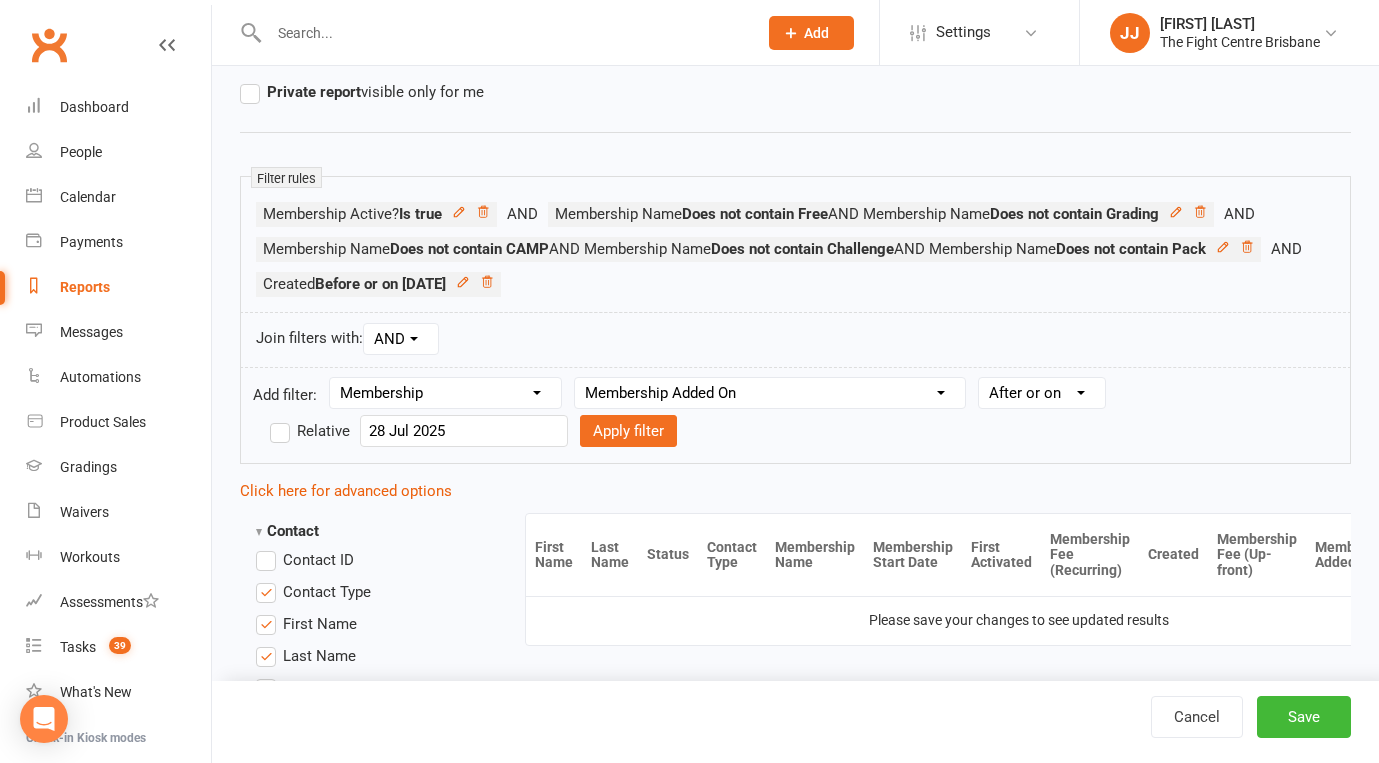 select 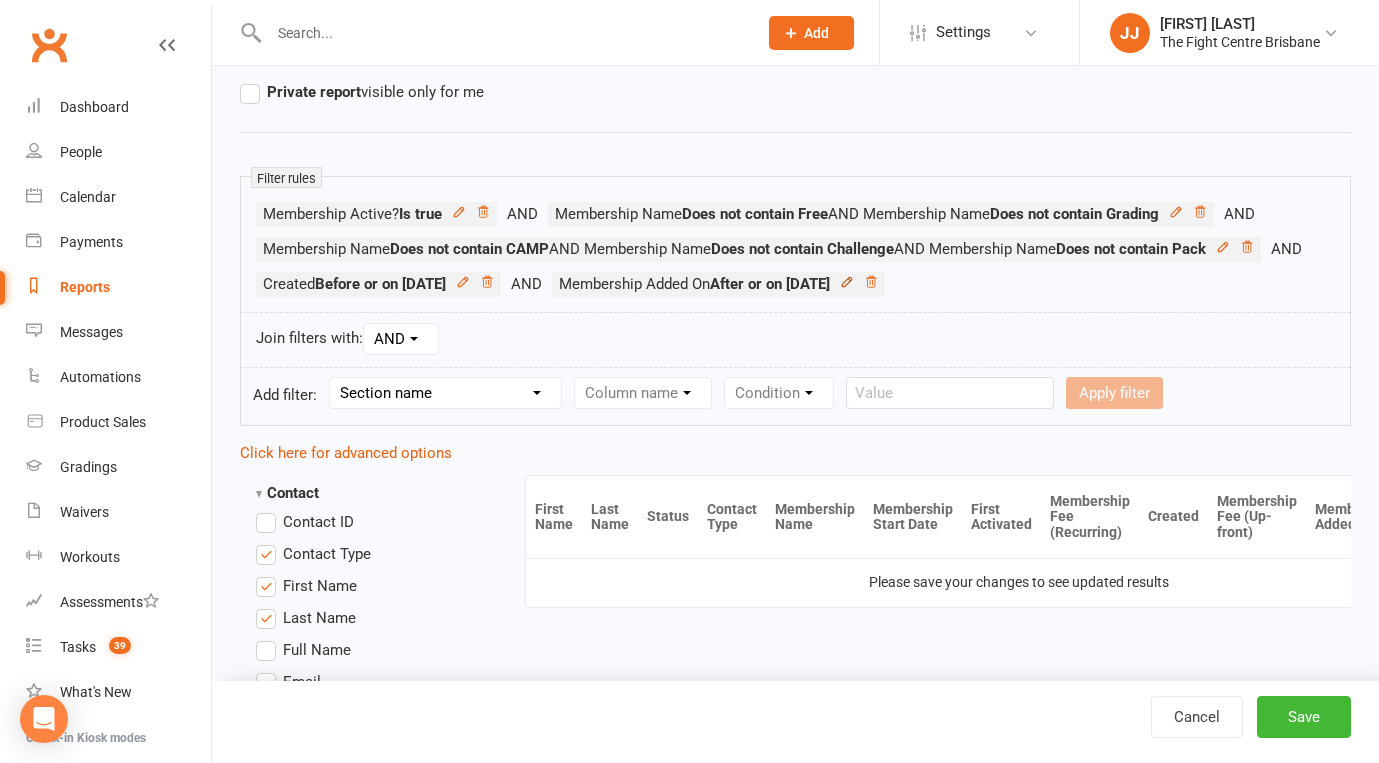 click 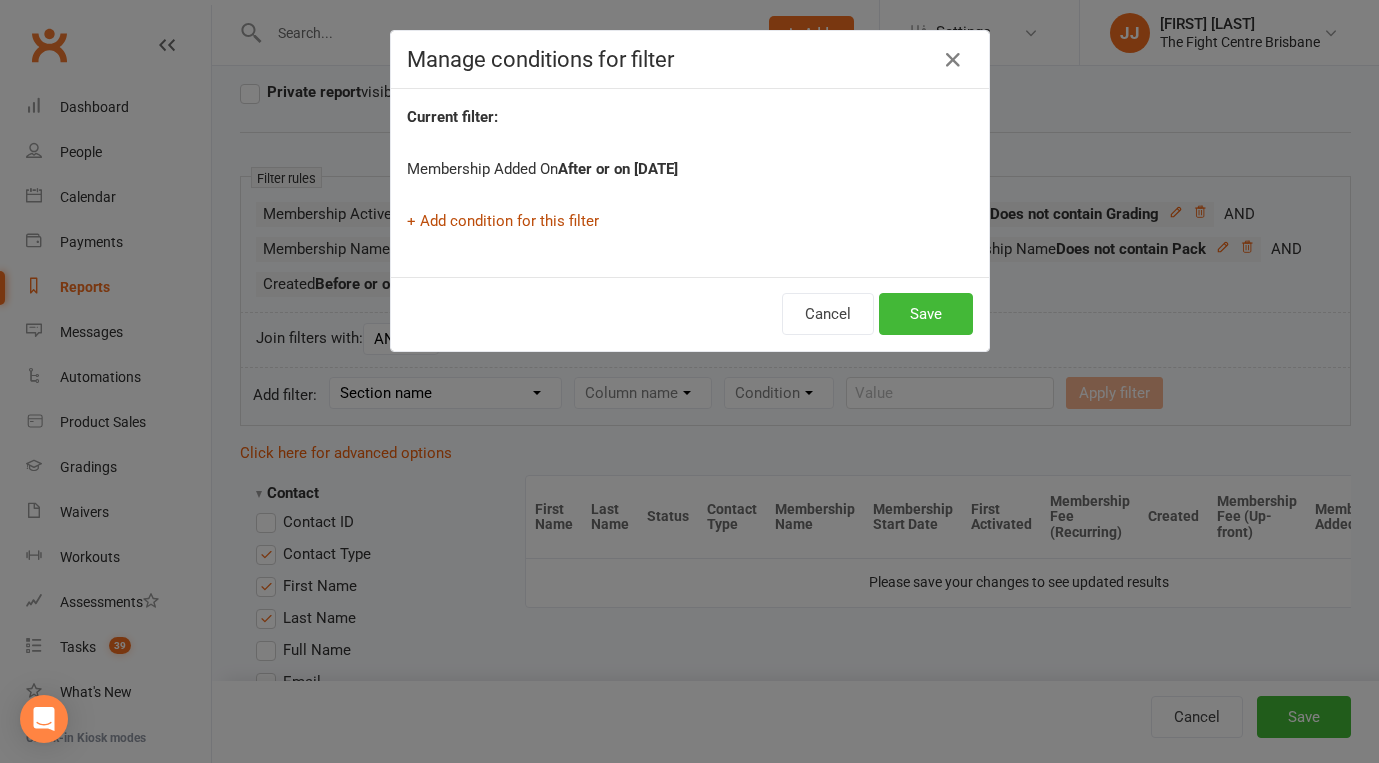 click on "+ Add condition for this filter" at bounding box center [503, 221] 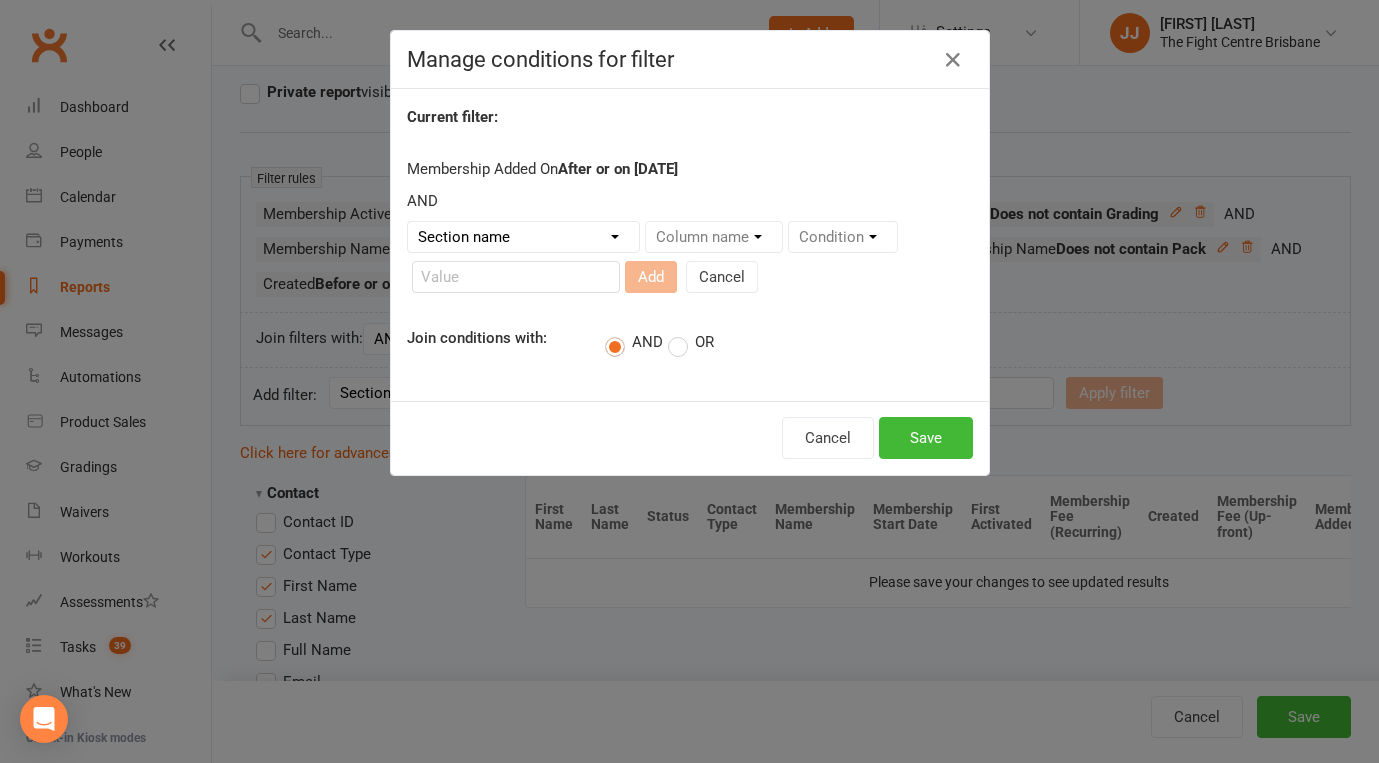 click on "Section name Contact Attendance Aggregate Payment Booking Waitlist Attendees Cancelled Bookings Late-cancelled Bookings Aggregate Booking Communication Comms Recipients Membership Payment Mobile App Styles And Ranks Aggregate Styles And Ranks Grading Events Promotions Suspensions Signed Waivers Family Members Credit Vouchers Enrolled Automations Enrolled Workouts Public Tasks Body Composition Emergency Contact Details Fitness Goals Key Demographics Marketing Information Trainer/Instructor Waiver Answers" at bounding box center [523, 237] 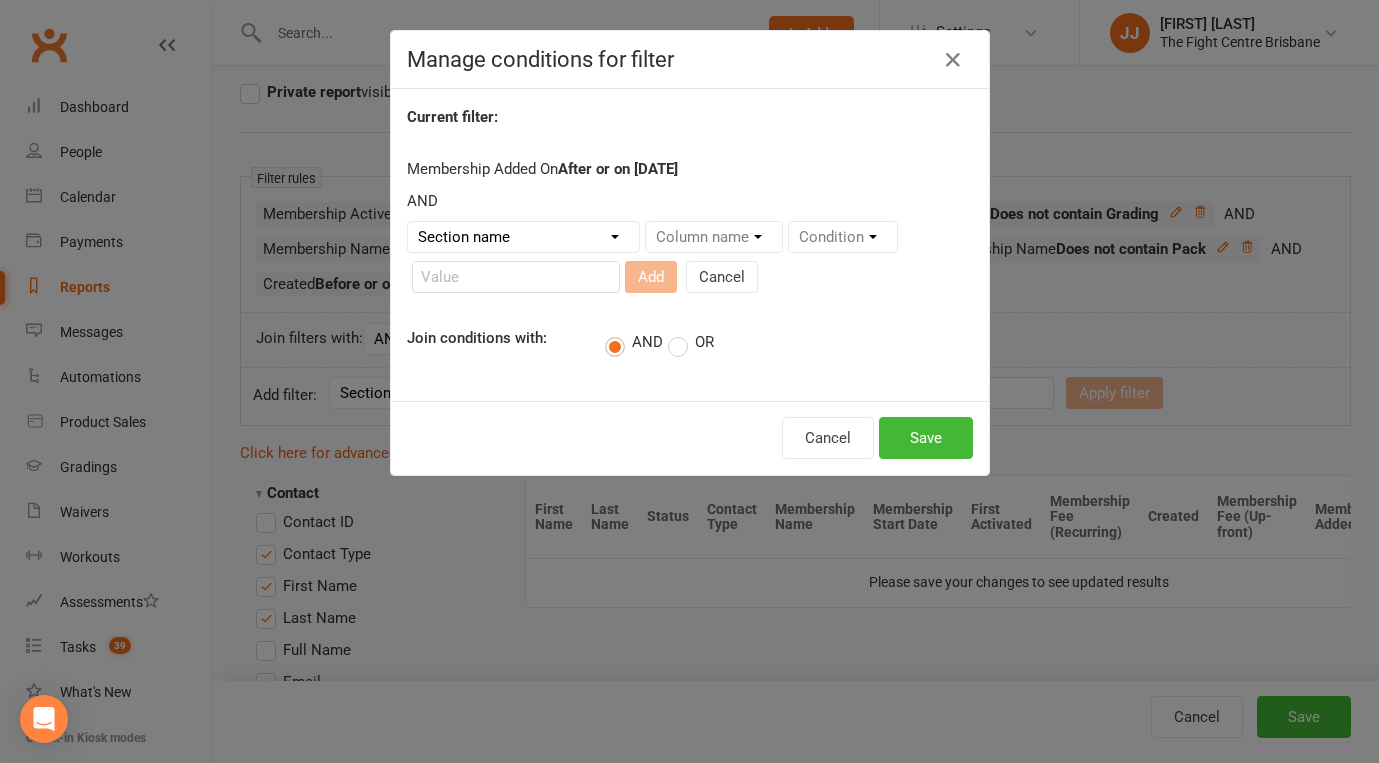 select on "10" 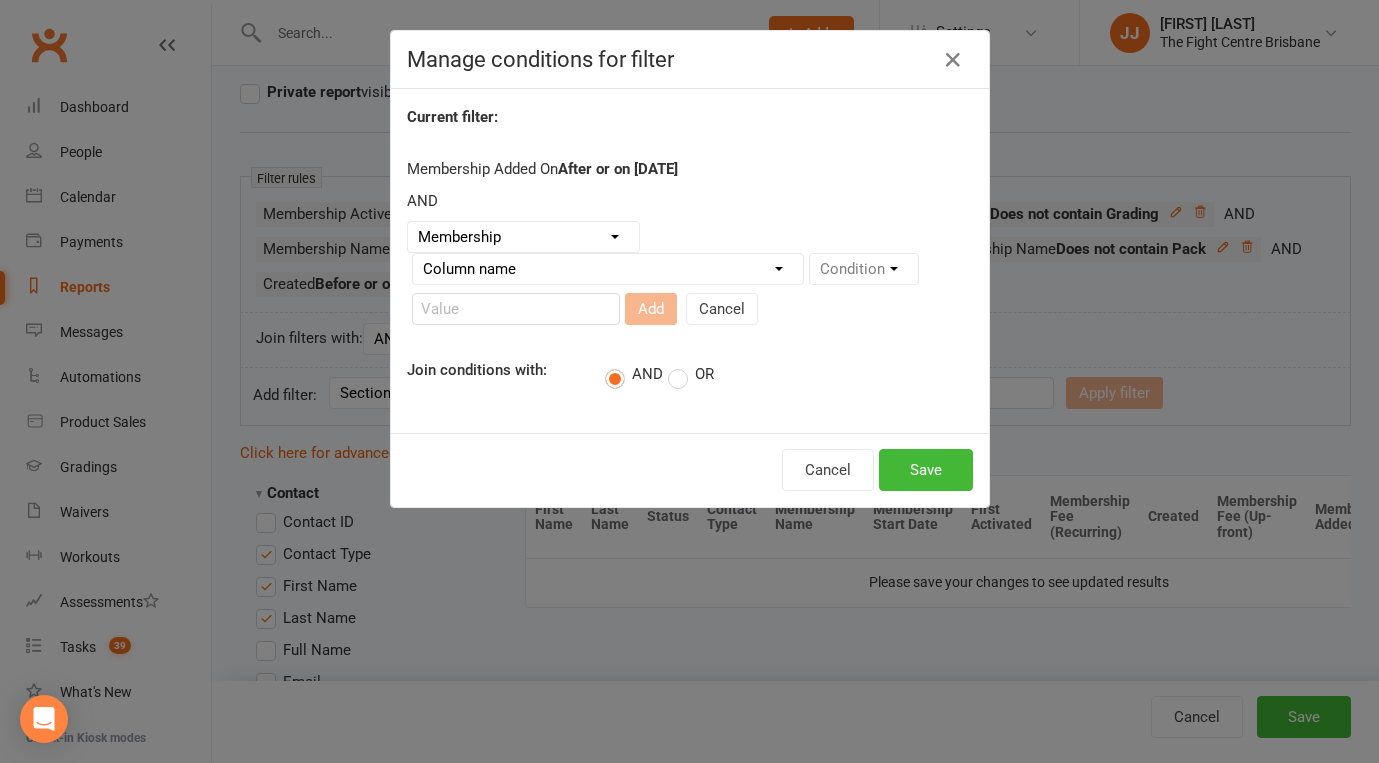 click on "Column name Membership ID Membership Name Membership Category Membership Start Date Membership Up-front Payment Date Membership Recurring Payments Start Date Membership Expiry Date Membership Added On Membership Term (in words) Membership Duration (in days) Current Membership Age (in days) Active Days Remaining (after today) Membership Fee (Up-front) Membership Fee (Recurring) Membership Recurring Fee Frequency Membership Attendance Limit (Description) Membership Attendance Limit Recurrence (Period) Membership Attendance Limit Recurrence (Number) Membership Source Class Pack? Trial Membership? Send email receipt on successful payment? Bookings Made Bookings Attended Bookings Absent Bookings w/ Unmarked Attendance Bookings Remaining Attendances in Current Calendar Month Make-up Classes Available Membership Active? Cancellation Present? Cancellation Date Cancellation Added On Cancellation Reason Most Recent Attendance Payments Attempted Paid Payments Failed Payments (Current) Payments Remaining" at bounding box center [608, 269] 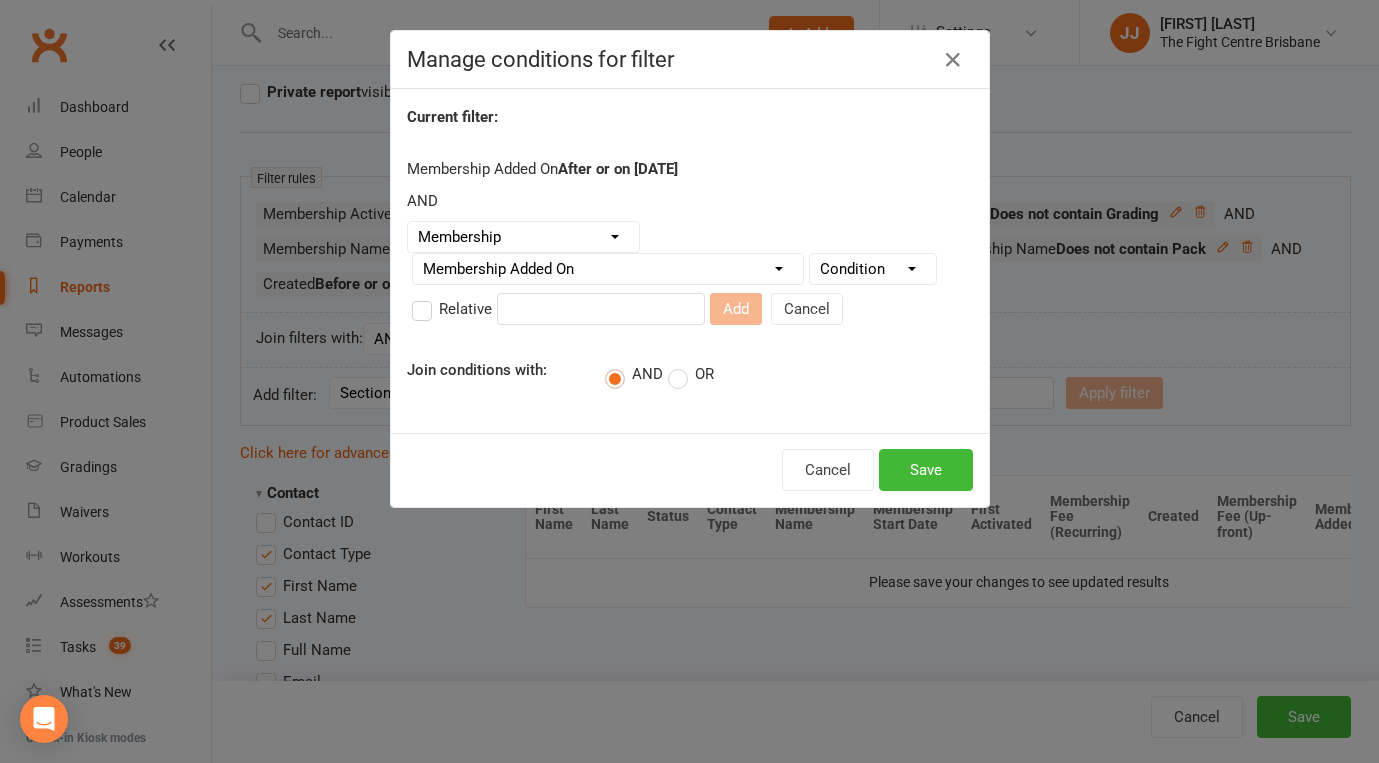 click on "Condition Is Is not Before After Before or on After or on Is blank Is not blank" at bounding box center (873, 269) 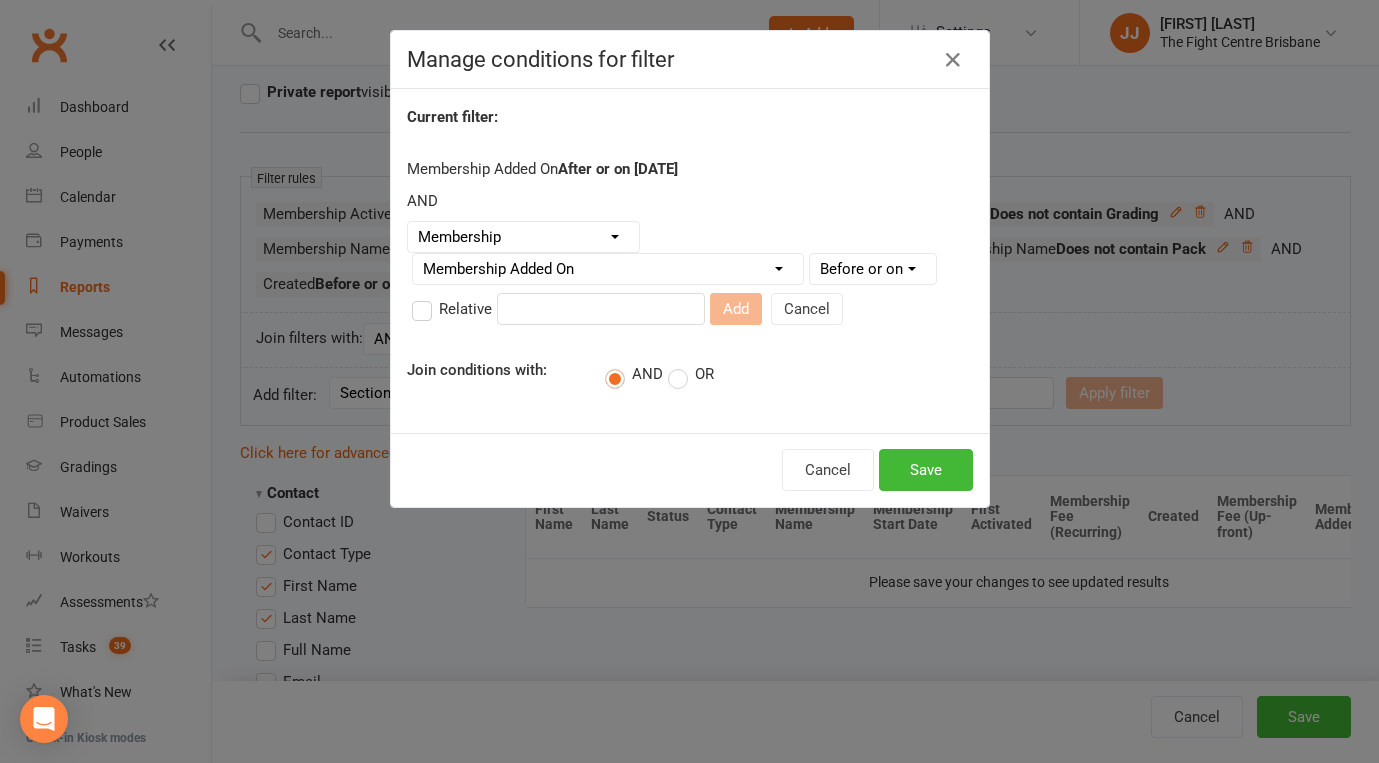 click at bounding box center [601, 309] 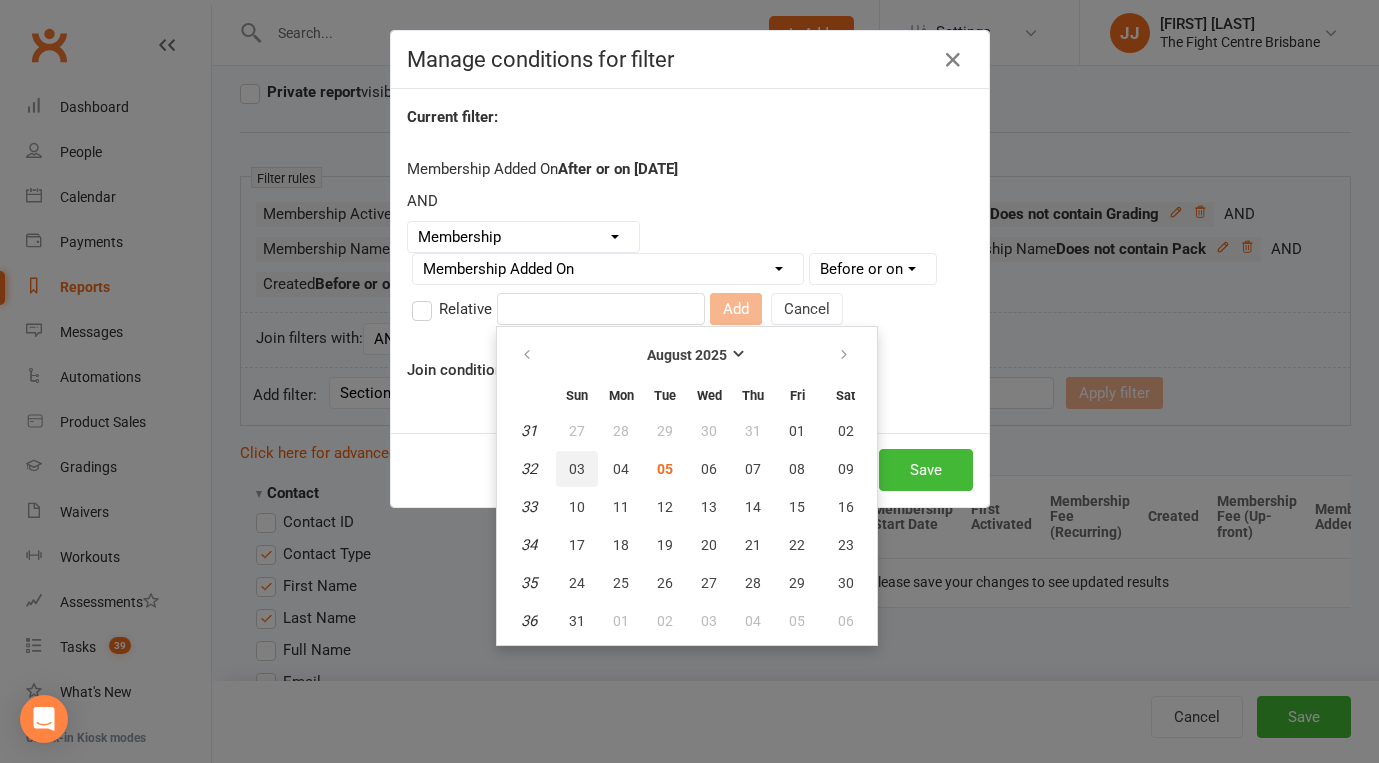 click on "03" at bounding box center [577, 469] 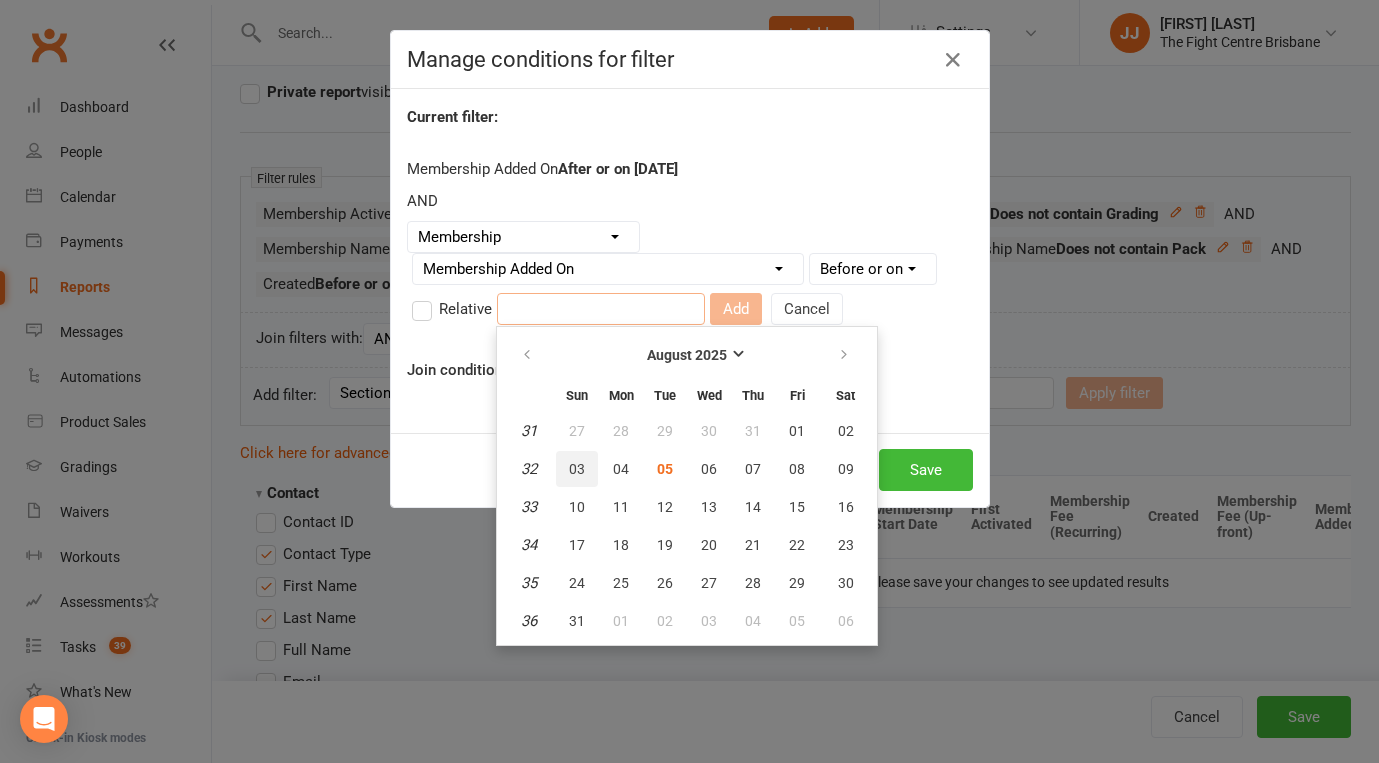type on "03 Aug 2025" 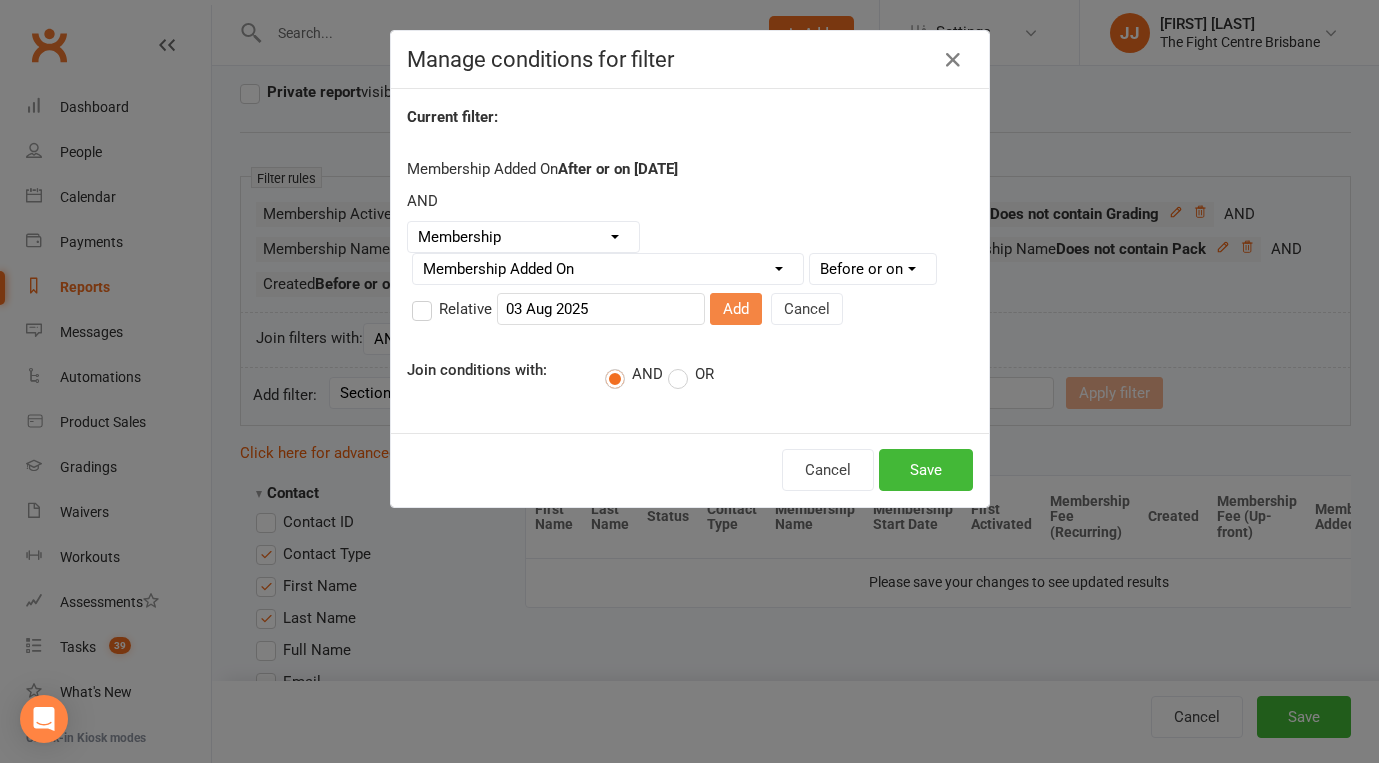 click on "Add" at bounding box center (736, 309) 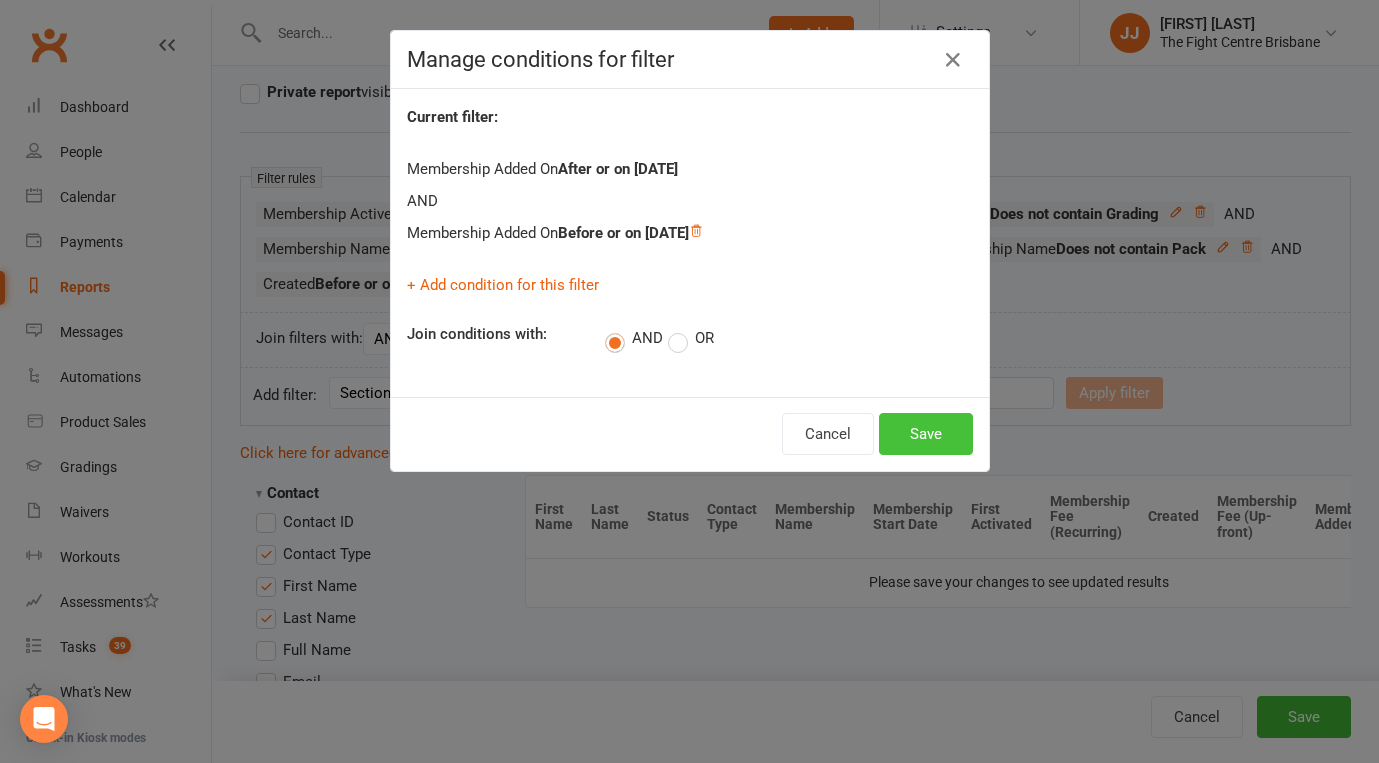 click on "Save" at bounding box center (926, 434) 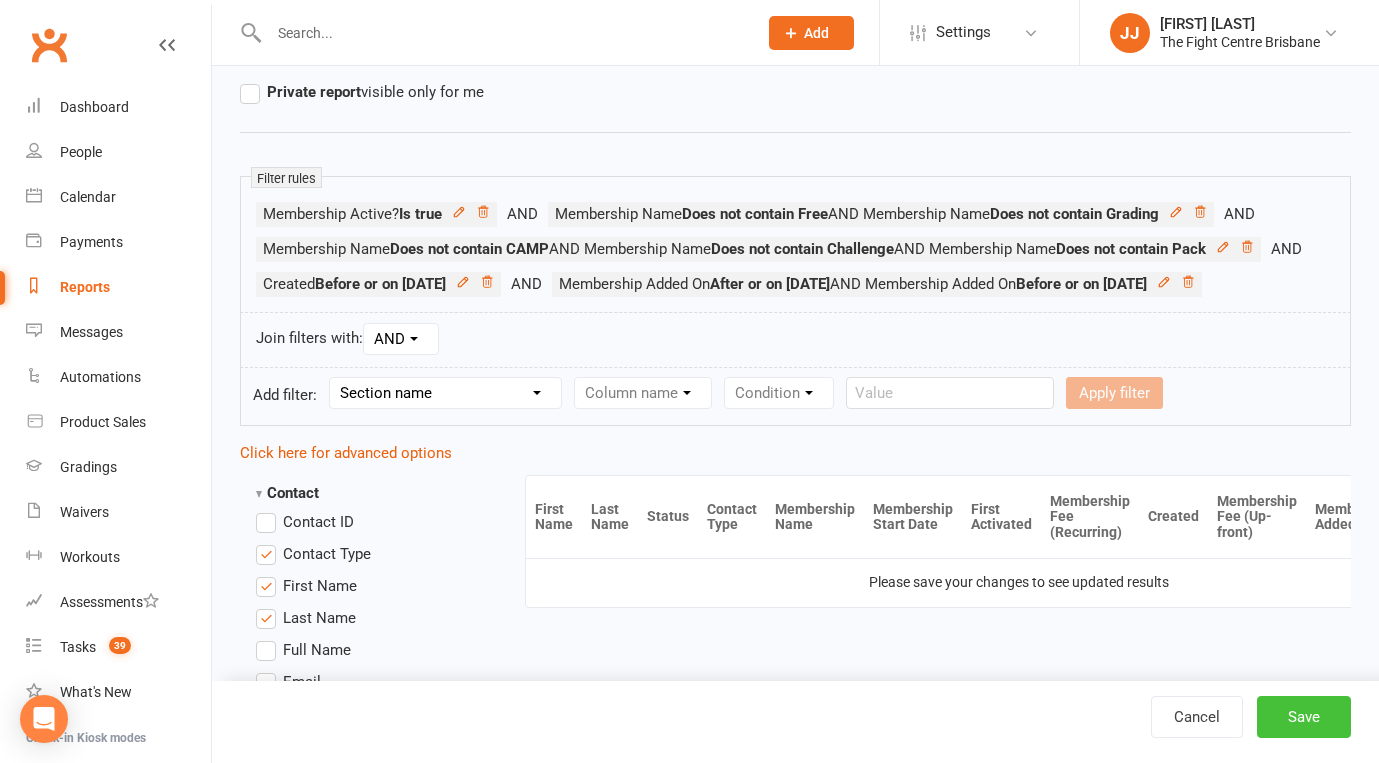 click on "Save" at bounding box center (1304, 717) 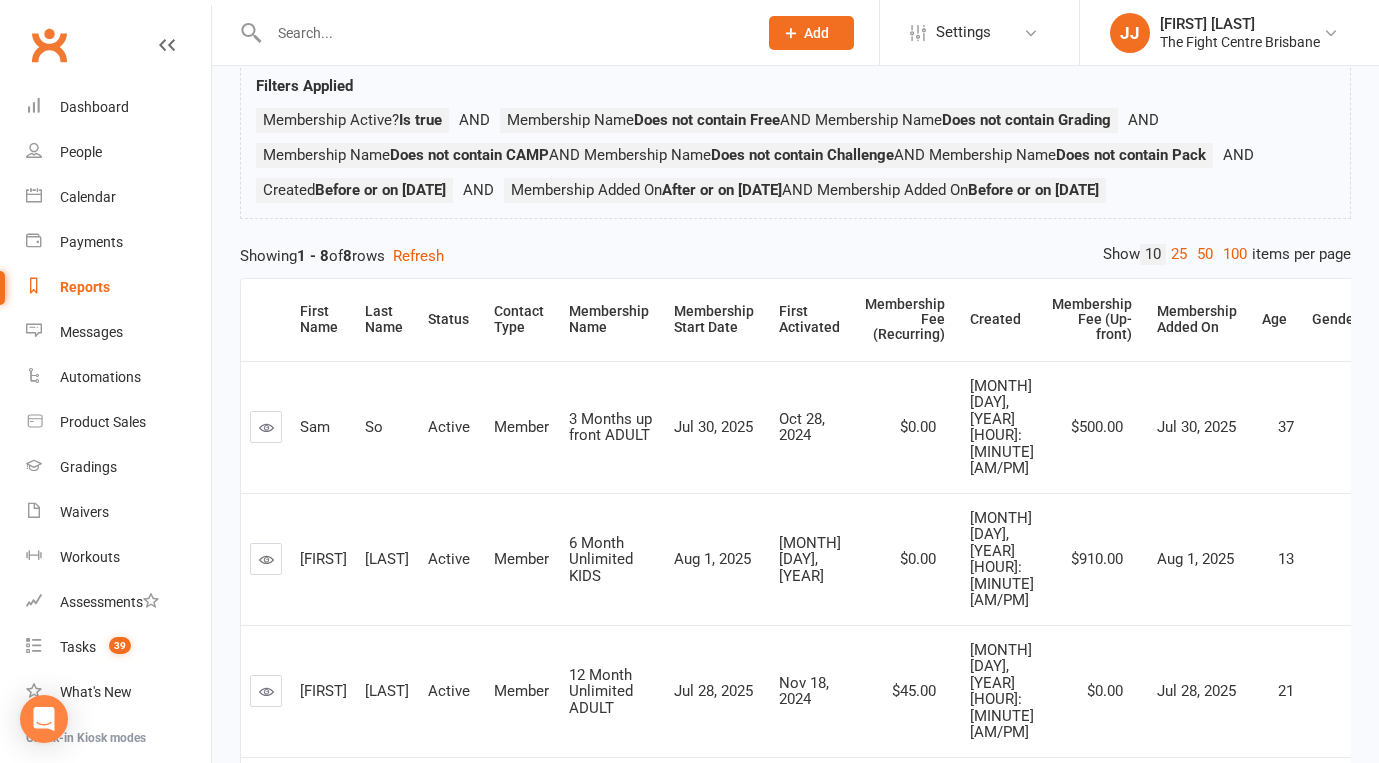 scroll, scrollTop: 0, scrollLeft: 0, axis: both 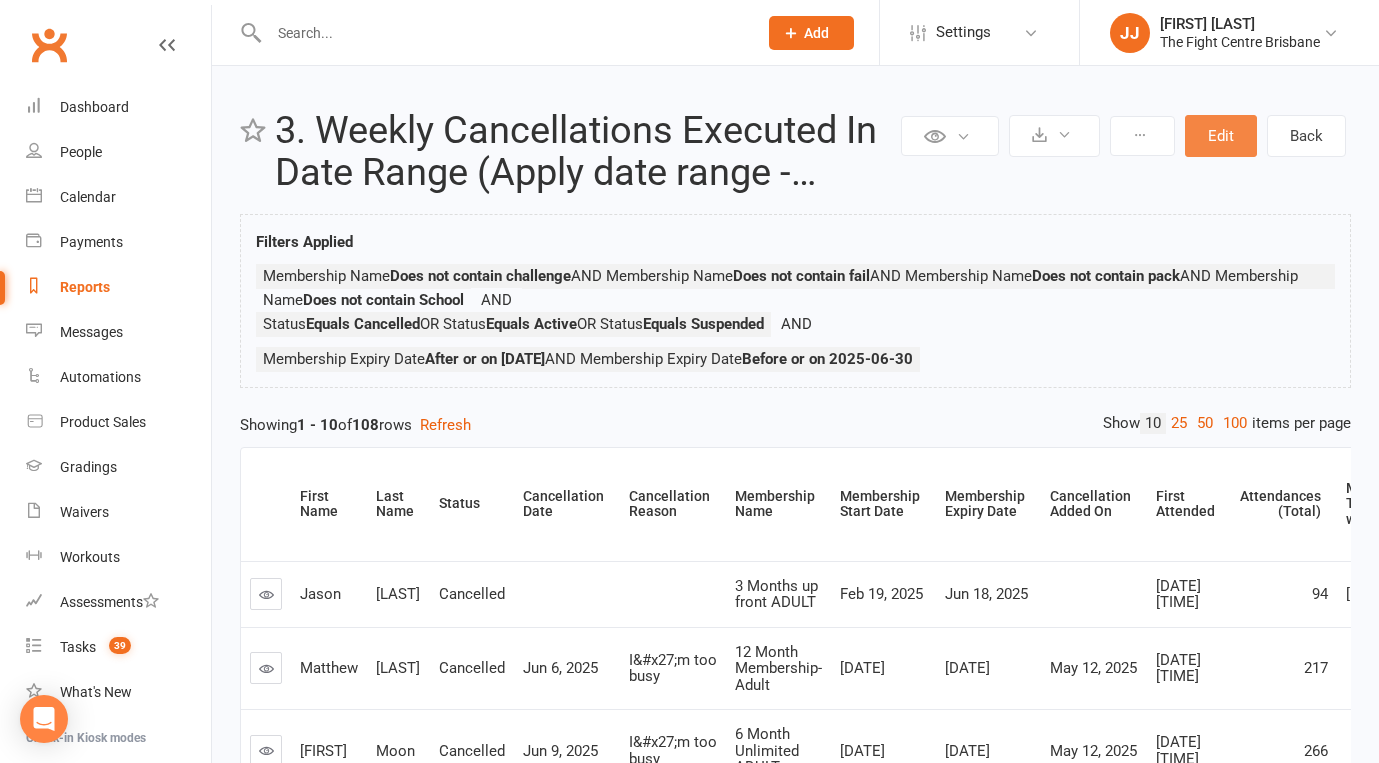 click on "Edit" at bounding box center [1221, 136] 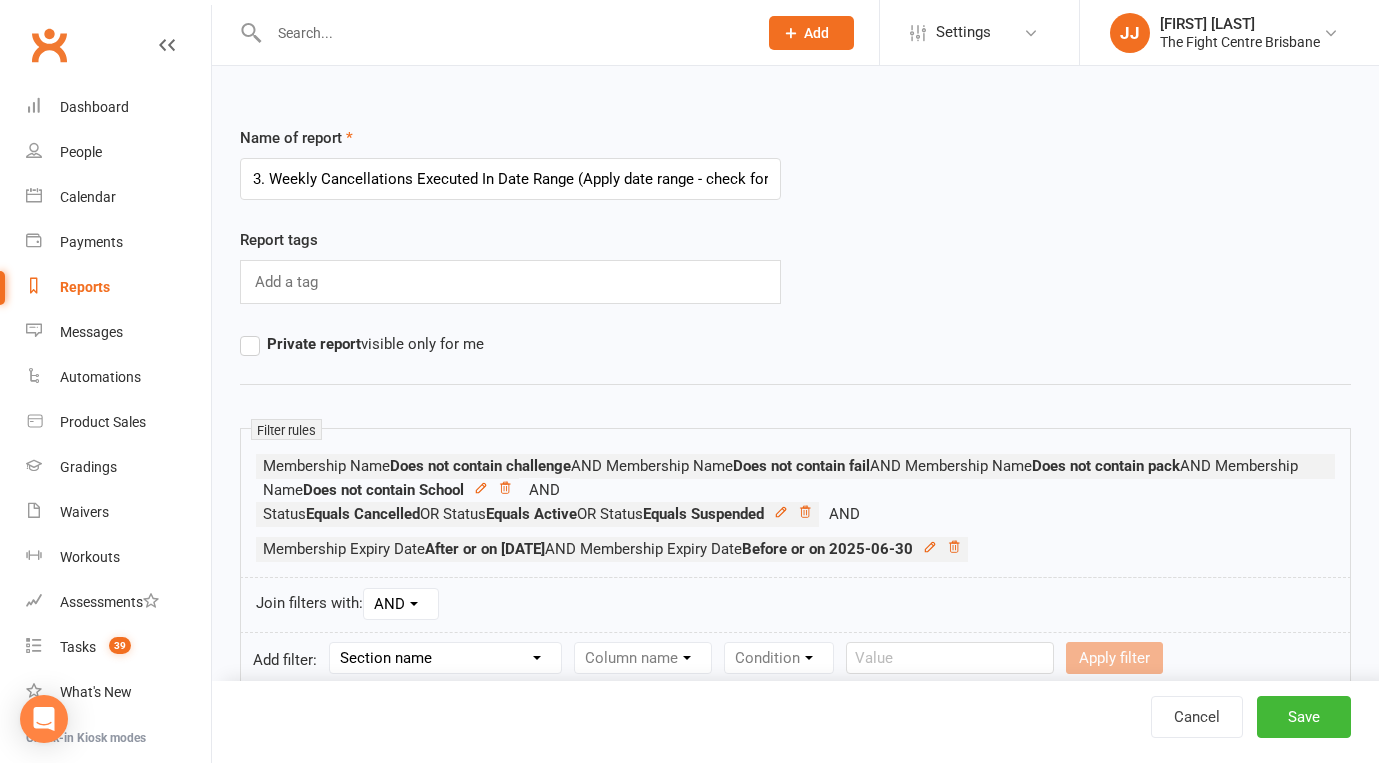 scroll, scrollTop: 0, scrollLeft: 146, axis: horizontal 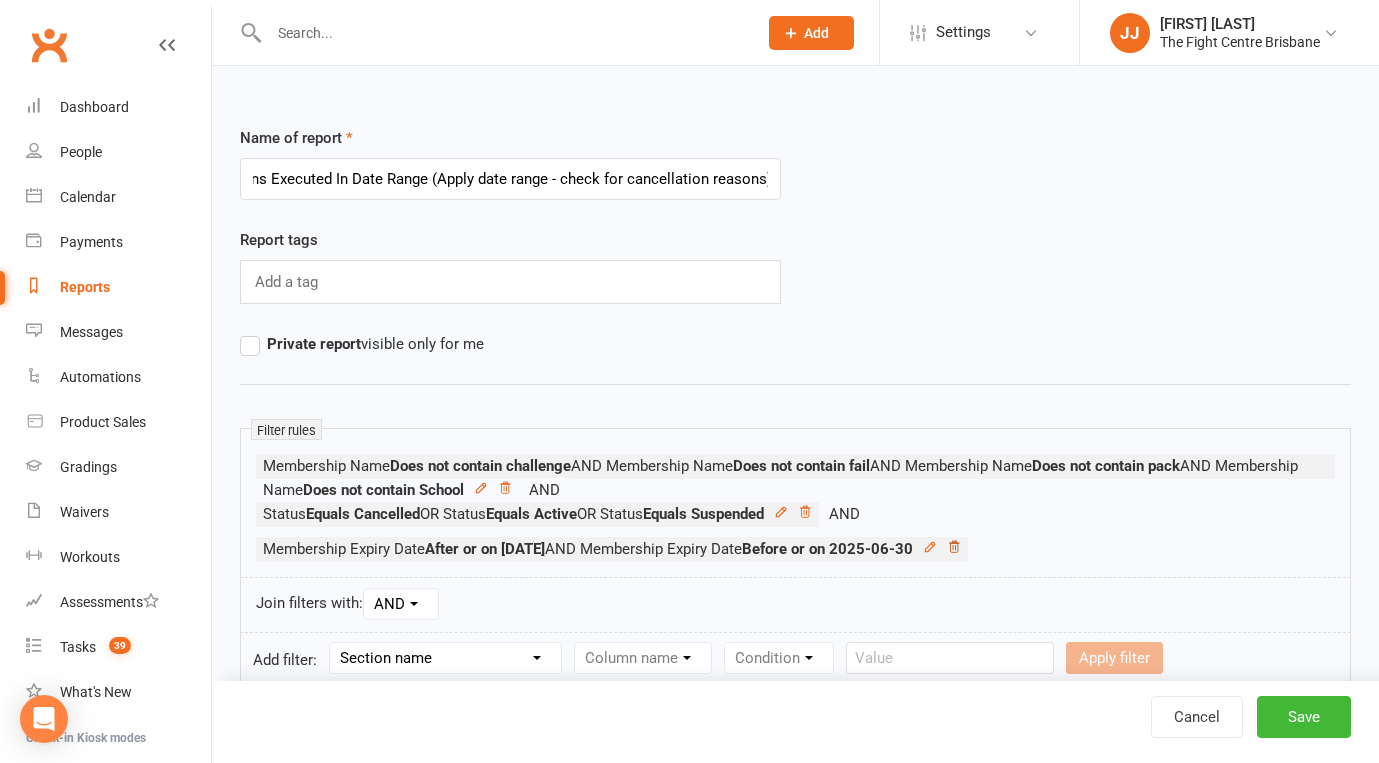 click 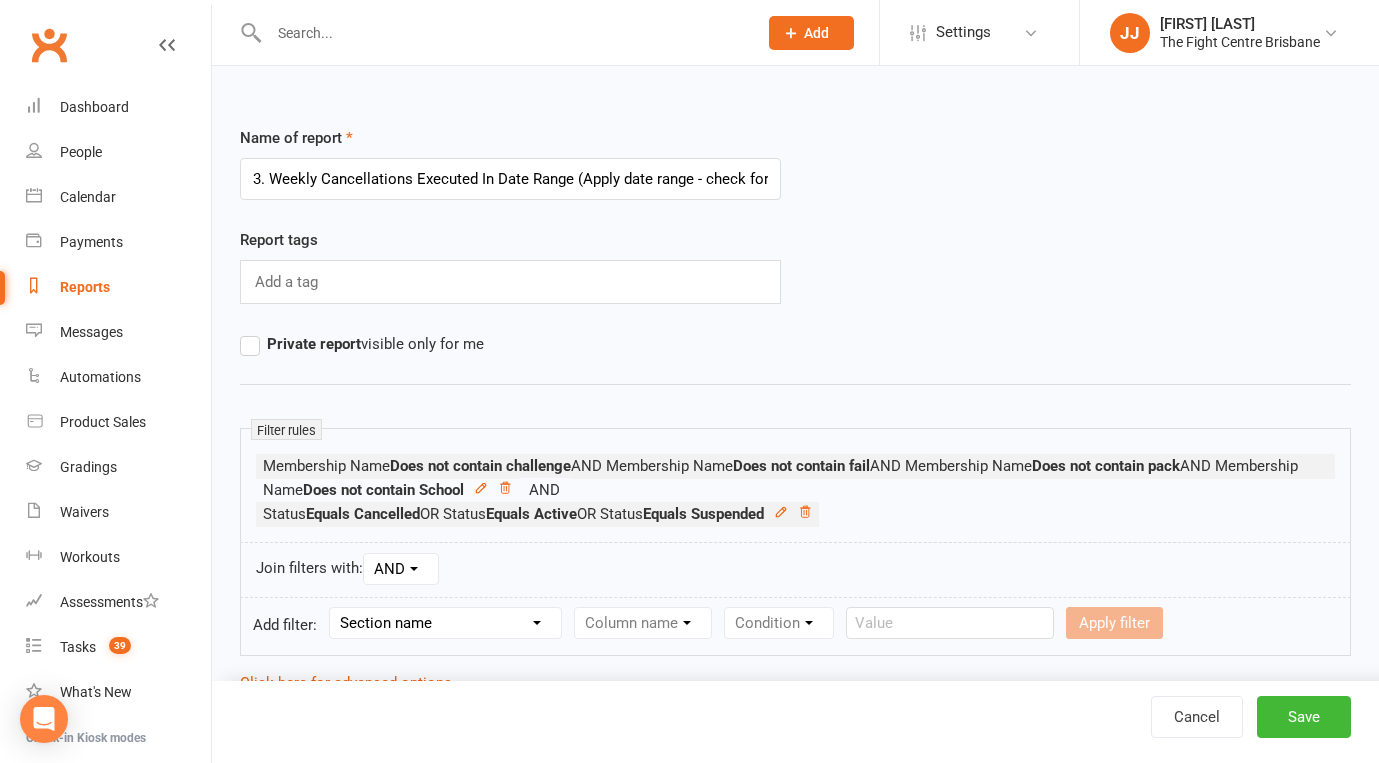 click on "Section name Contact Attendance Aggregate Payment Booking Waitlist Attendees Cancelled Bookings Late-cancelled Bookings Aggregate Booking Communication Comms Recipients Membership Payment Mobile App Styles And Ranks Aggregate Styles And Ranks Grading Events Promotions Suspensions Signed Waivers Family Members Credit Vouchers Enrolled Automations Enrolled Workouts Public Tasks Body Composition Emergency Contact Details Fitness Goals Key Demographics Marketing Information Trainer/Instructor Waiver Answers" at bounding box center (445, 623) 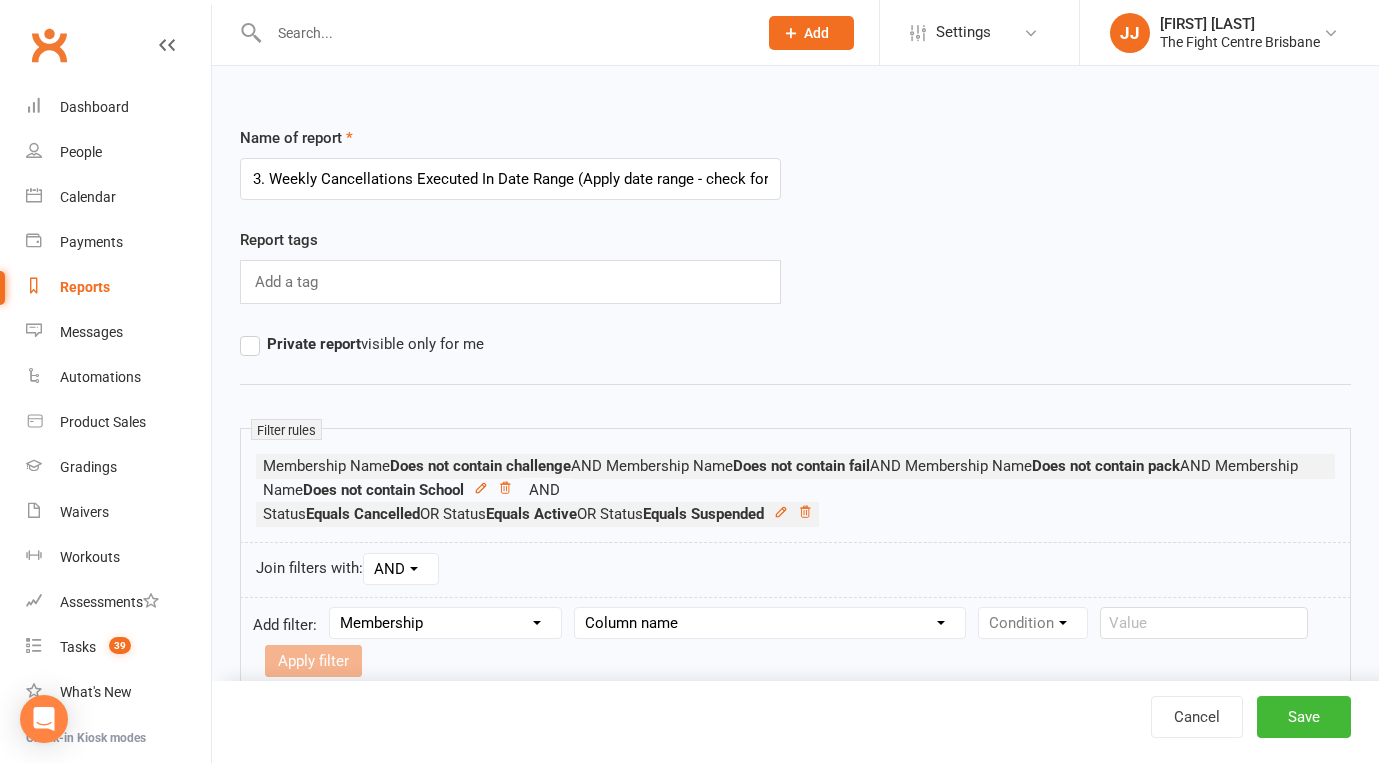 click on "Column name Membership ID Membership Name Membership Category Membership Start Date Membership Up-front Payment Date Membership Recurring Payments Start Date Membership Expiry Date Membership Added On Membership Term (in words) Membership Duration (in days) Current Membership Age (in days) Active Days Remaining (after today) Membership Fee (Up-front) Membership Fee (Recurring) Membership Recurring Fee Frequency Membership Attendance Limit (Description) Membership Attendance Limit Recurrence (Period) Membership Attendance Limit Recurrence (Number) Membership Source Class Pack? Trial Membership? Send email receipt on successful payment? Bookings Made Bookings Attended Bookings Absent Bookings w/ Unmarked Attendance Bookings Remaining Attendances in Current Calendar Month Make-up Classes Available Membership Active? Cancellation Present? Cancellation Date Cancellation Added On Cancellation Reason Most Recent Attendance Payments Attempted Paid Payments Failed Payments (Current) Payments Remaining" at bounding box center [770, 623] 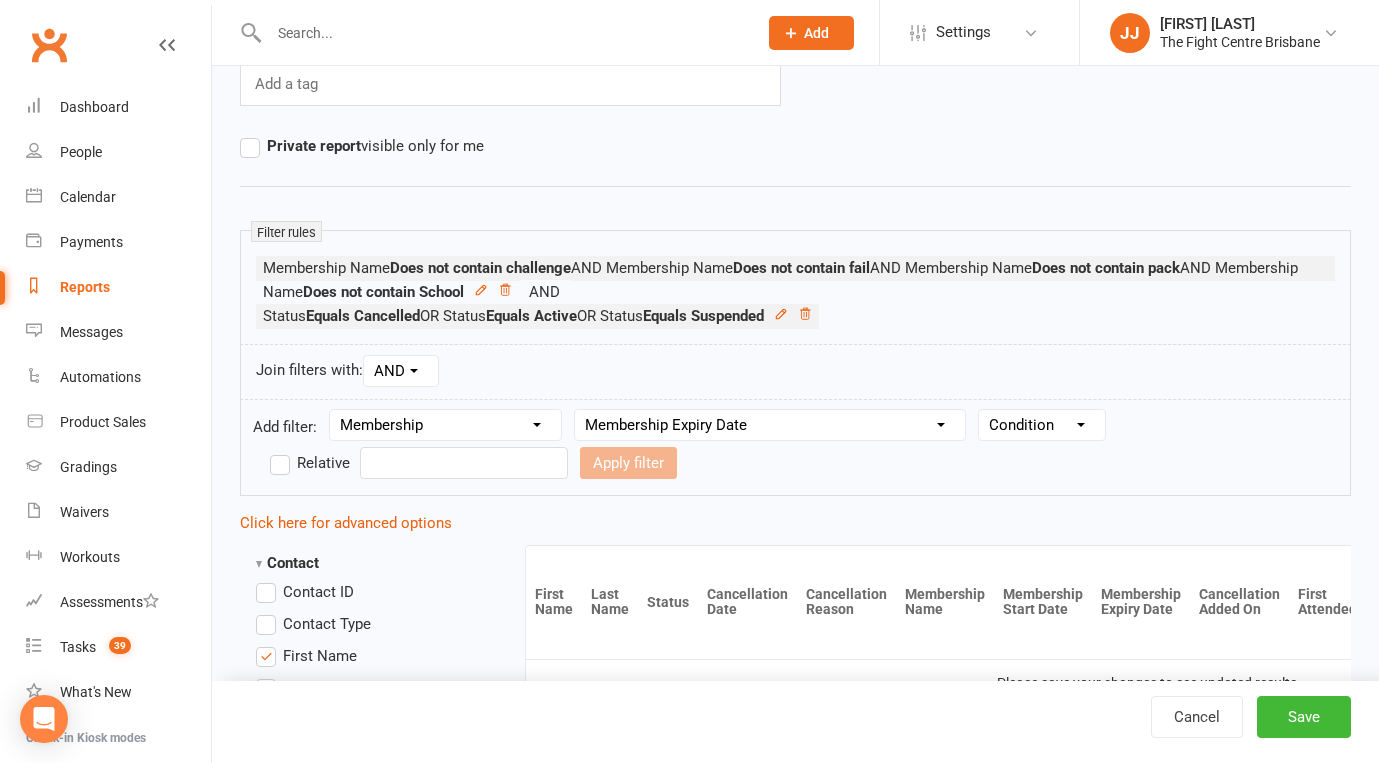 scroll, scrollTop: 200, scrollLeft: 0, axis: vertical 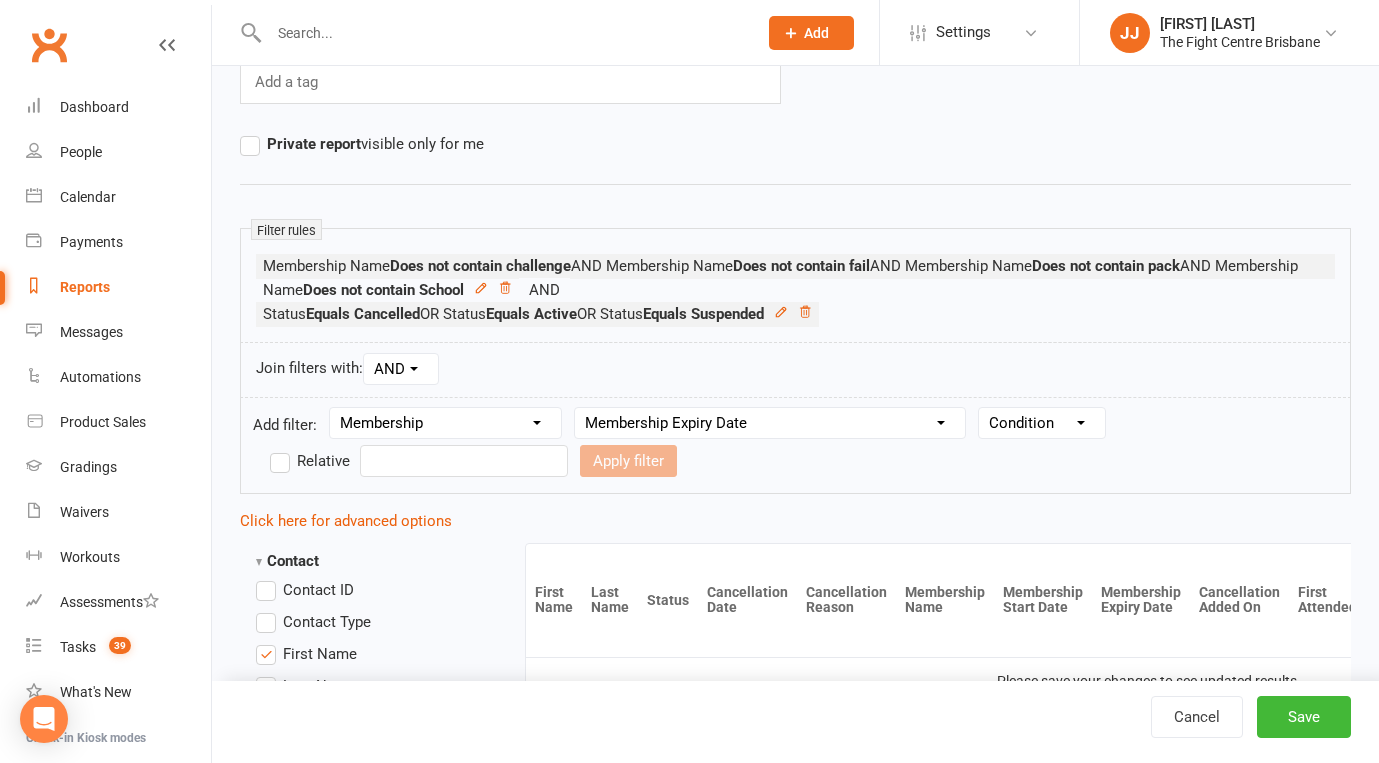 click on "Condition Is Is not Before After Before or on After or on Is blank Is not blank" at bounding box center (1042, 423) 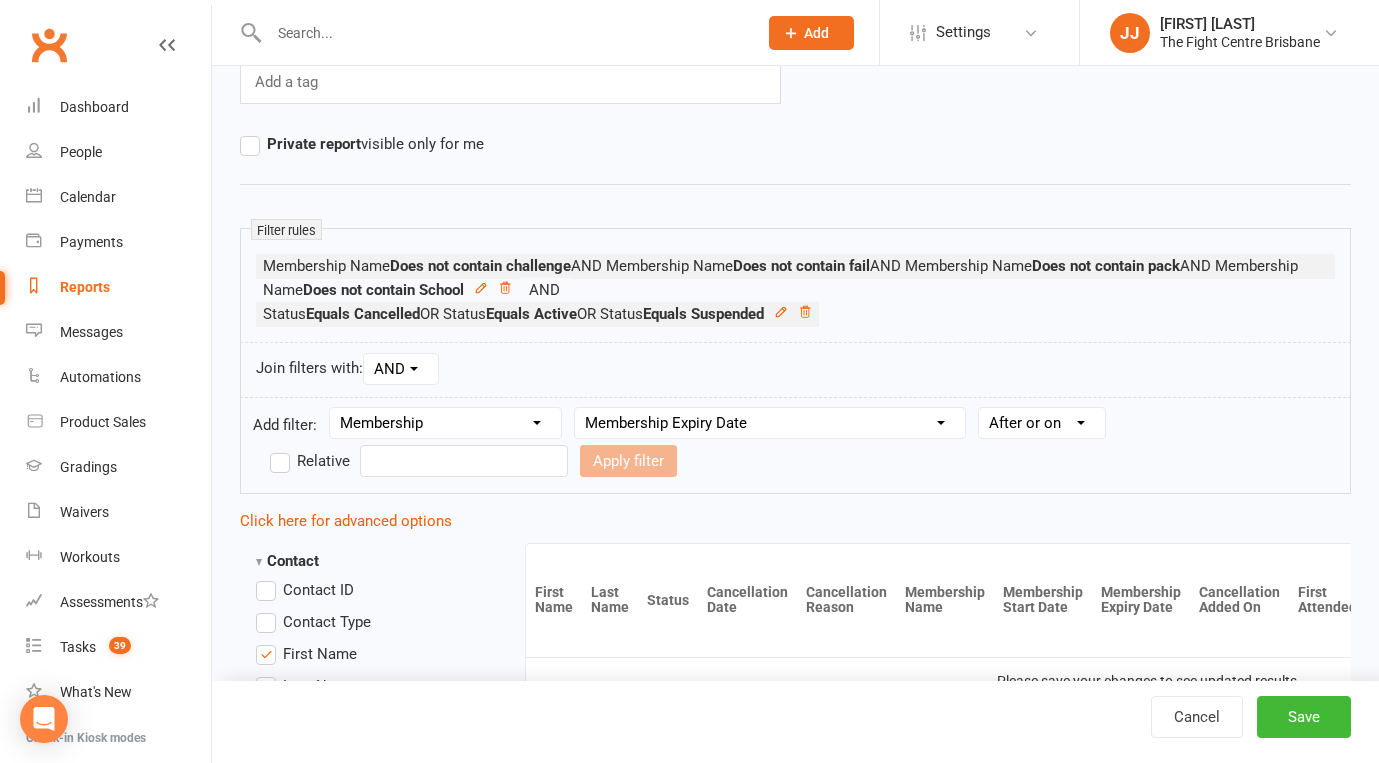 click on "Prospect
Member
Non-attending contact
Class / event
Appointment
Grading event
Task
Membership plan
Bulk message
Add
Settings Membership Plans Event Templates Appointment Types Mobile App  Website Image Library Customize Contacts Access Control Users Account Profile Clubworx API JJ James Jarvie The Fight Centre Brisbane My profile My subscription Help Terms & conditions  Privacy policy  Sign out Clubworx Dashboard People Calendar Payments Reports Messages   Automations   Product Sales Gradings   Waivers   Workouts   Assessments  Tasks   39 What's New Check-in Kiosk modes General attendance Roll call Class check-in × × × Name of report 3. Weekly Cancellations Executed In Date Range (Apply date range - check for cancellation reasons) AND" at bounding box center [689, 2845] 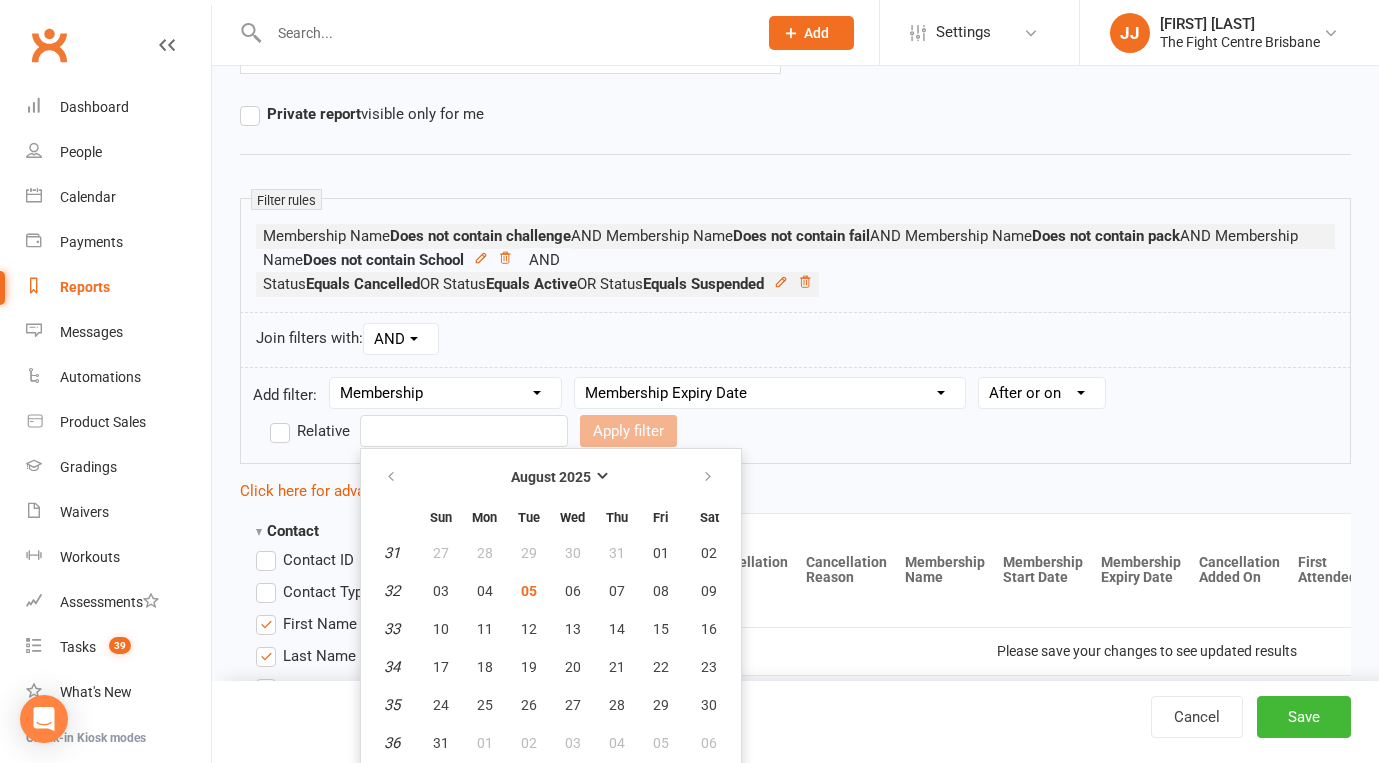 click at bounding box center (464, 431) 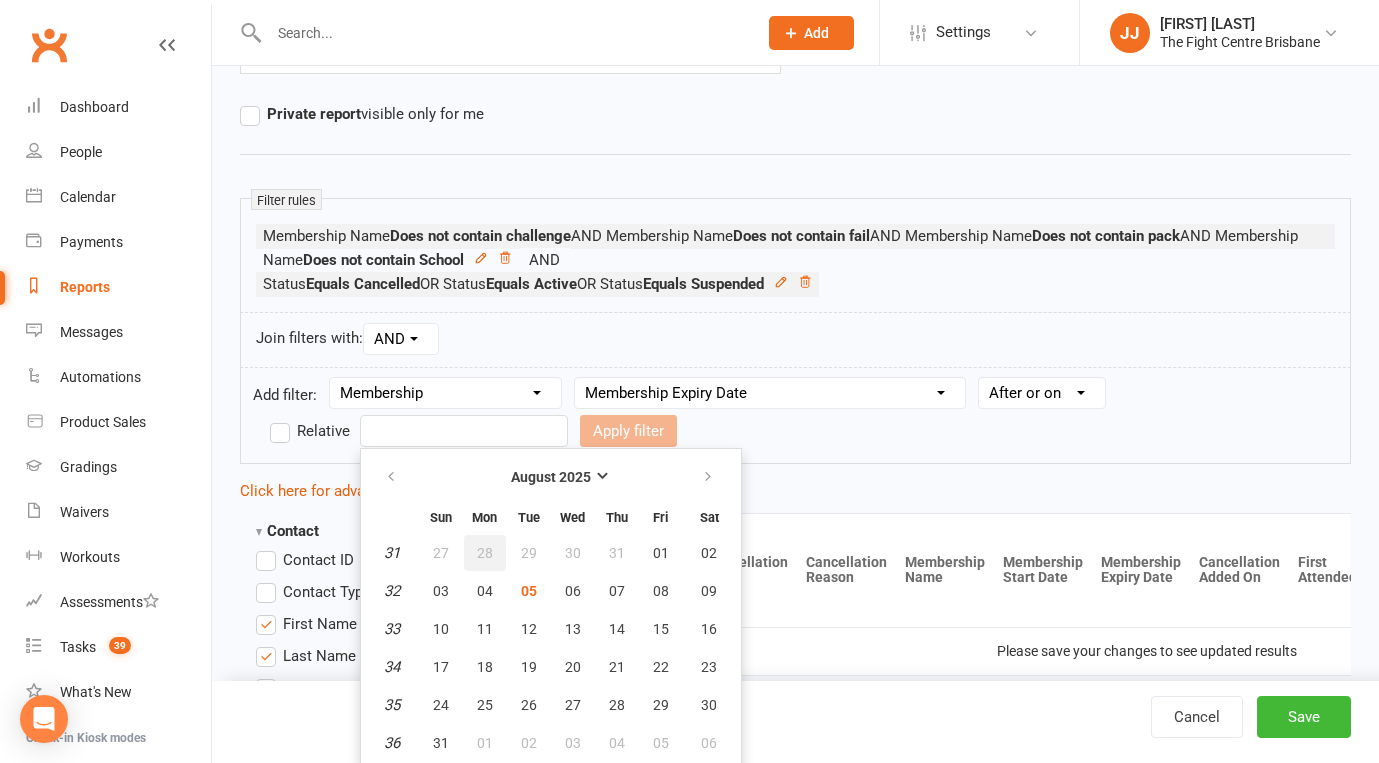 click on "28" at bounding box center (485, 553) 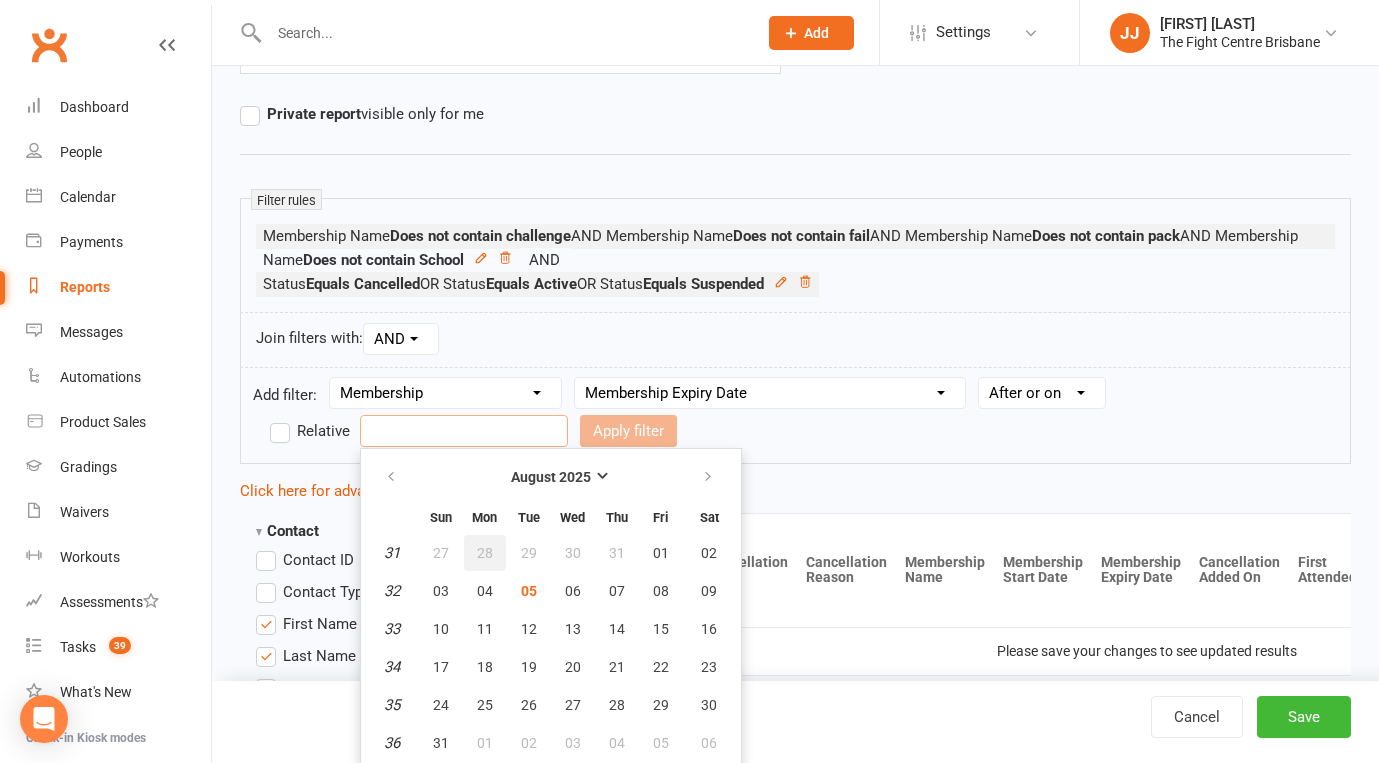 type on "28 Jul 2025" 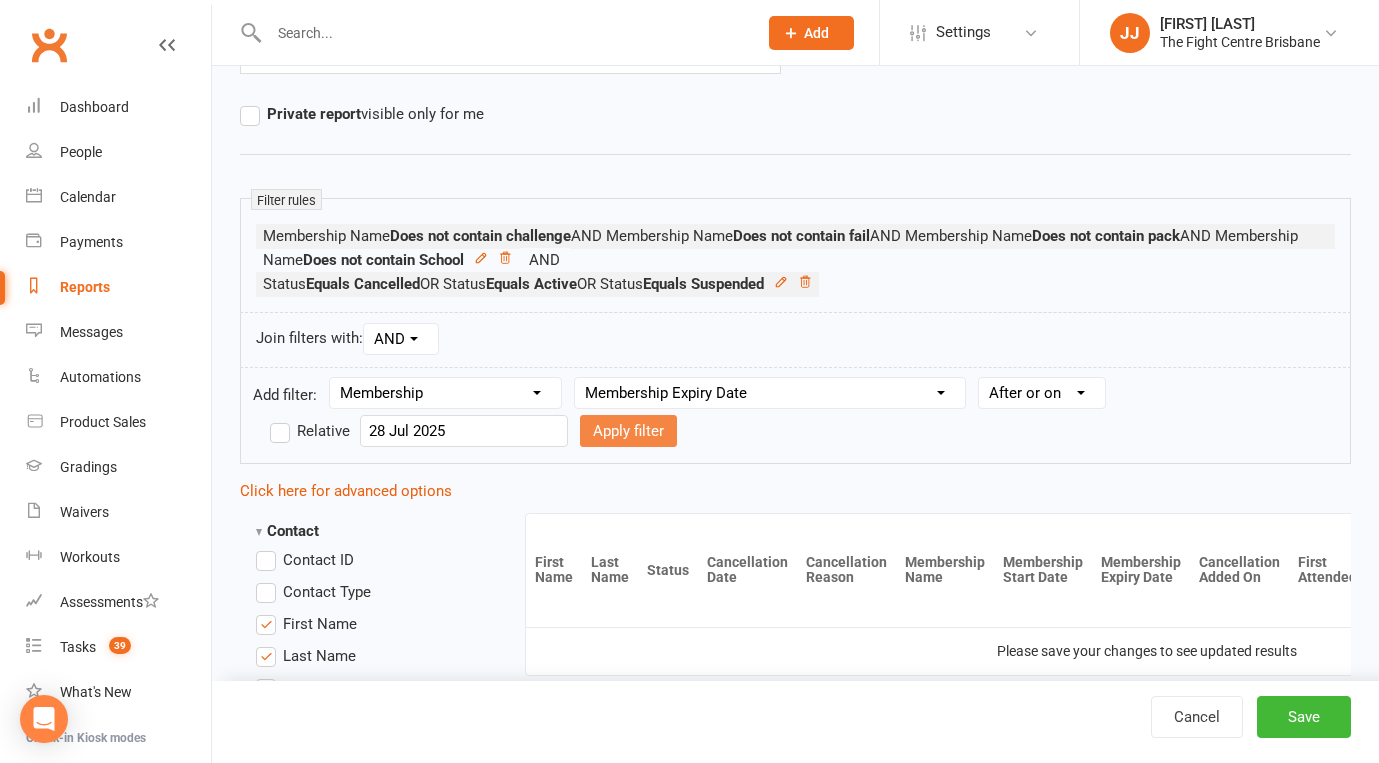 click on "Apply filter" at bounding box center (628, 431) 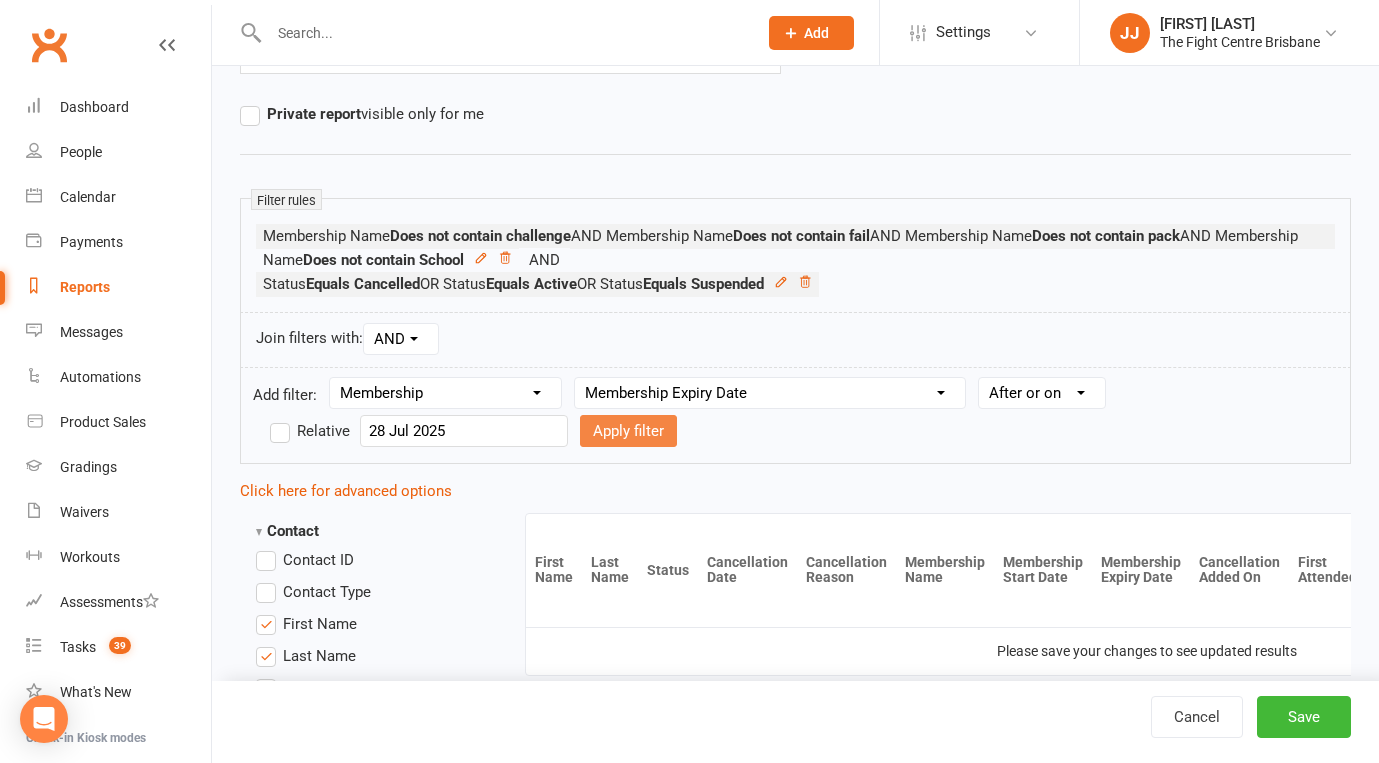 select 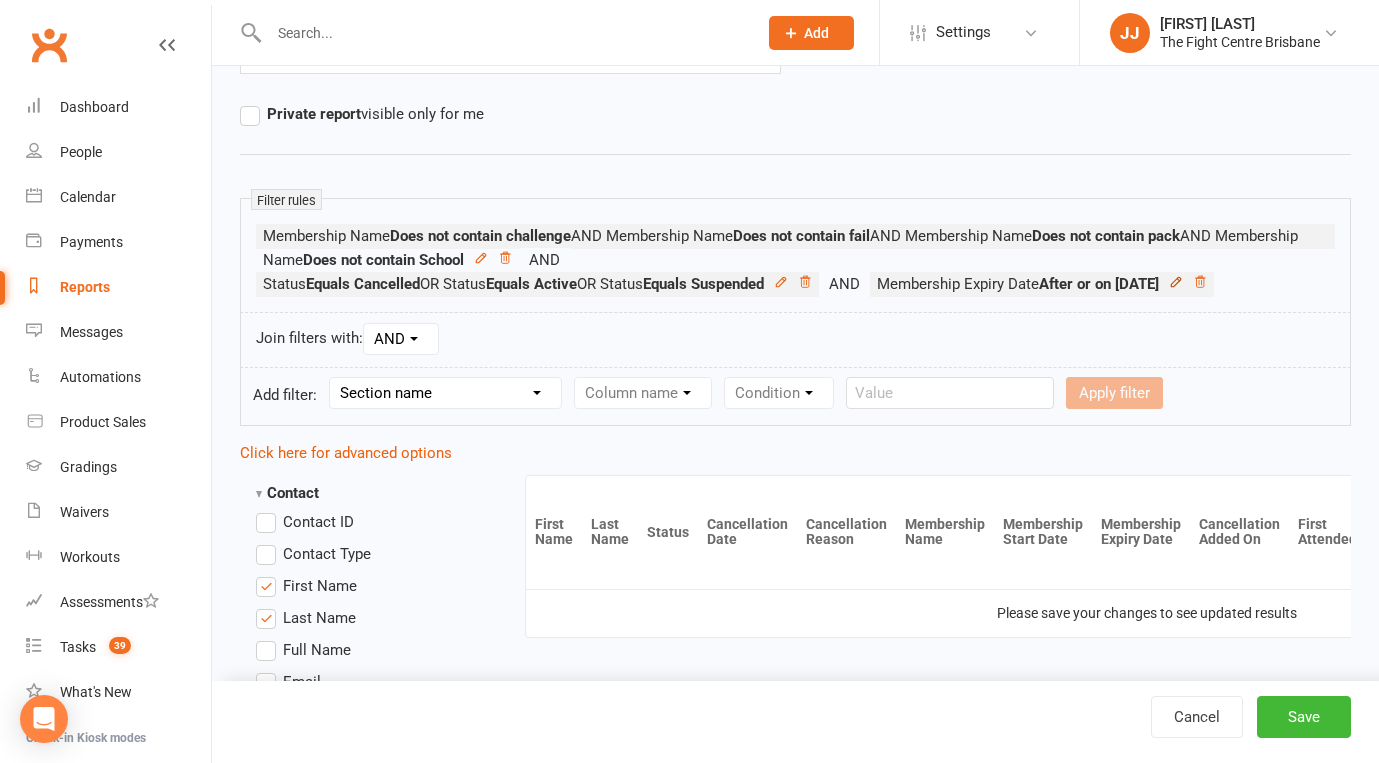 click 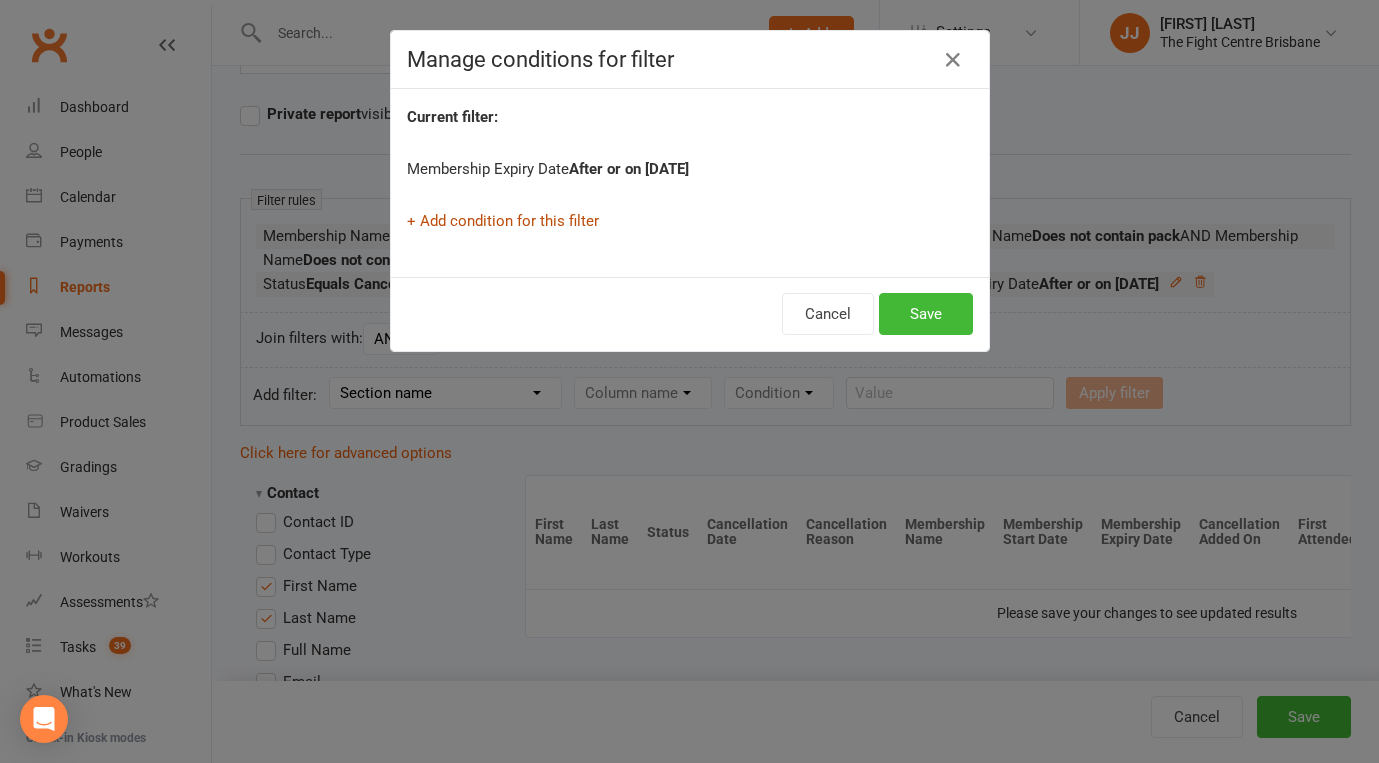 click on "+ Add condition for this filter" at bounding box center (503, 221) 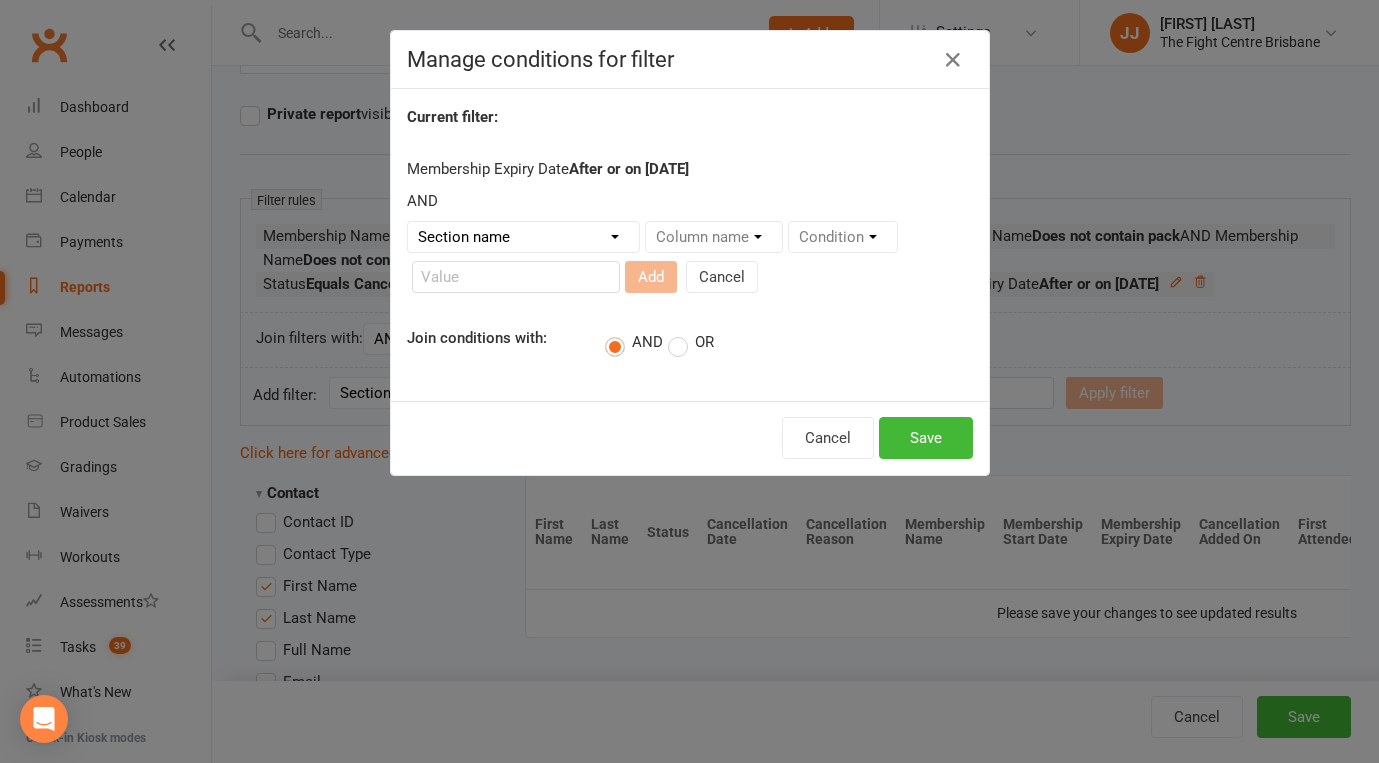 click on "Section name Contact Attendance Aggregate Payment Booking Waitlist Attendees Cancelled Bookings Late-cancelled Bookings Aggregate Booking Communication Comms Recipients Membership Payment Mobile App Styles And Ranks Aggregate Styles And Ranks Grading Events Promotions Suspensions Signed Waivers Family Members Credit Vouchers Enrolled Automations Enrolled Workouts Public Tasks Body Composition Emergency Contact Details Fitness Goals Key Demographics Marketing Information Trainer/Instructor Waiver Answers" at bounding box center [523, 237] 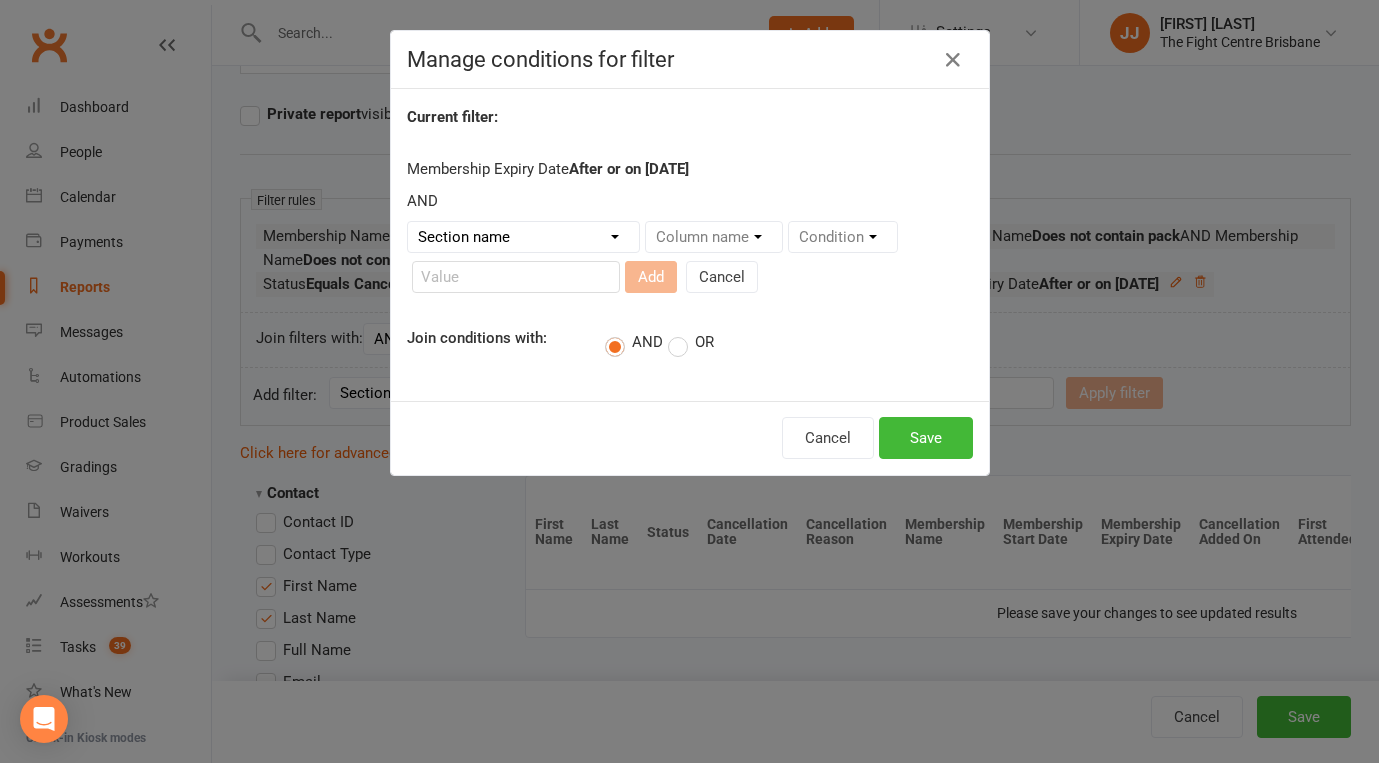 select on "10" 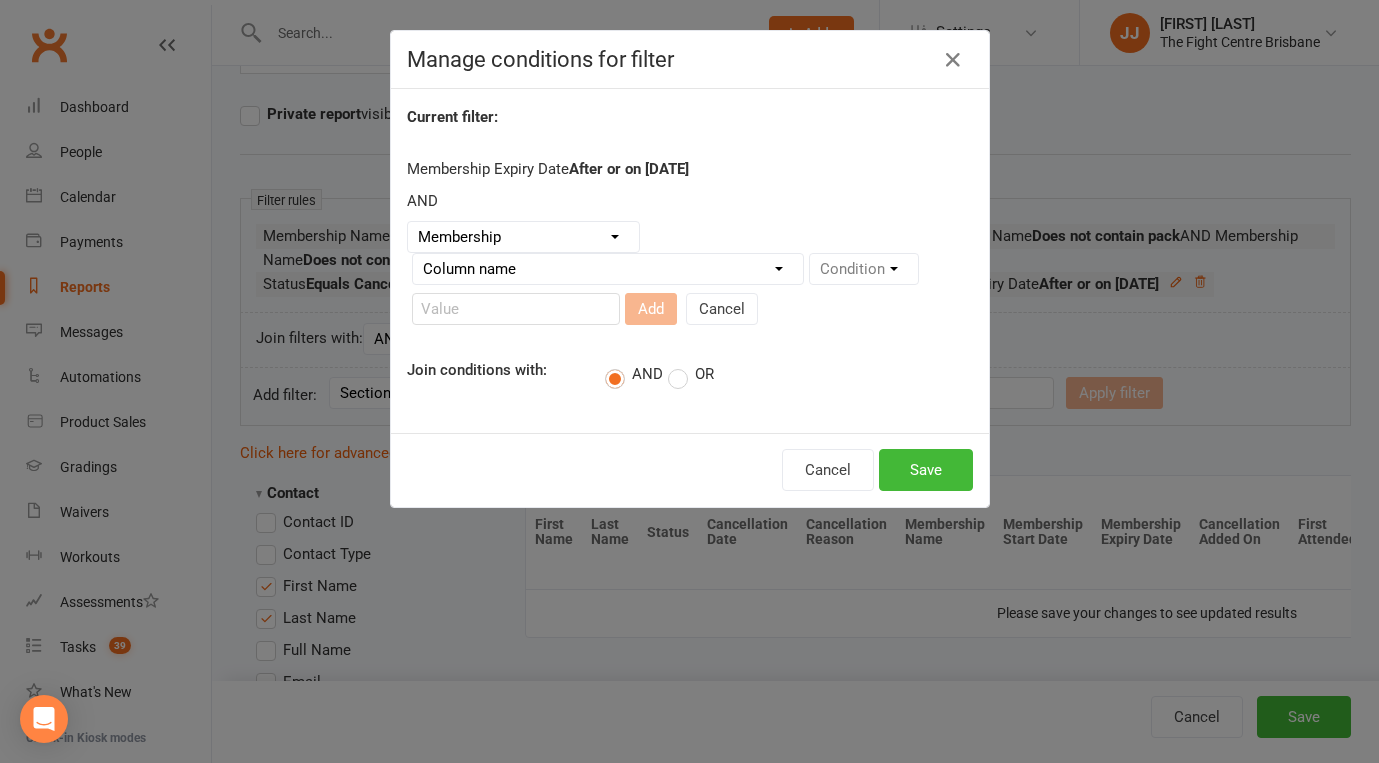 click on "Column name Membership ID Membership Name Membership Category Membership Start Date Membership Up-front Payment Date Membership Recurring Payments Start Date Membership Expiry Date Membership Added On Membership Term (in words) Membership Duration (in days) Current Membership Age (in days) Active Days Remaining (after today) Membership Fee (Up-front) Membership Fee (Recurring) Membership Recurring Fee Frequency Membership Attendance Limit (Description) Membership Attendance Limit Recurrence (Period) Membership Attendance Limit Recurrence (Number) Membership Source Class Pack? Trial Membership? Send email receipt on successful payment? Bookings Made Bookings Attended Bookings Absent Bookings w/ Unmarked Attendance Bookings Remaining Attendances in Current Calendar Month Make-up Classes Available Membership Active? Cancellation Present? Cancellation Date Cancellation Added On Cancellation Reason Most Recent Attendance Payments Attempted Paid Payments Failed Payments (Current) Payments Remaining" at bounding box center (608, 269) 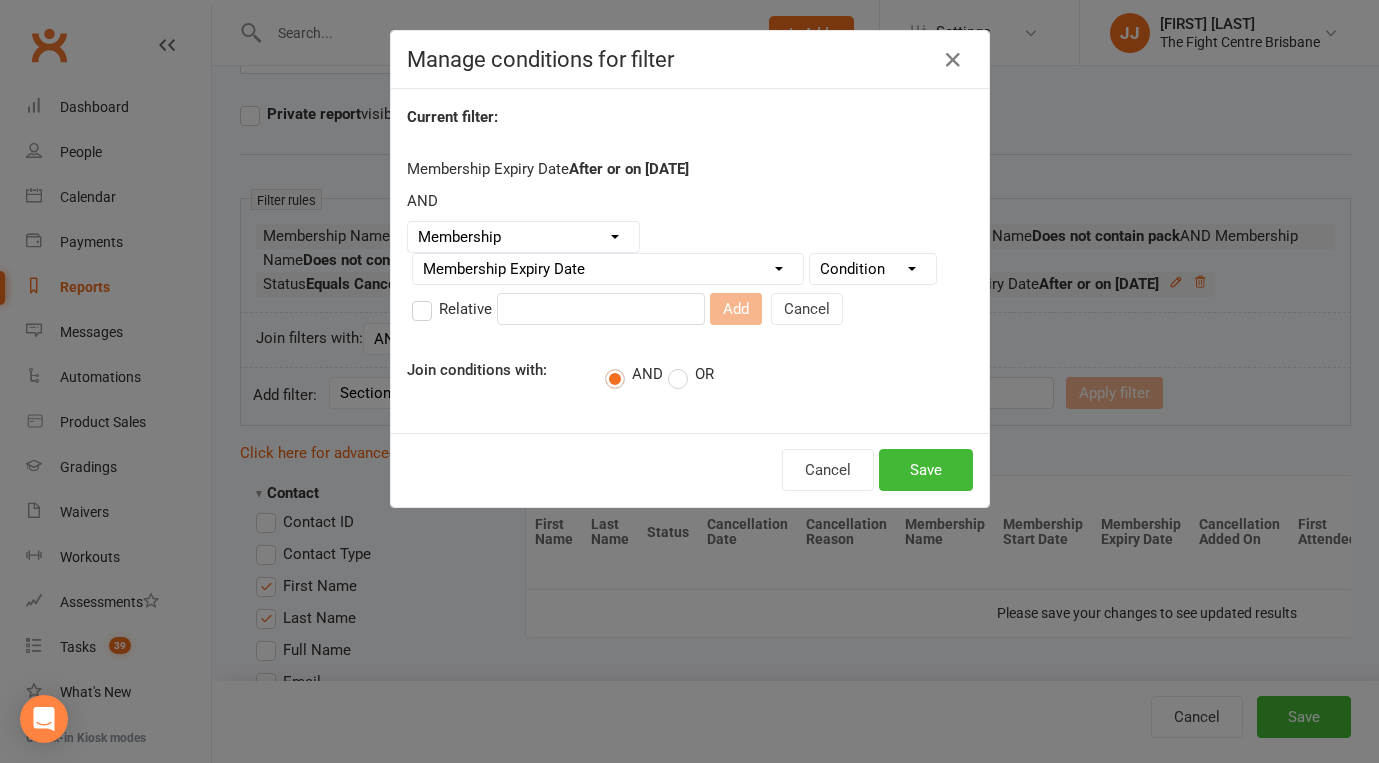 click on "Condition Is Is not Before After Before or on After or on Is blank Is not blank" at bounding box center (873, 269) 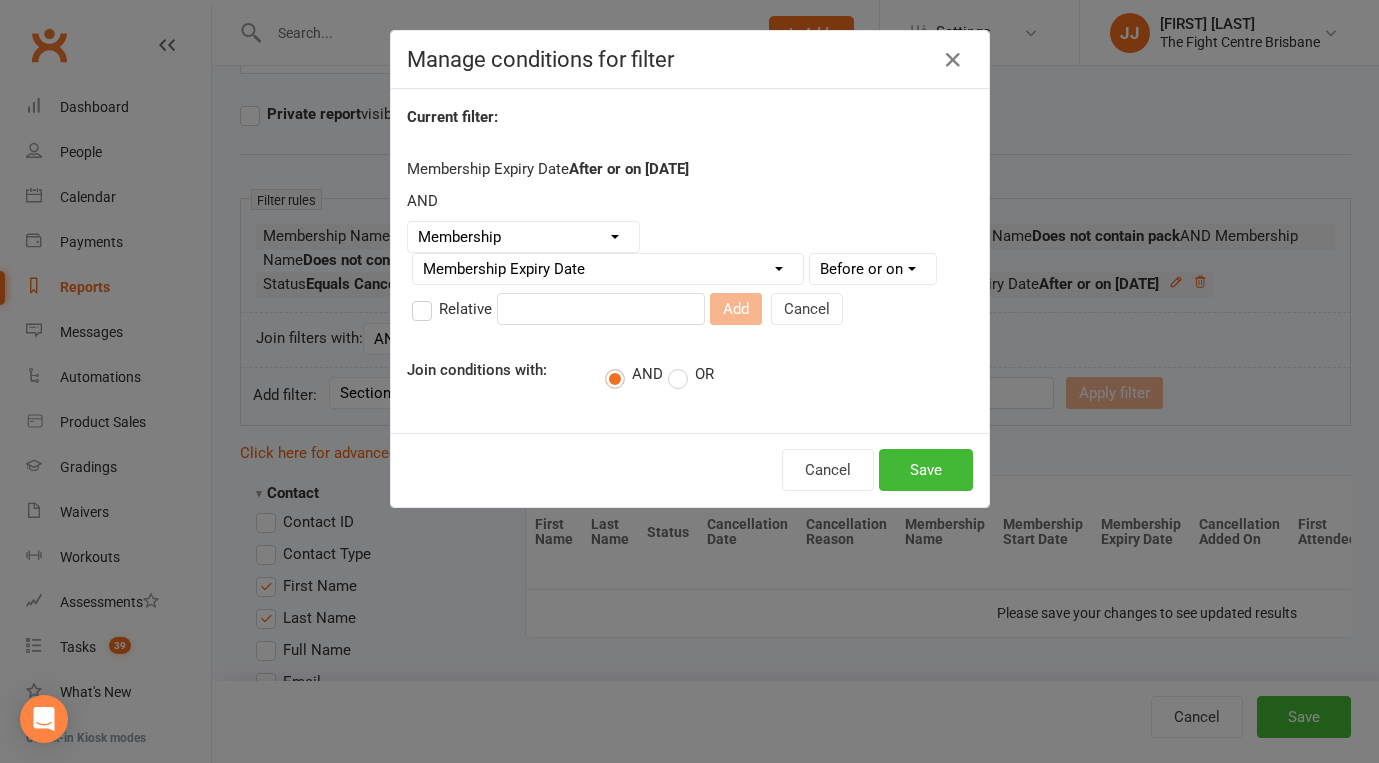 click at bounding box center [601, 309] 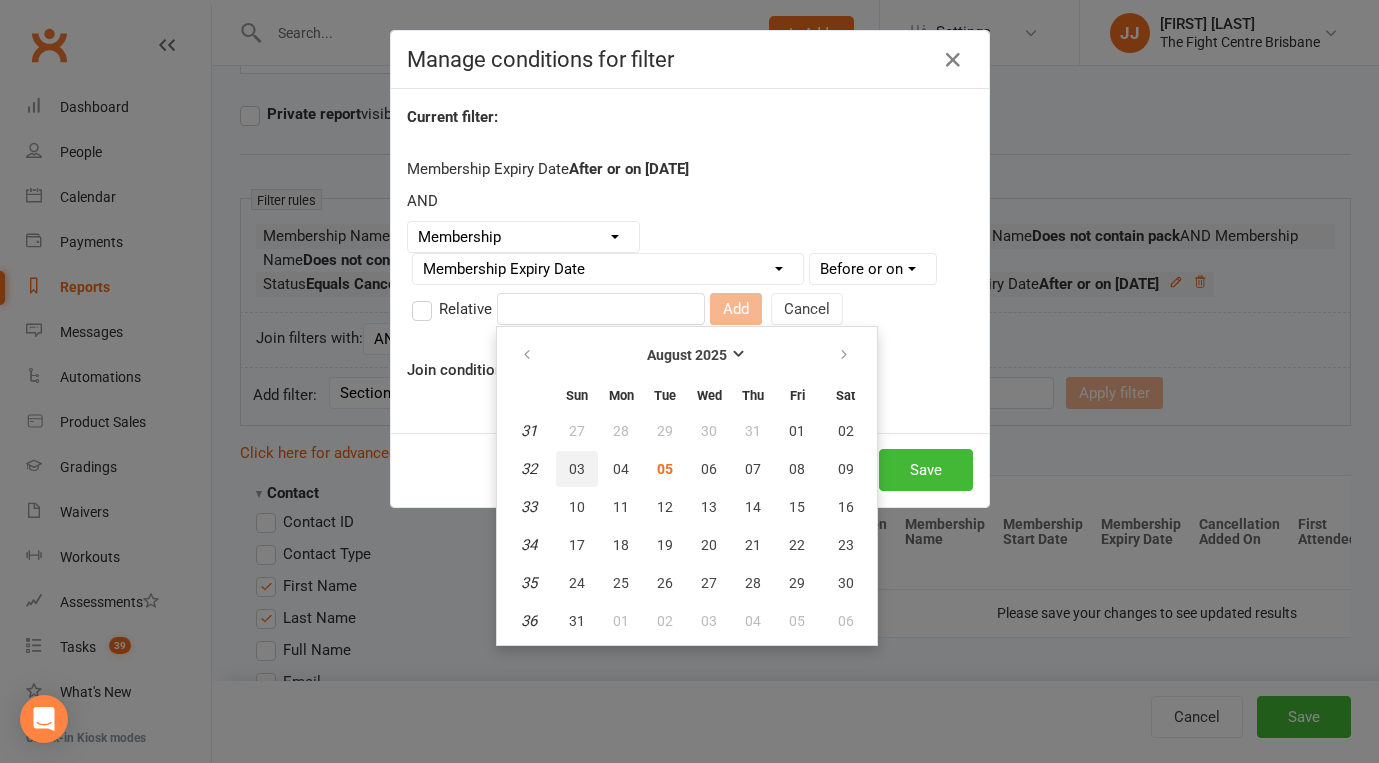 click on "03" at bounding box center (577, 469) 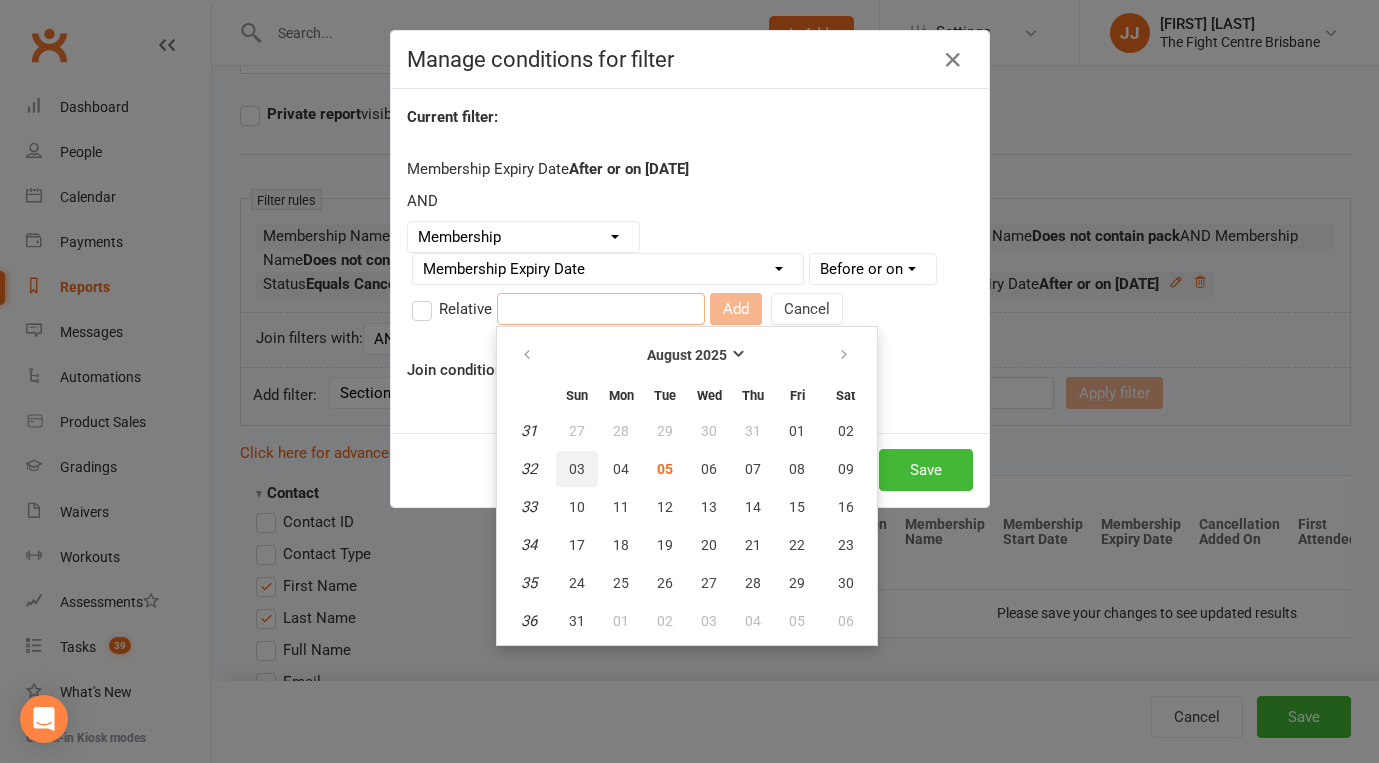 type on "03 Aug 2025" 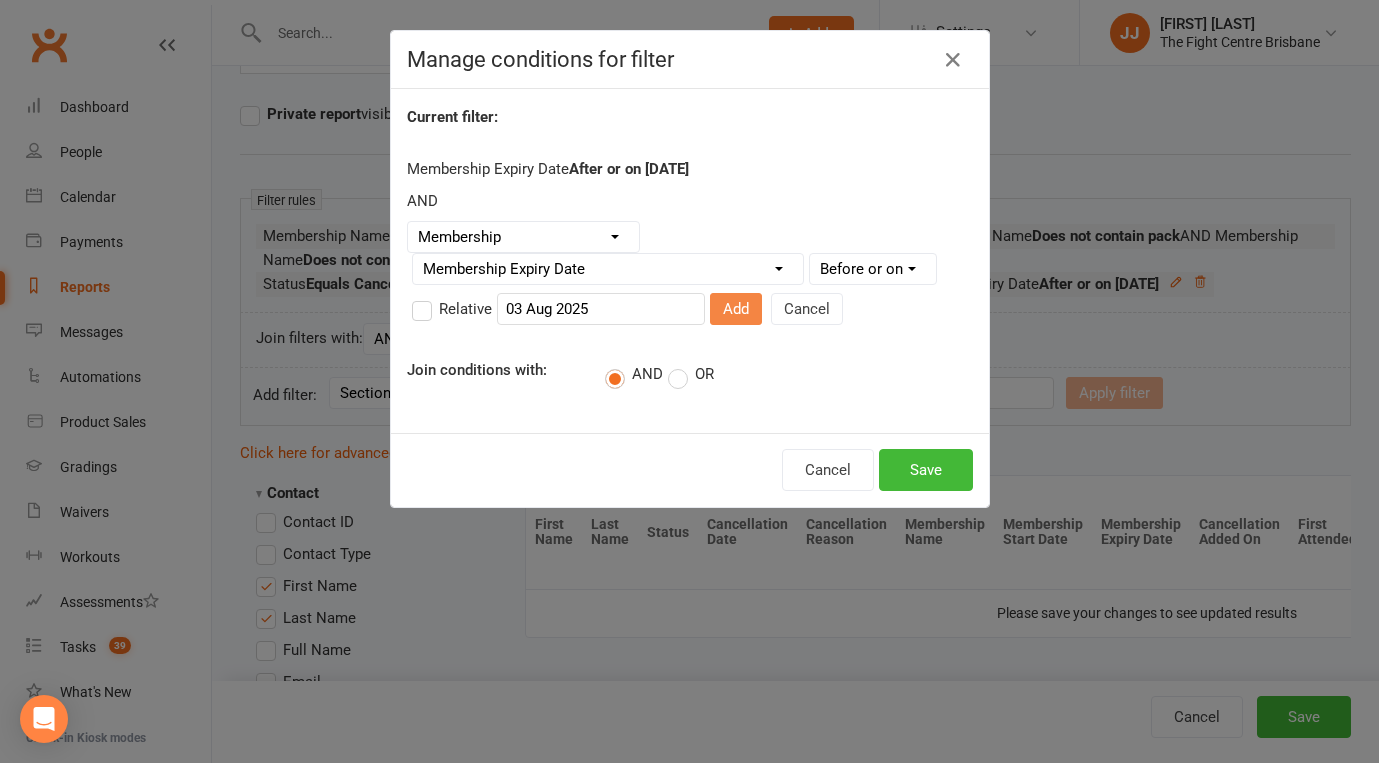 click on "Add" at bounding box center [736, 309] 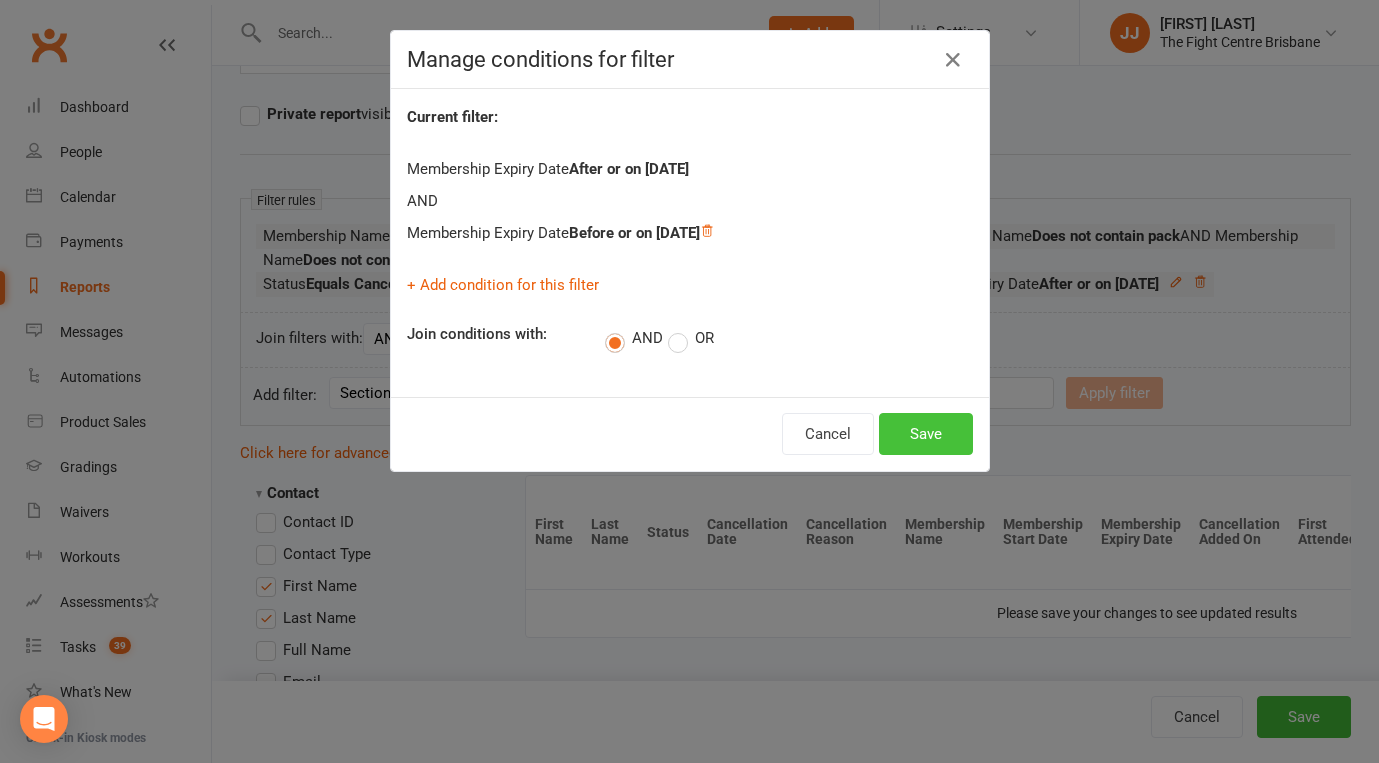 click on "Save" at bounding box center [926, 434] 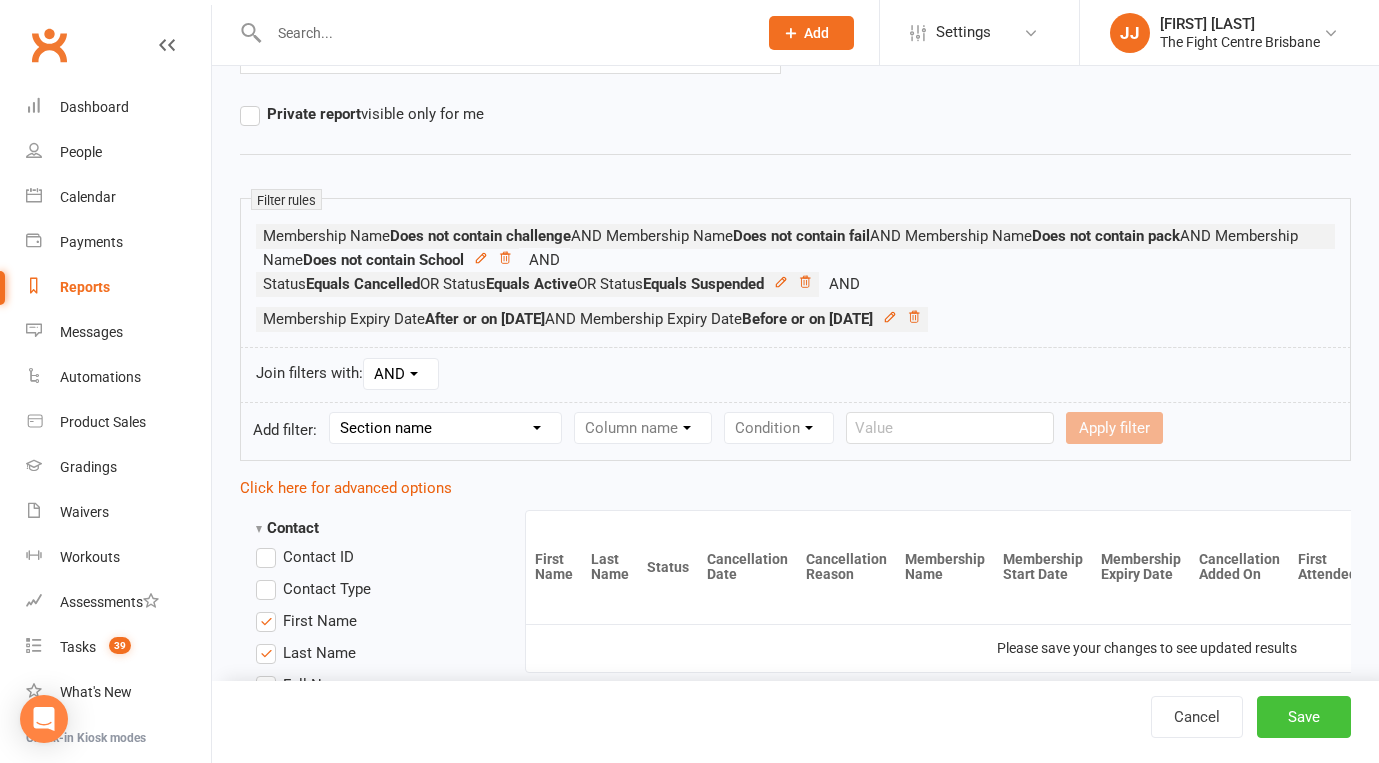 click on "Save" at bounding box center (1304, 717) 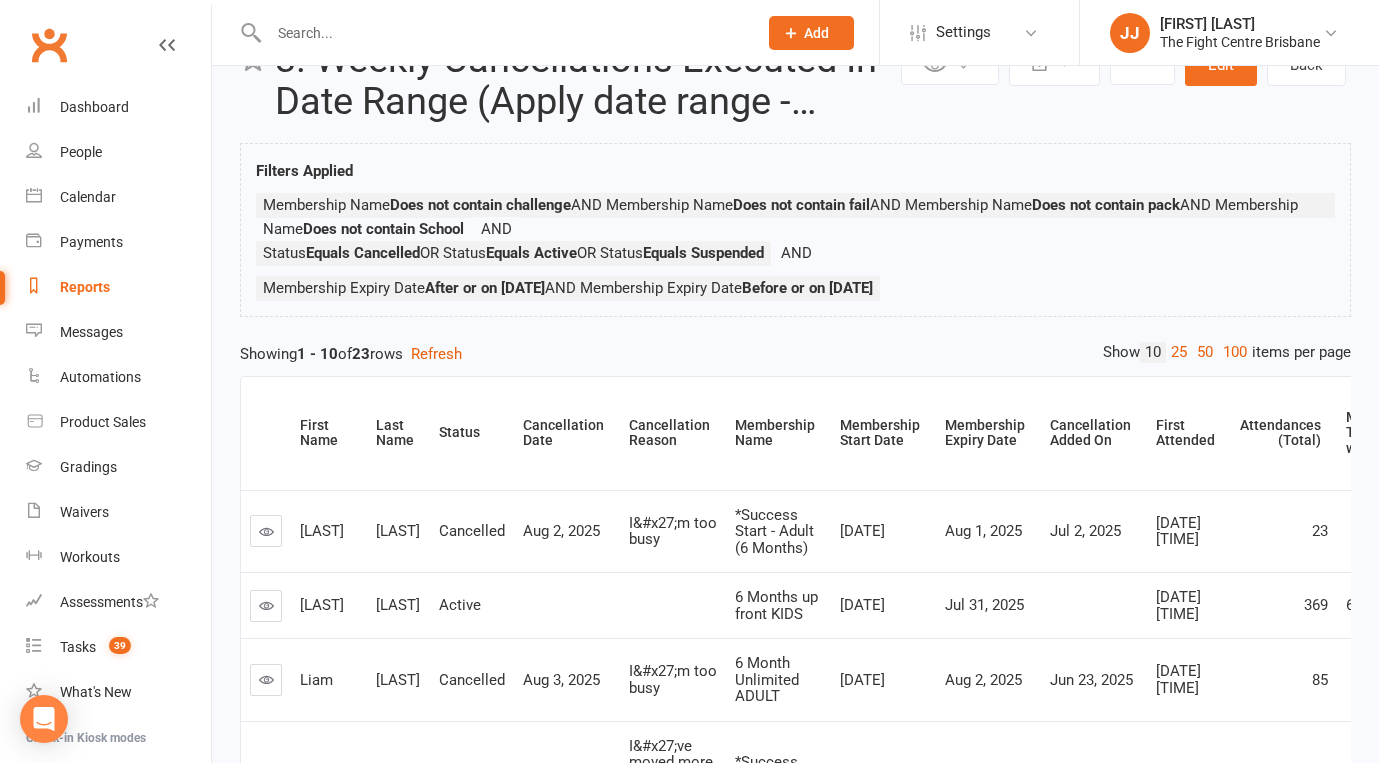 scroll, scrollTop: 0, scrollLeft: 0, axis: both 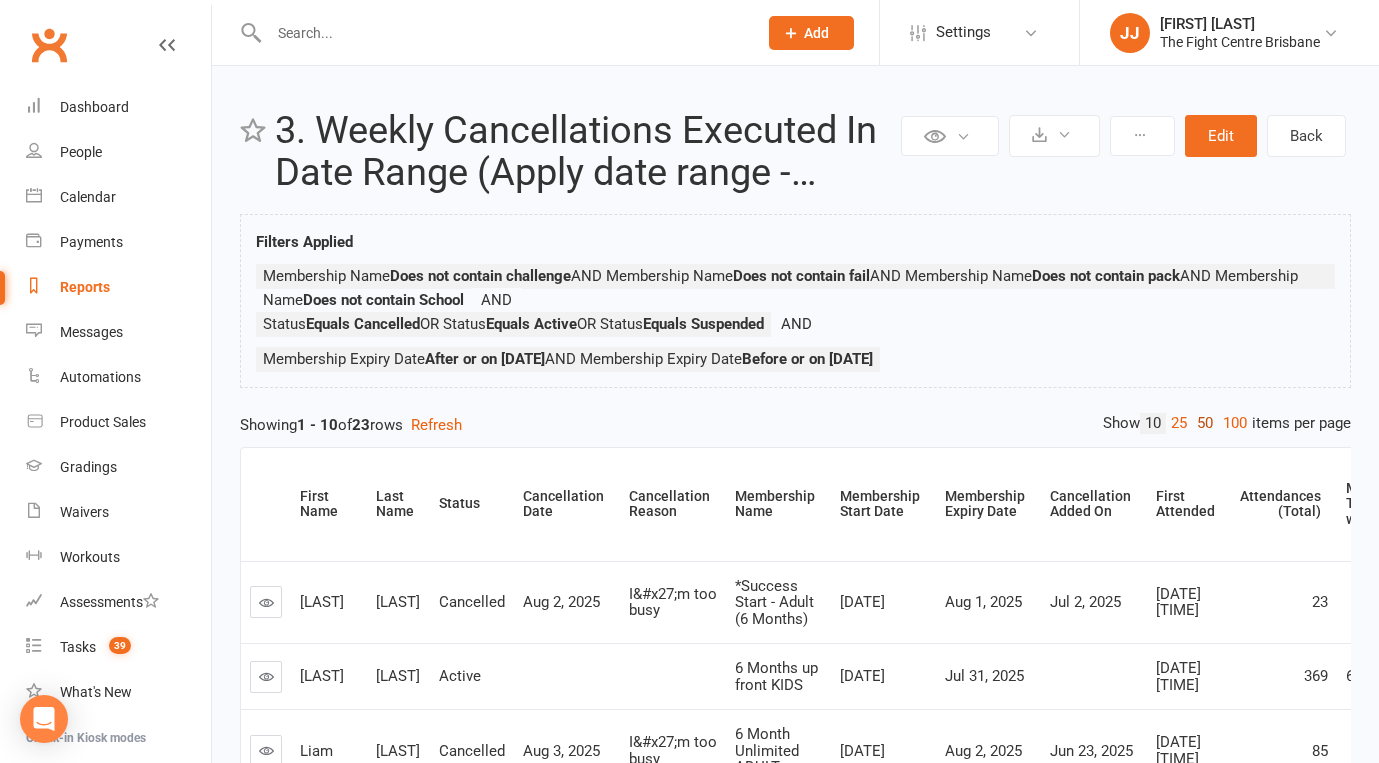 click on "50" at bounding box center [1205, 423] 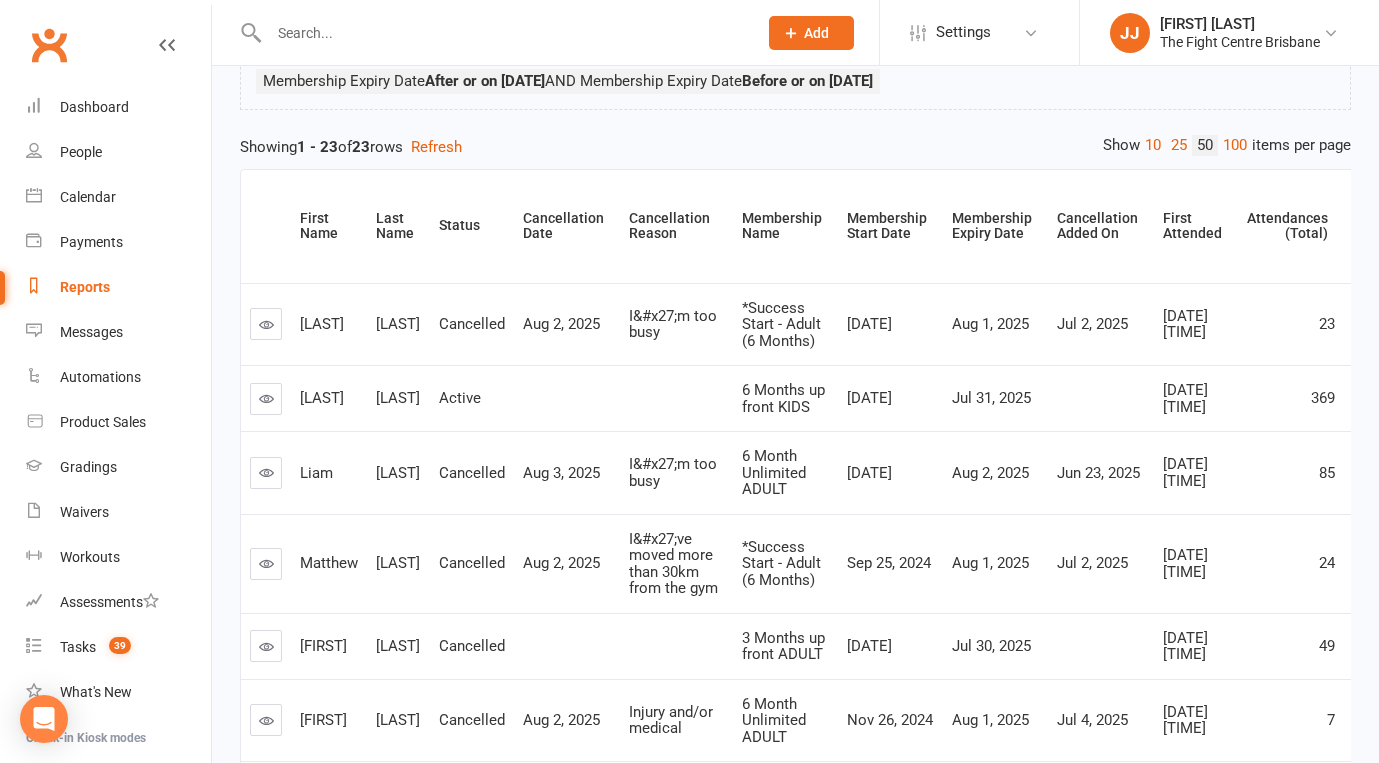 scroll, scrollTop: 0, scrollLeft: 0, axis: both 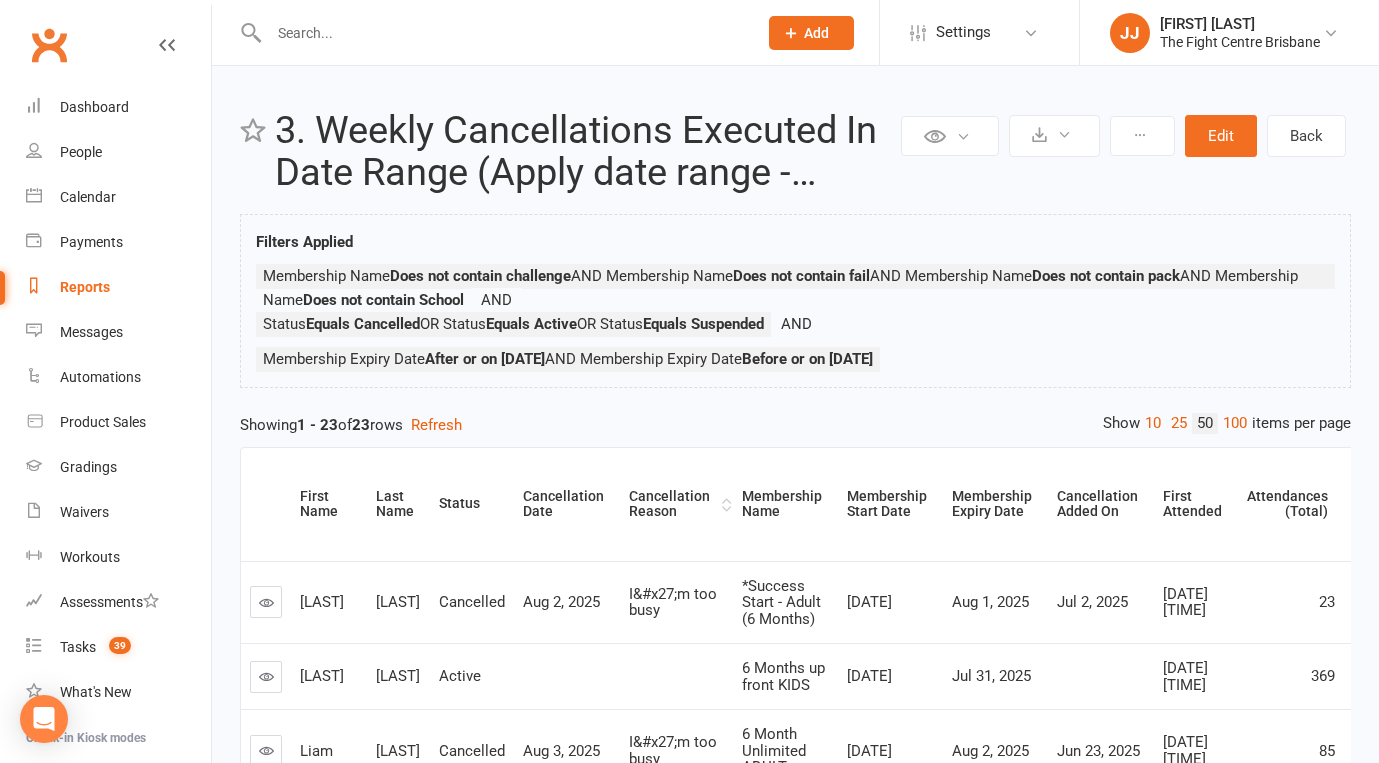 click on "Cancellation Reason" at bounding box center [673, 504] 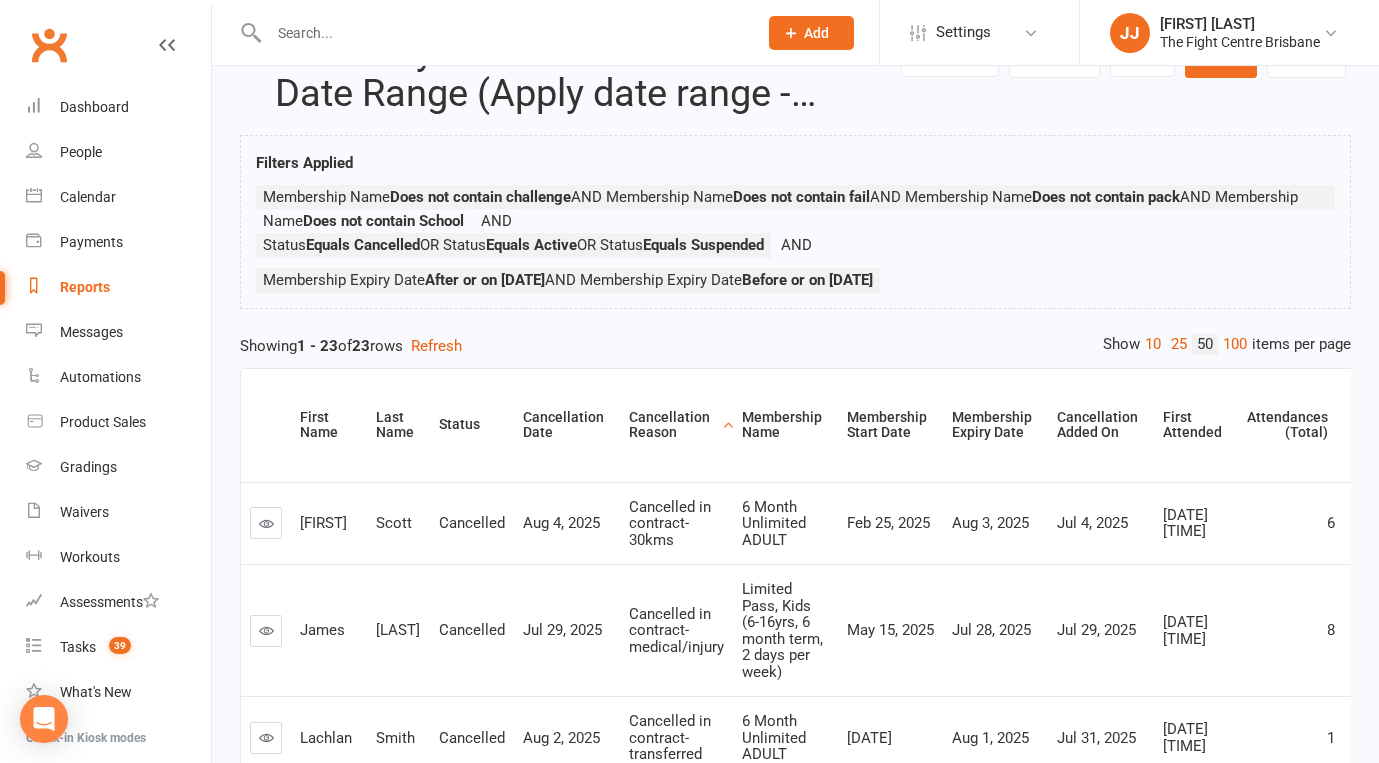 scroll, scrollTop: 0, scrollLeft: 0, axis: both 